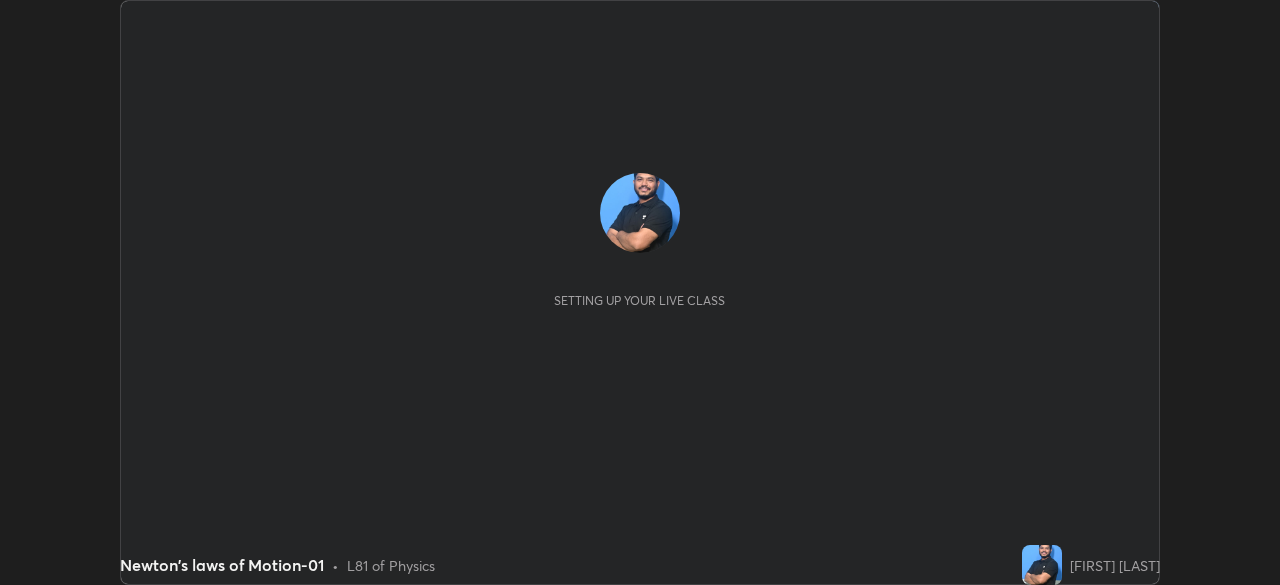 scroll, scrollTop: 0, scrollLeft: 0, axis: both 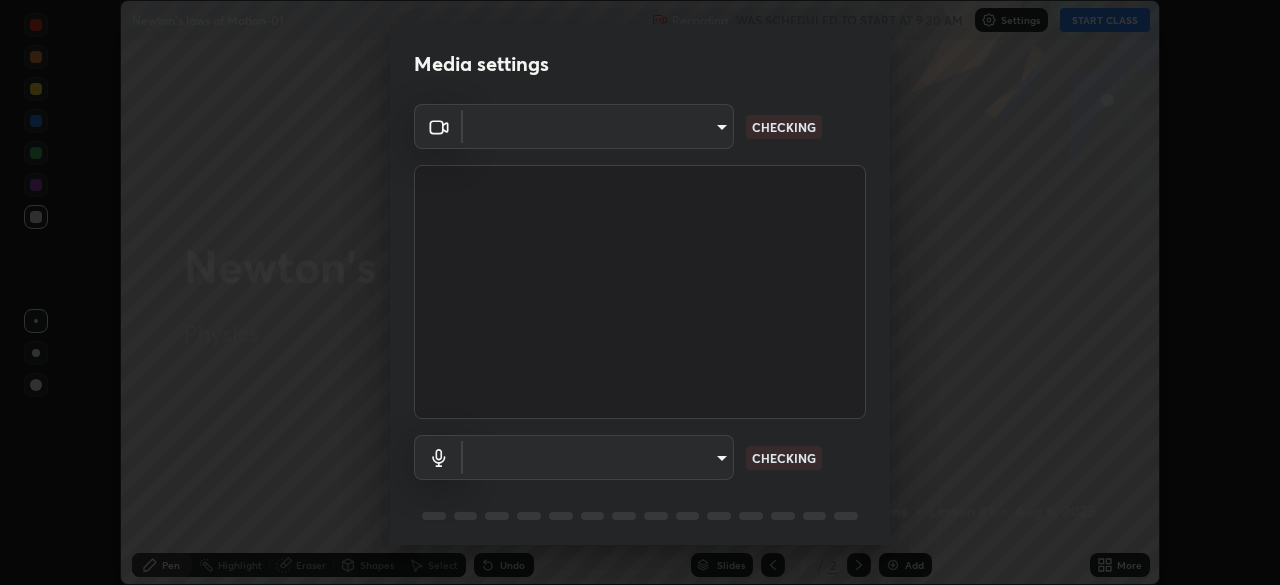 type on "e935e90e6c1ab5daa0dcc92e8481b2929d3357ce8b6dafce0a80e6d5474c7f03" 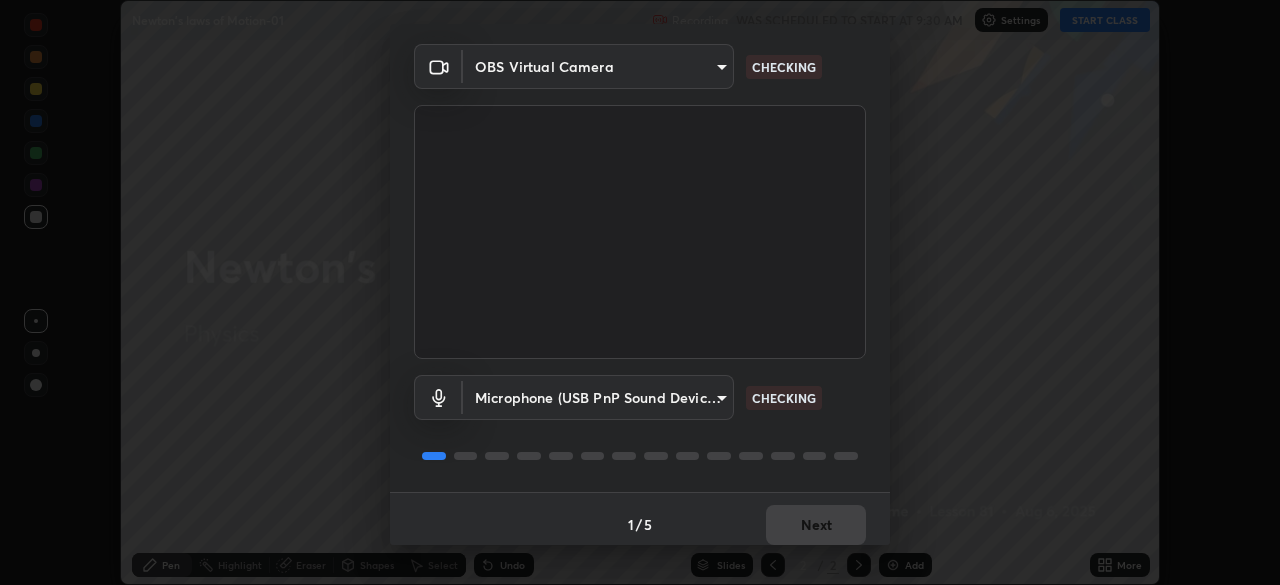 scroll, scrollTop: 70, scrollLeft: 0, axis: vertical 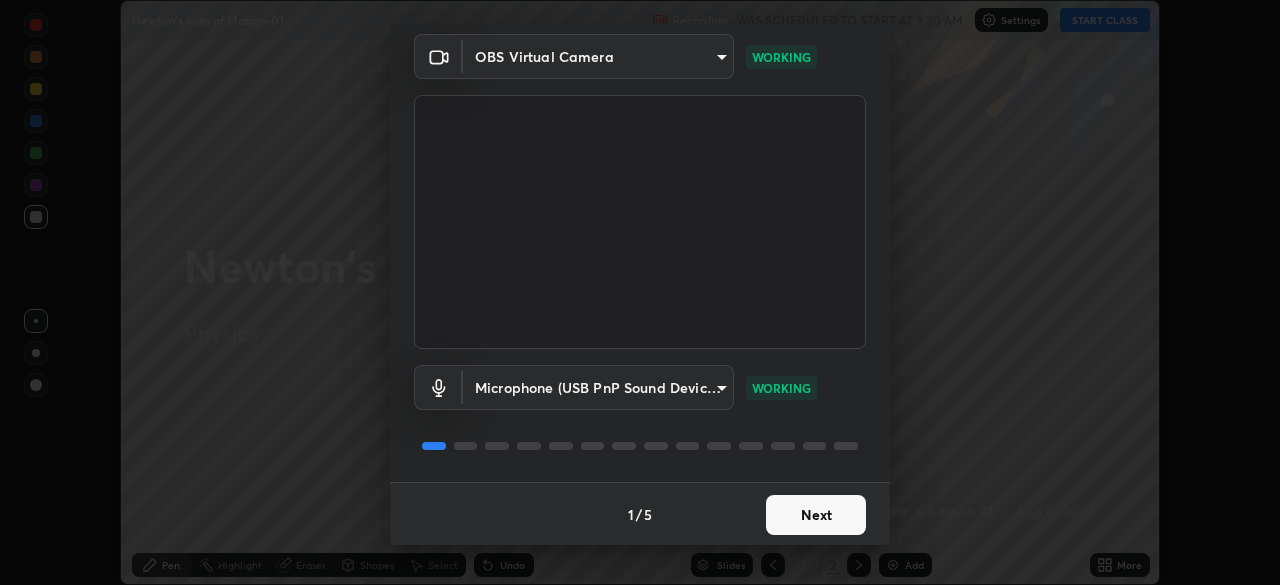 click on "Next" at bounding box center [816, 515] 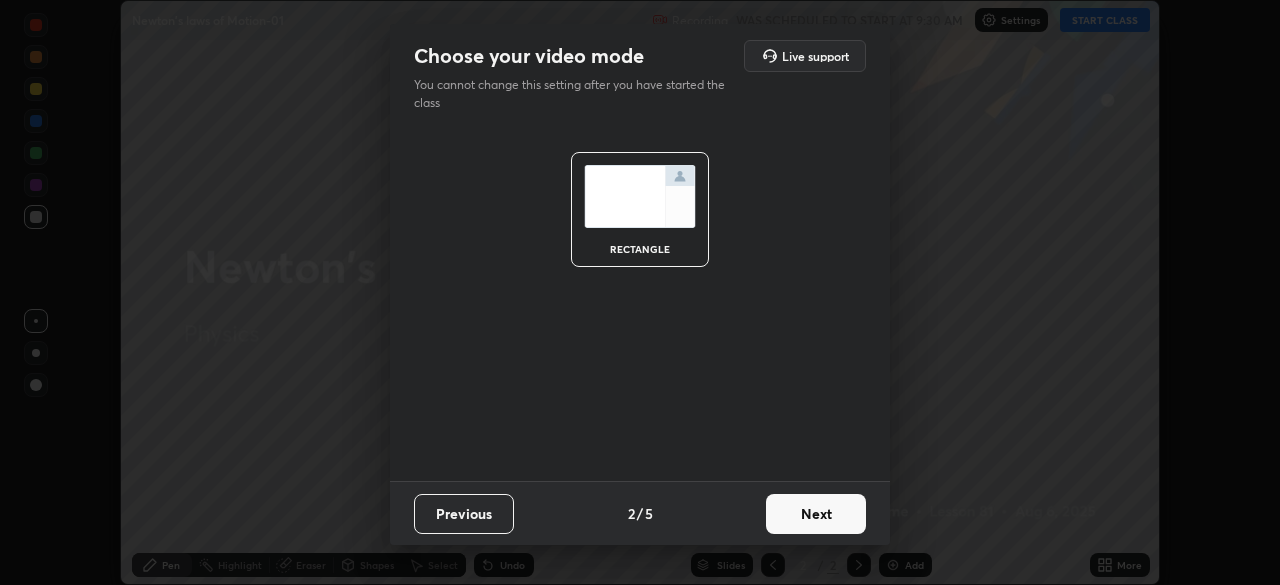 click on "Next" at bounding box center [816, 514] 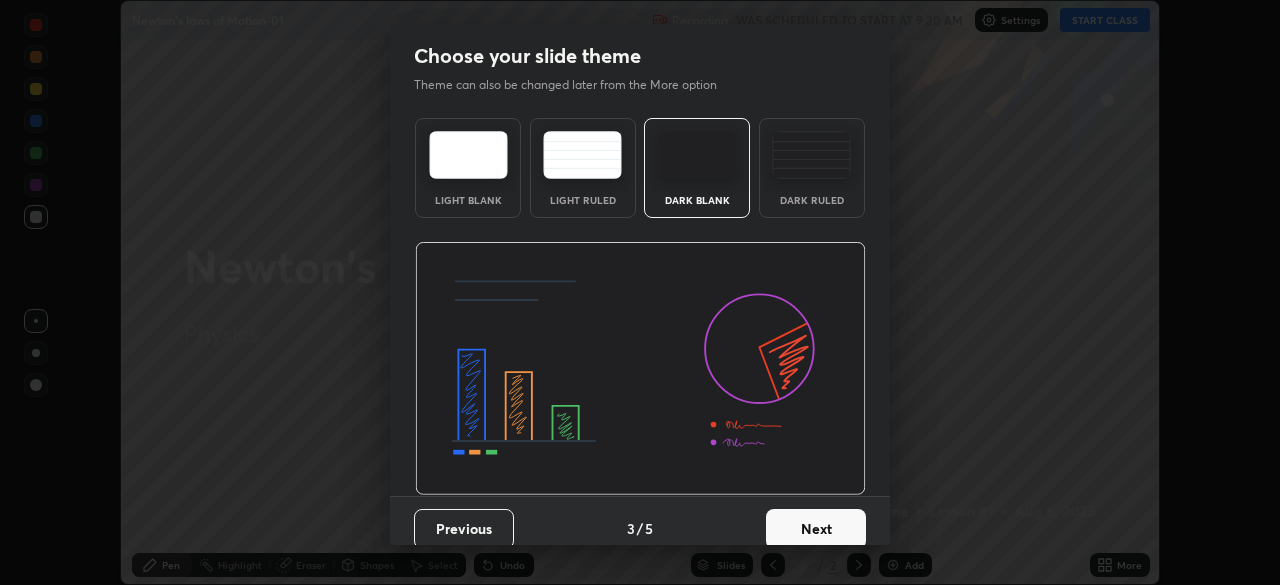 click on "Next" at bounding box center (816, 529) 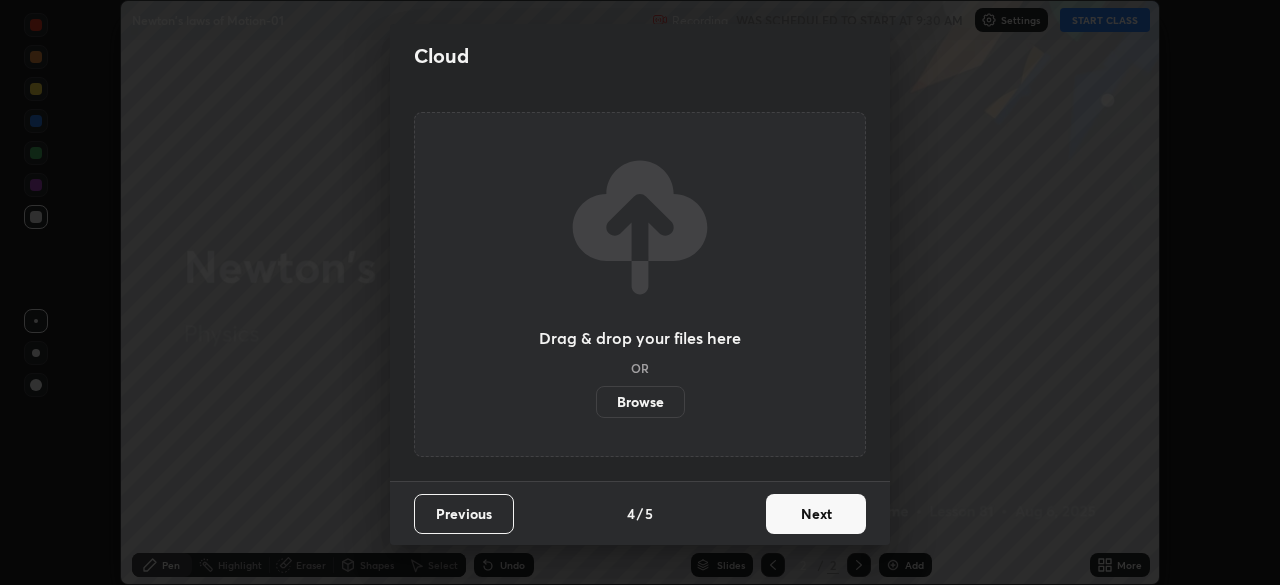 click on "Next" at bounding box center (816, 514) 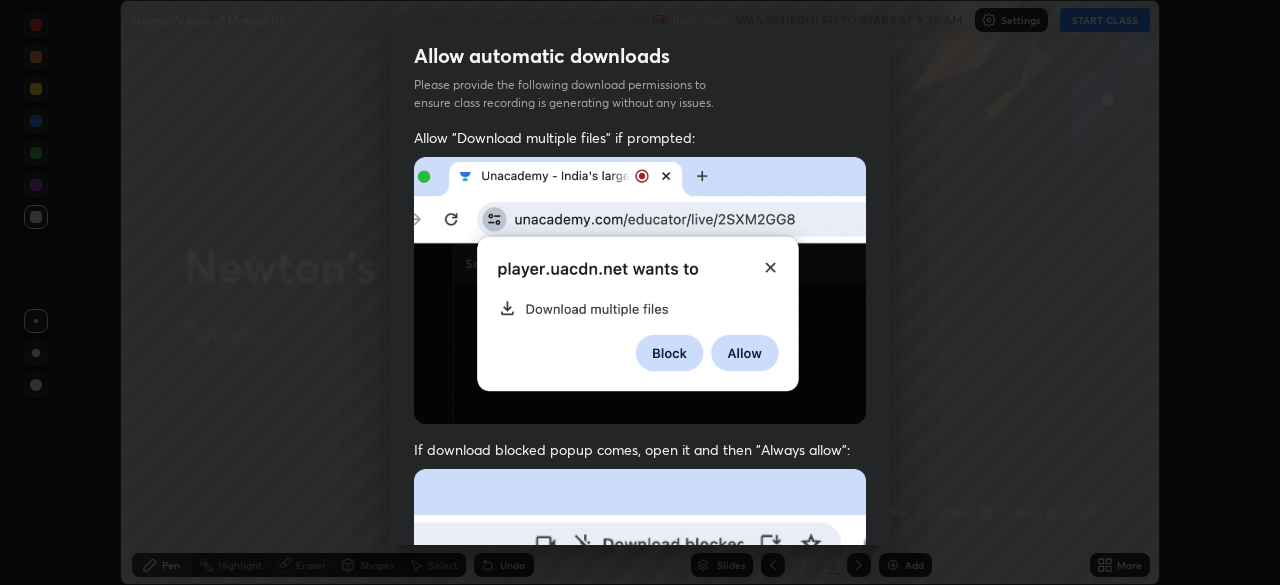 click at bounding box center [640, 687] 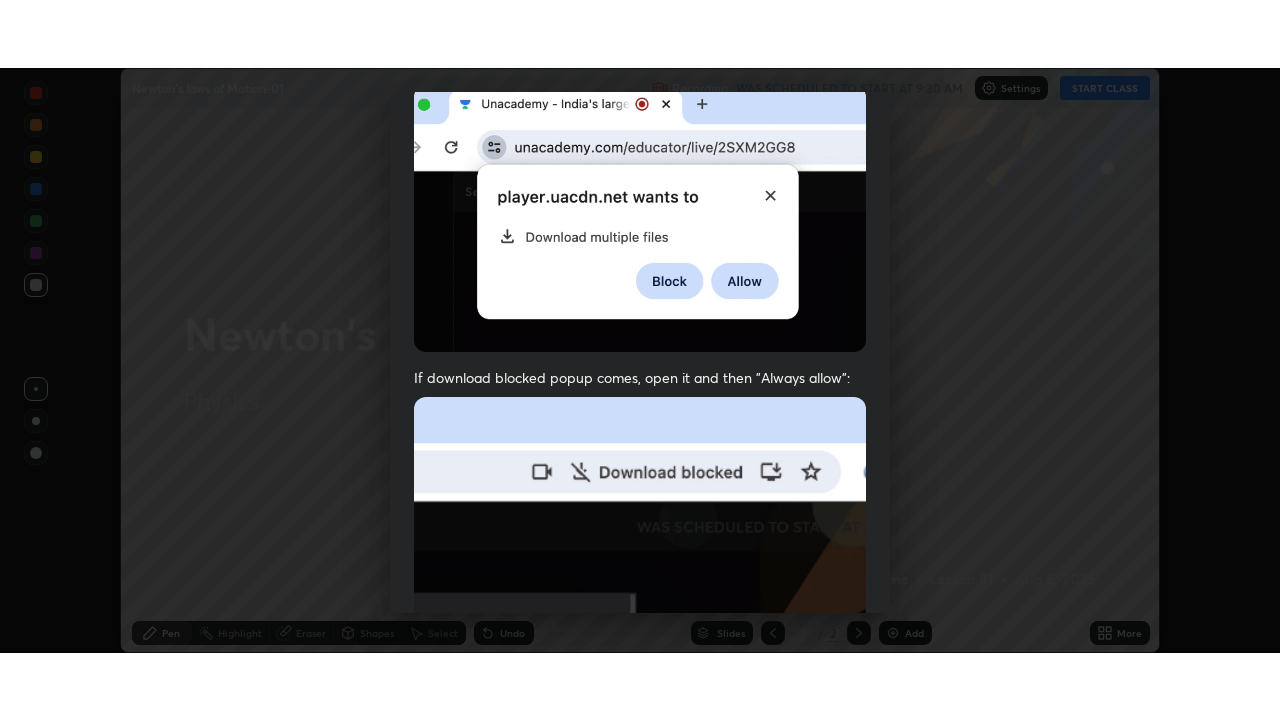 scroll, scrollTop: 478, scrollLeft: 0, axis: vertical 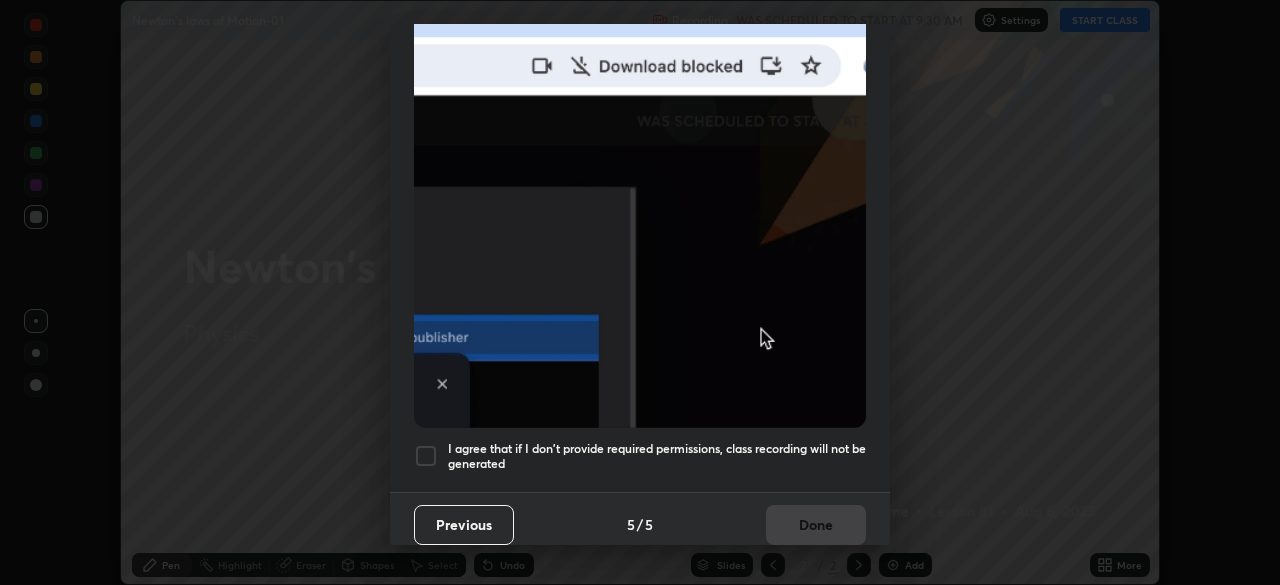 click at bounding box center [426, 456] 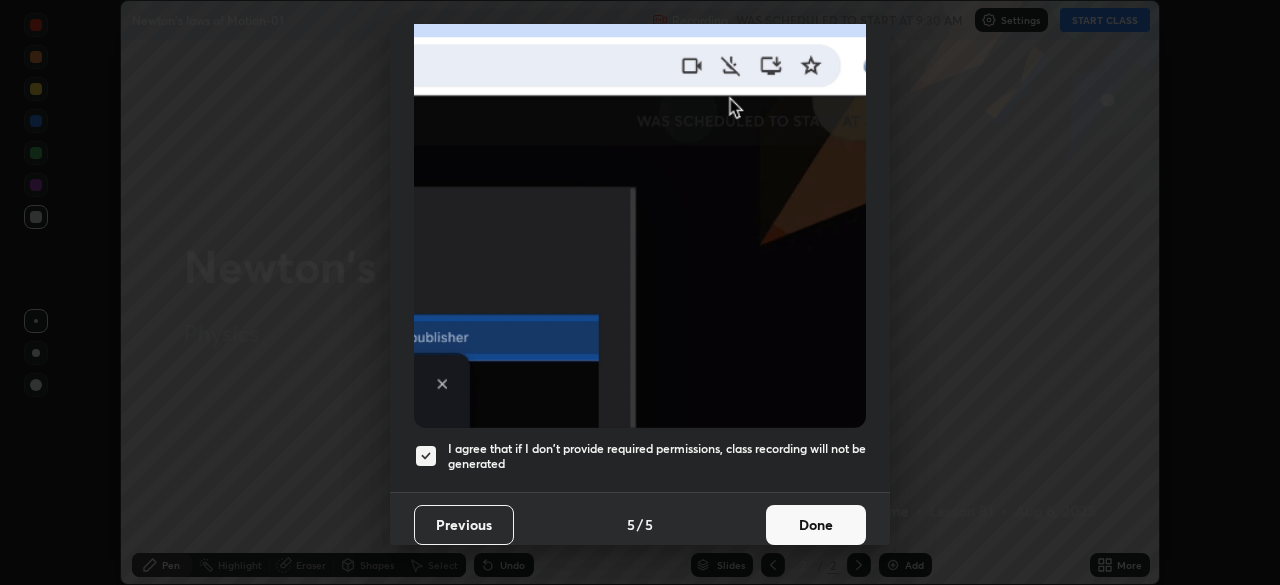 click on "Done" at bounding box center (816, 525) 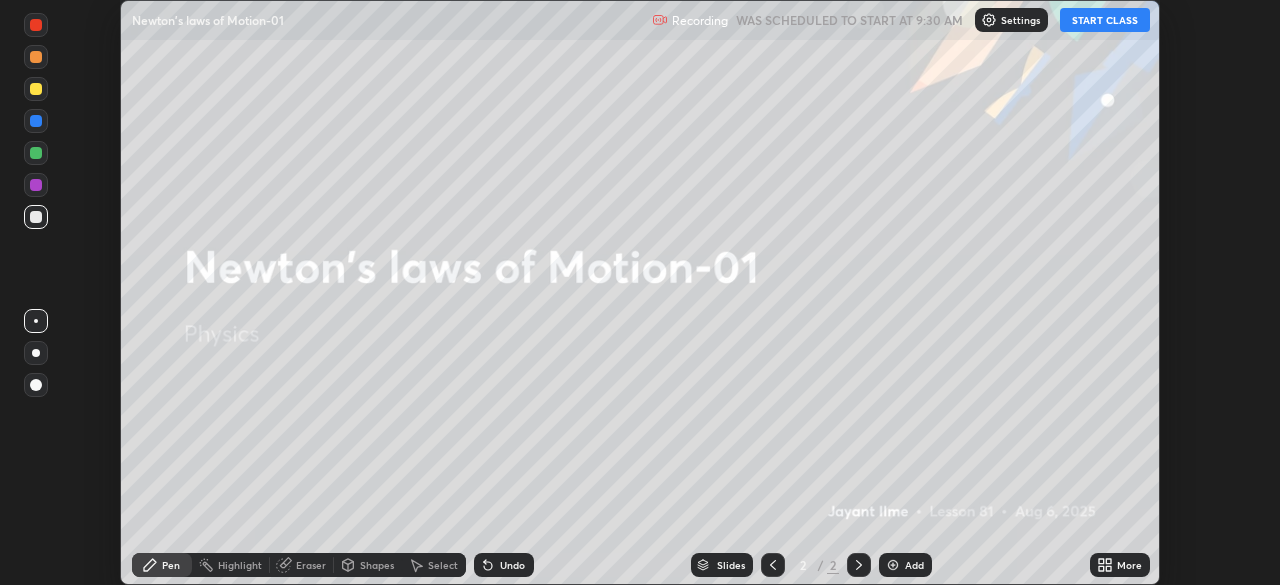click on "START CLASS" at bounding box center [1105, 20] 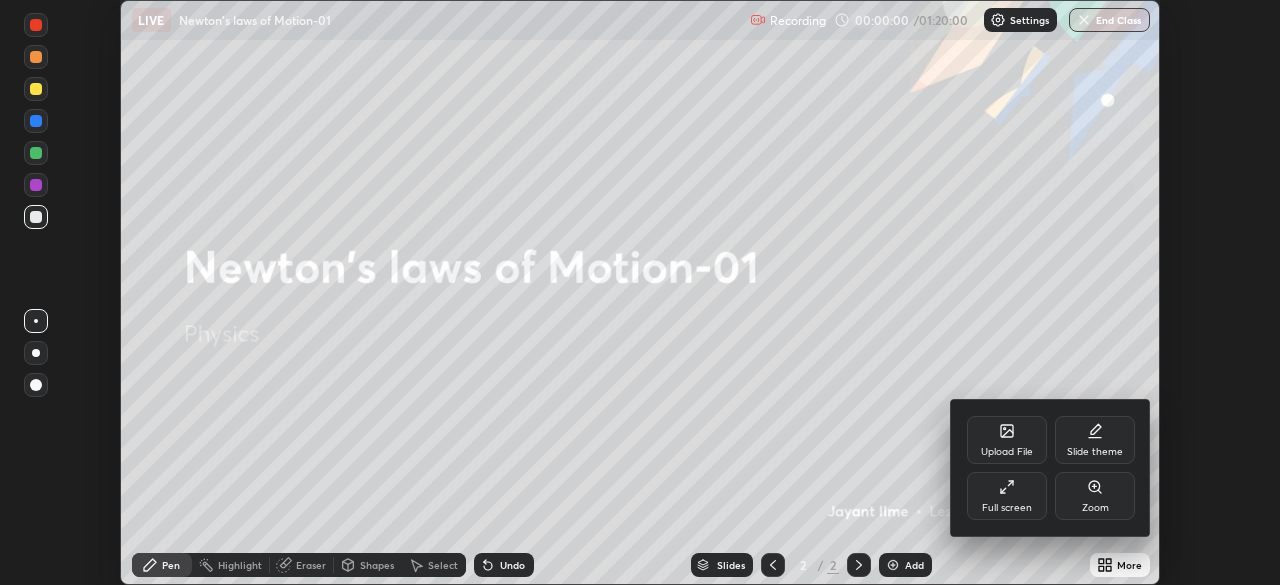 click 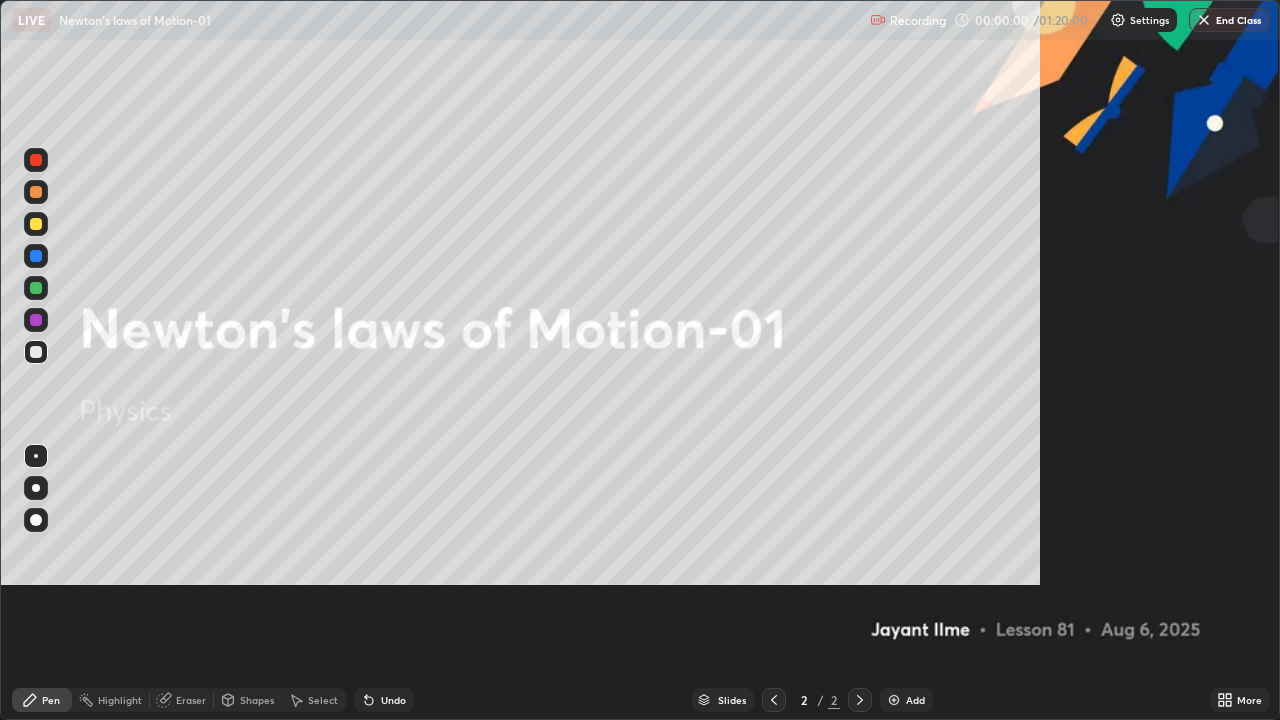 scroll, scrollTop: 99280, scrollLeft: 98720, axis: both 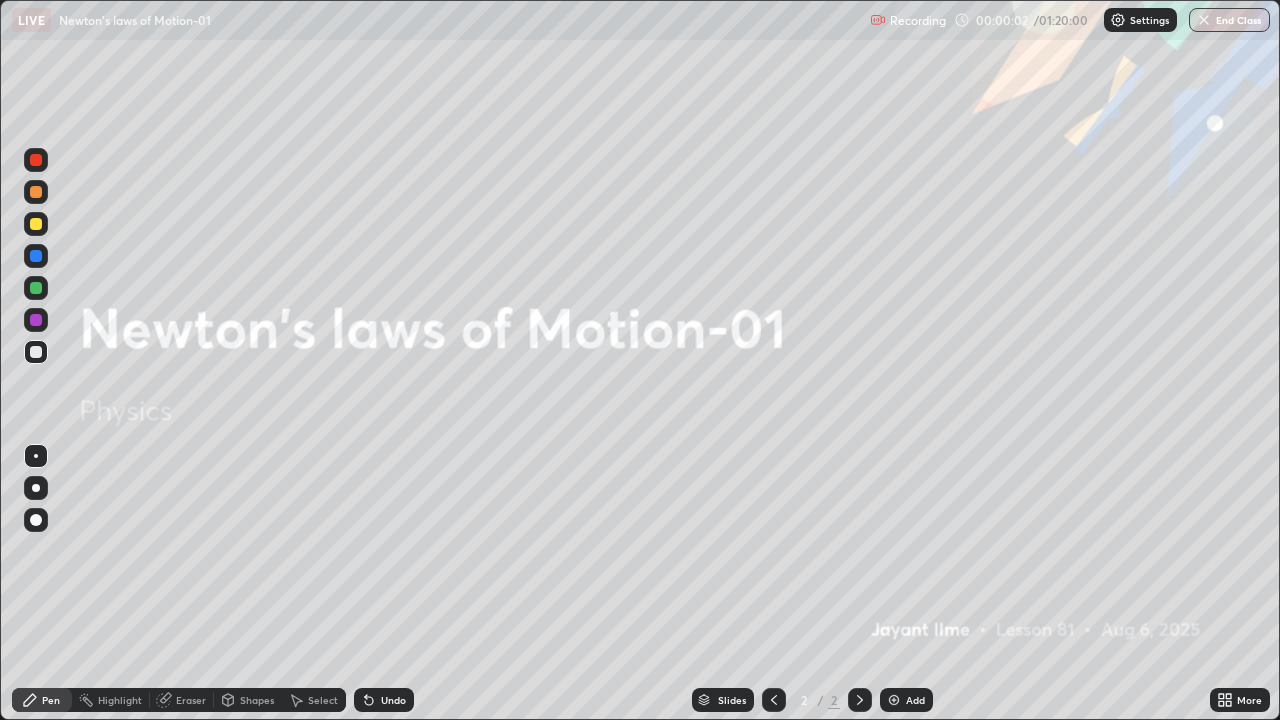 click at bounding box center (36, 520) 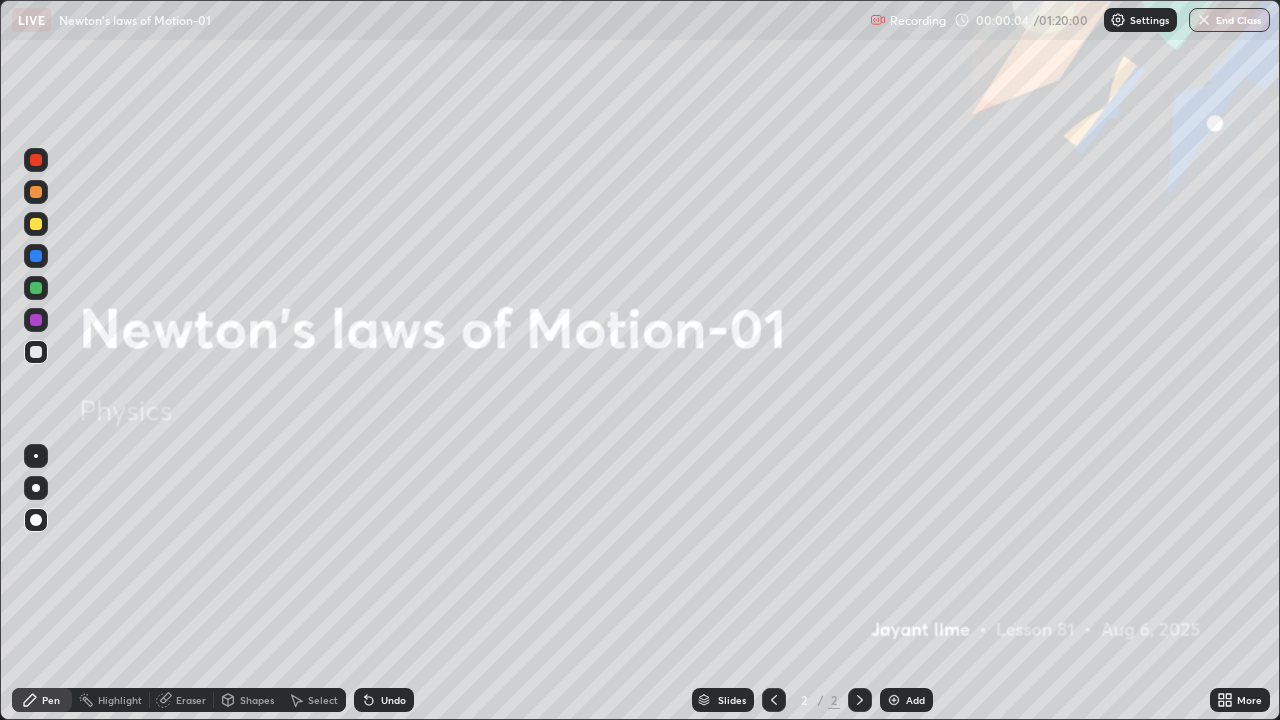 click at bounding box center [894, 700] 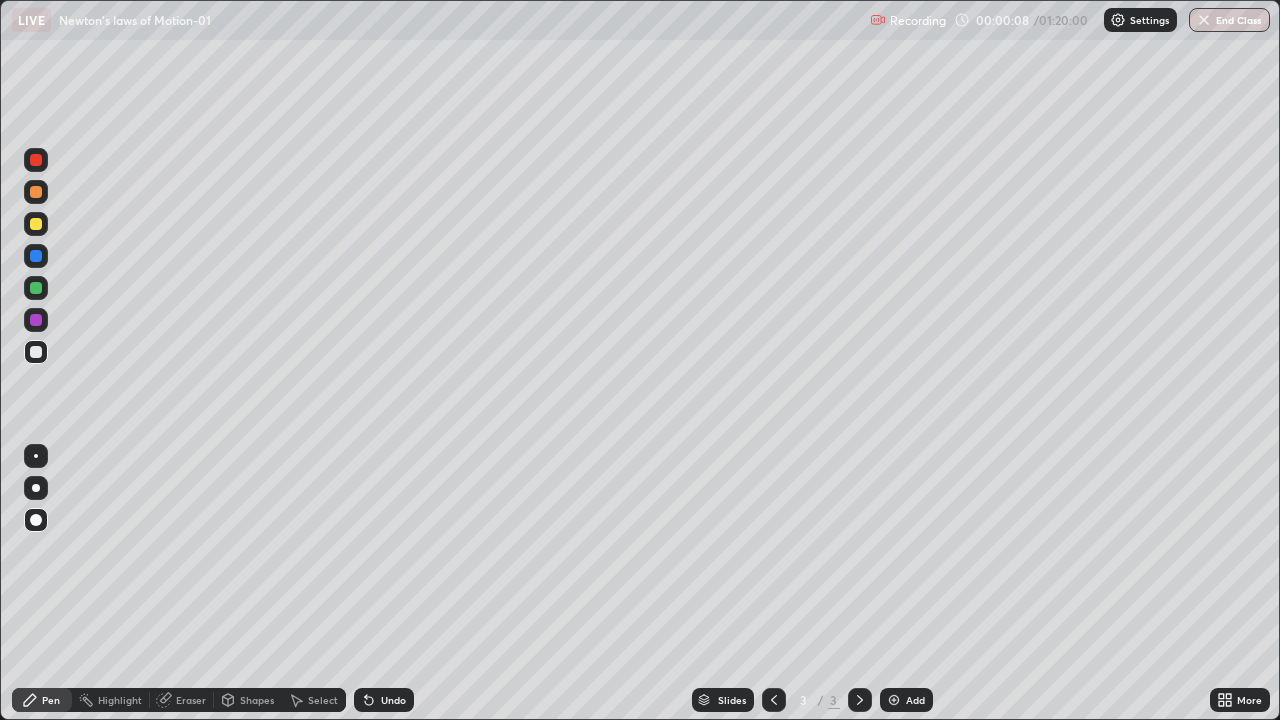click at bounding box center (36, 224) 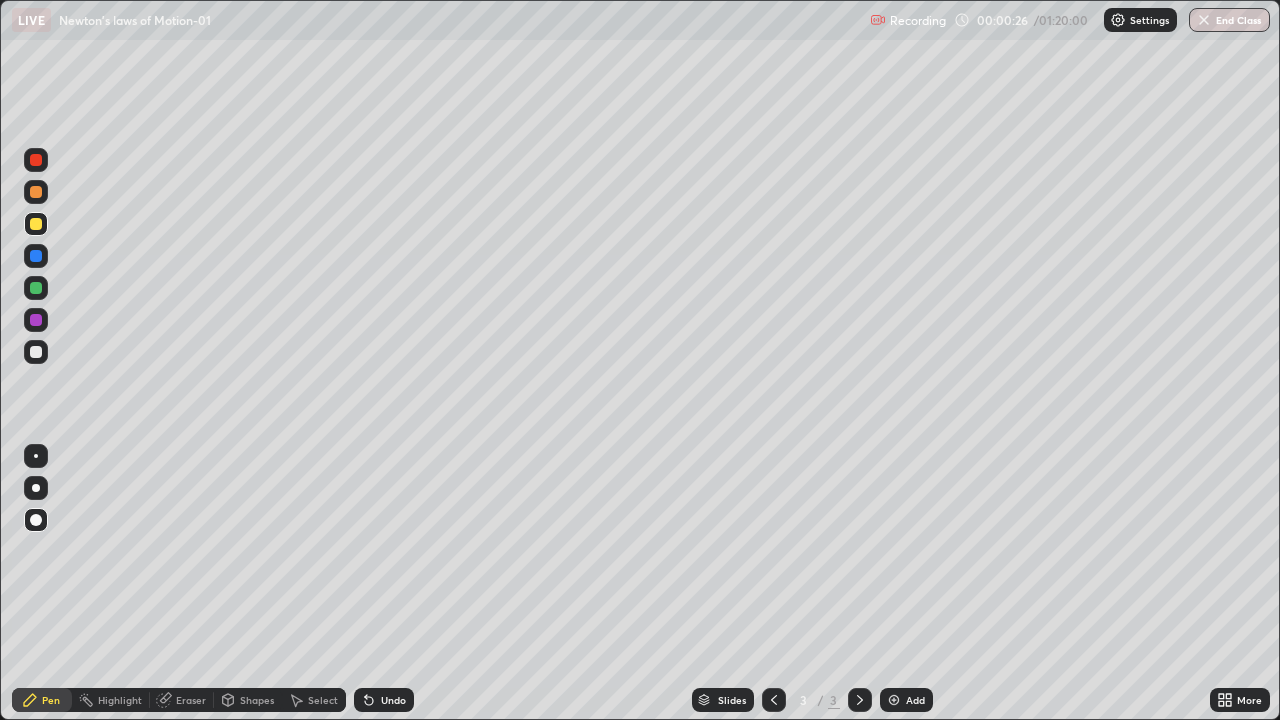 click at bounding box center (36, 352) 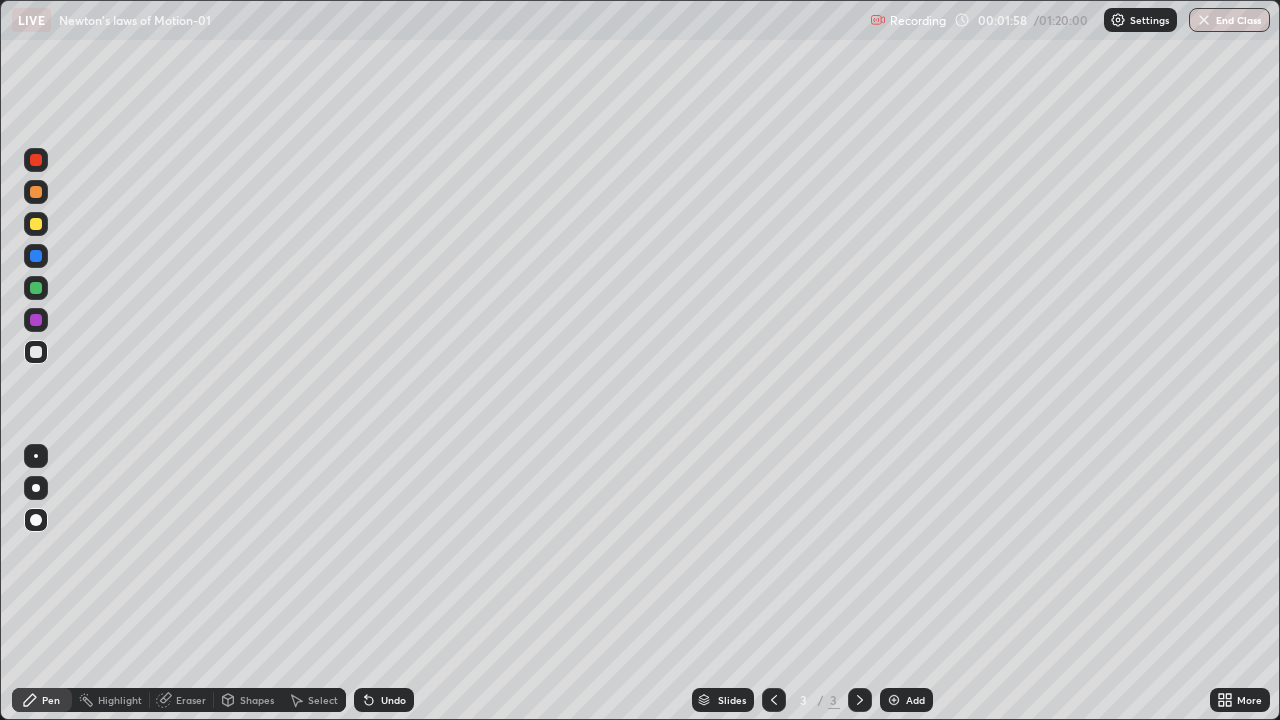 click on "Undo" at bounding box center [393, 700] 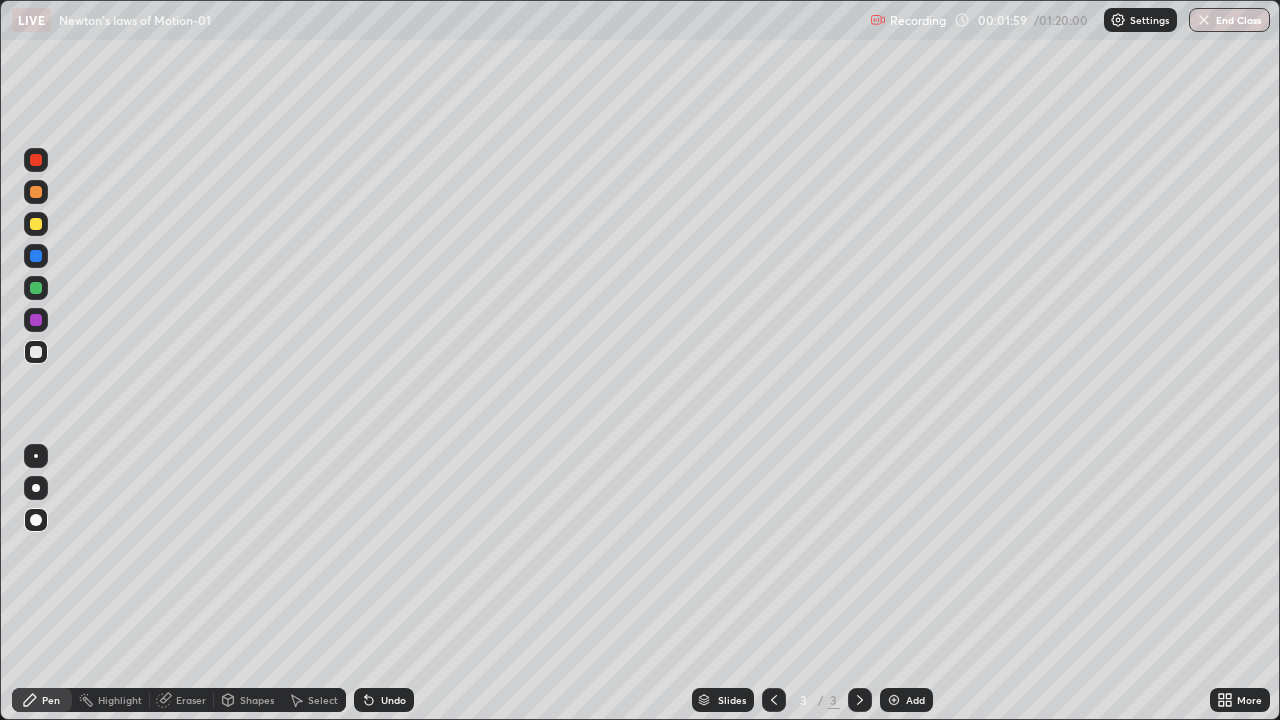 click on "Undo" at bounding box center (393, 700) 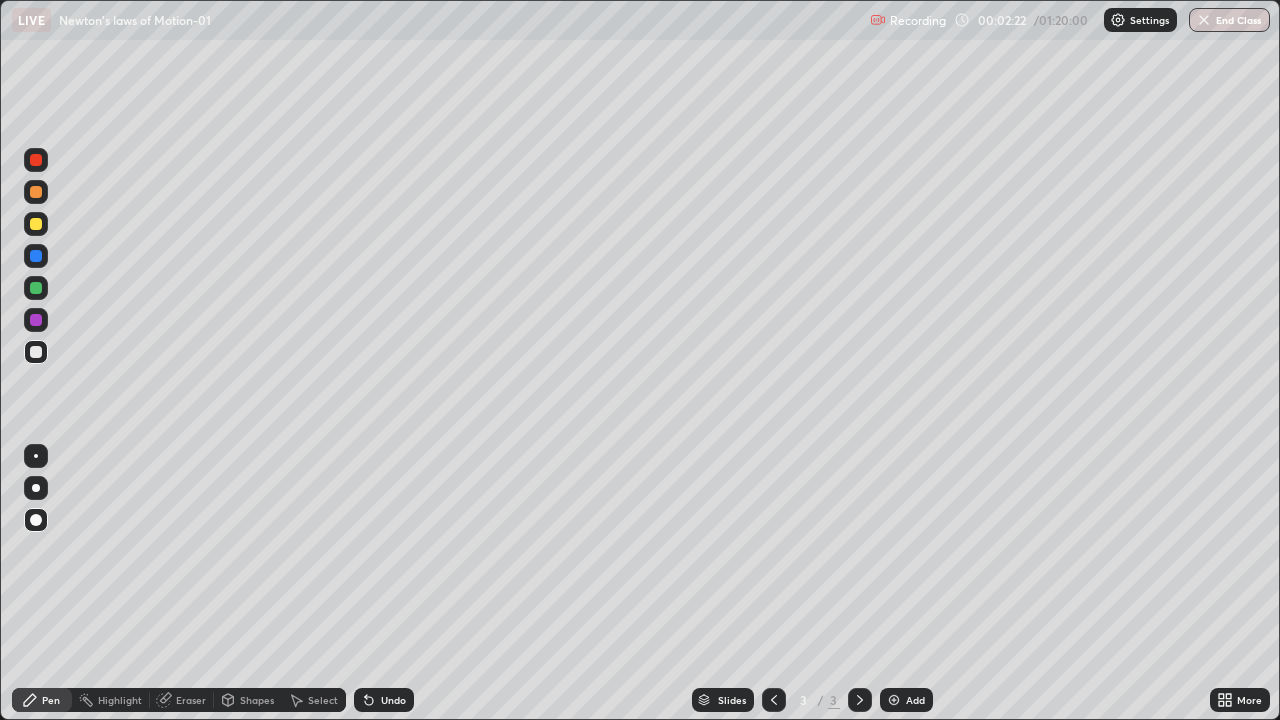 click on "Undo" at bounding box center [384, 700] 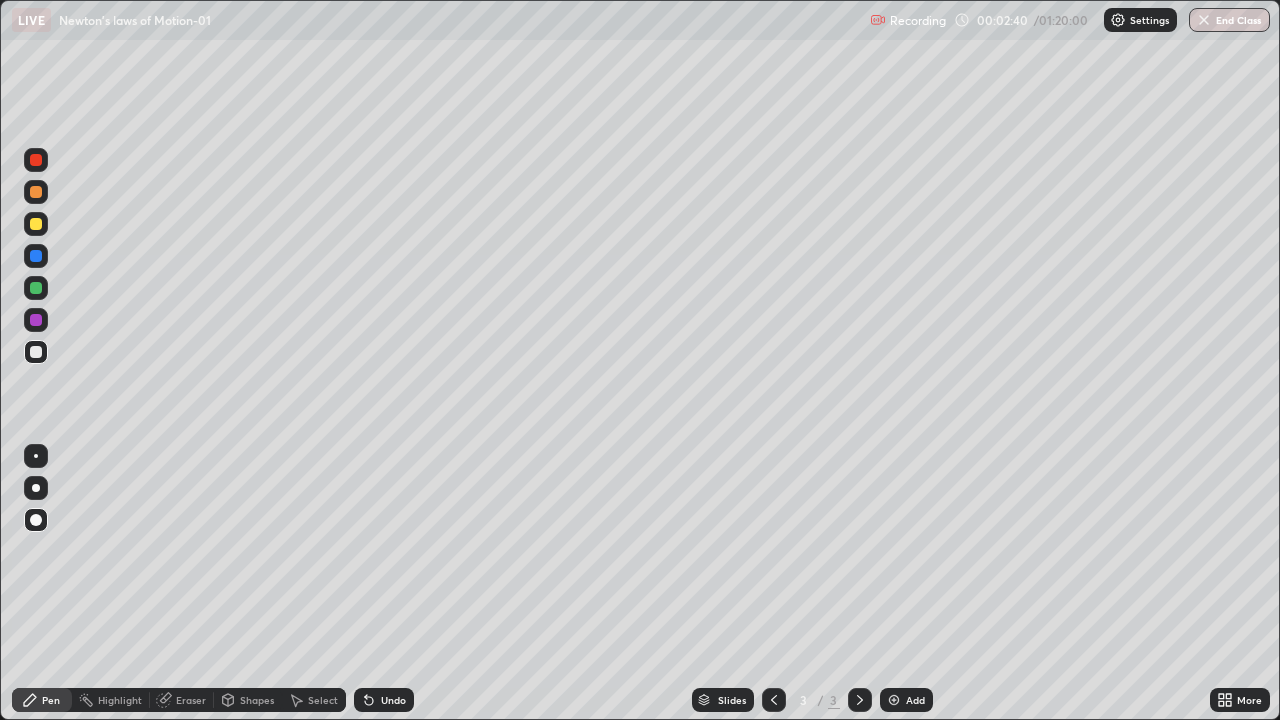 click at bounding box center (36, 224) 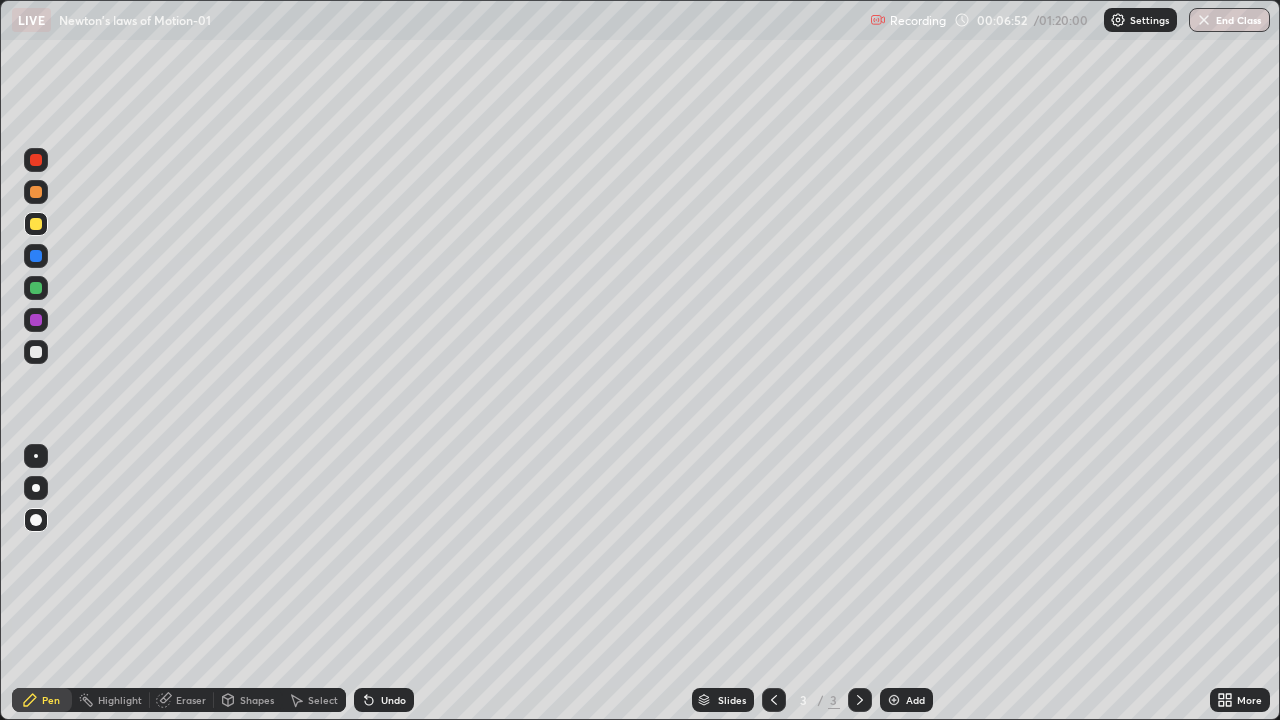 click on "Add" at bounding box center [906, 700] 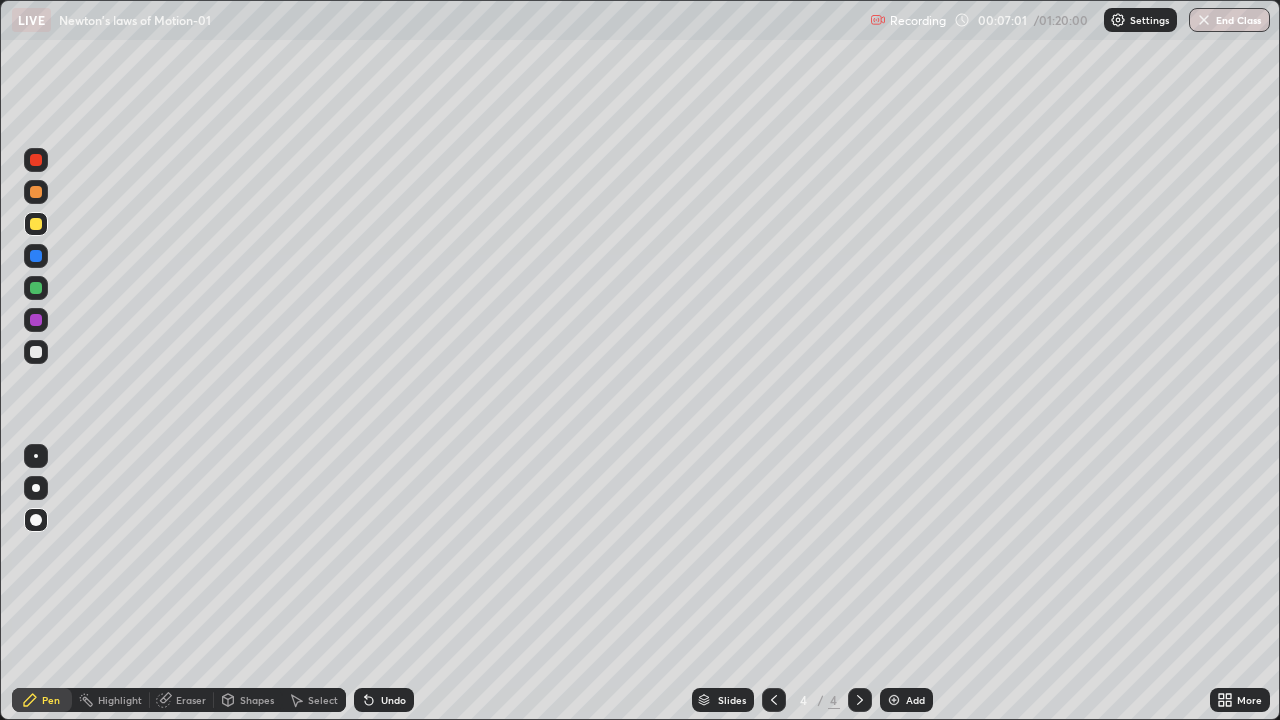 click at bounding box center (36, 352) 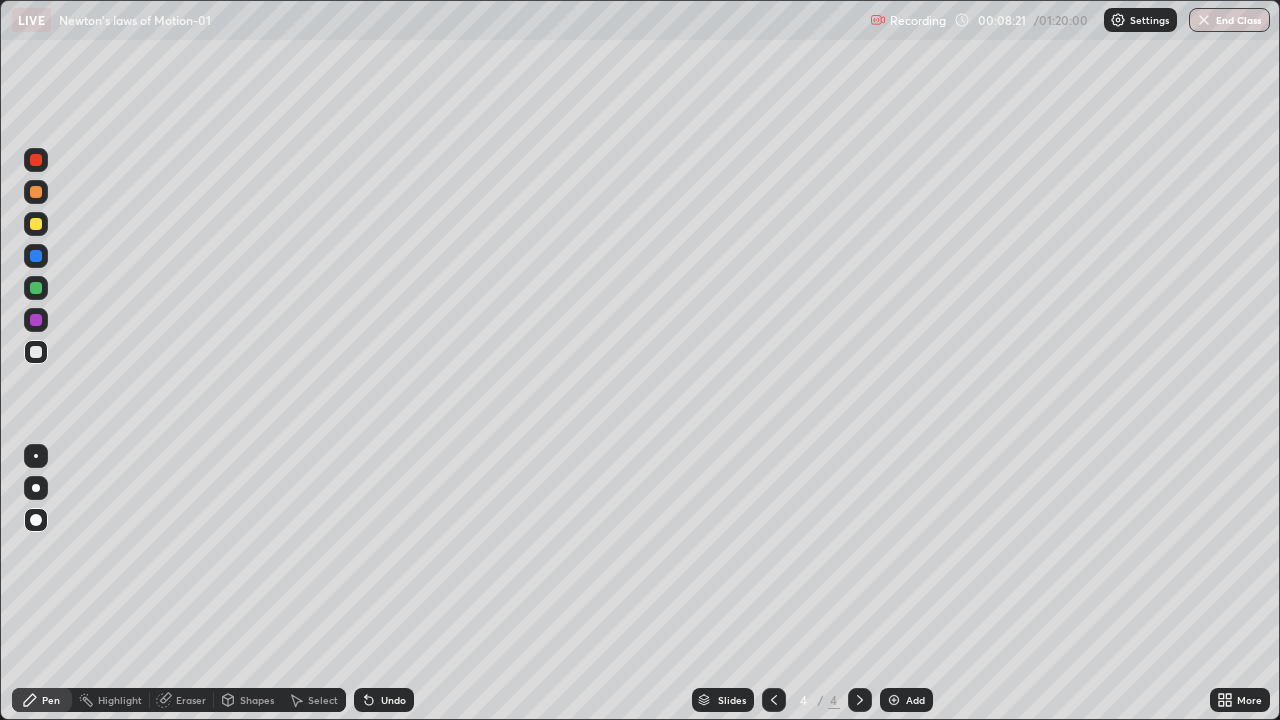 click 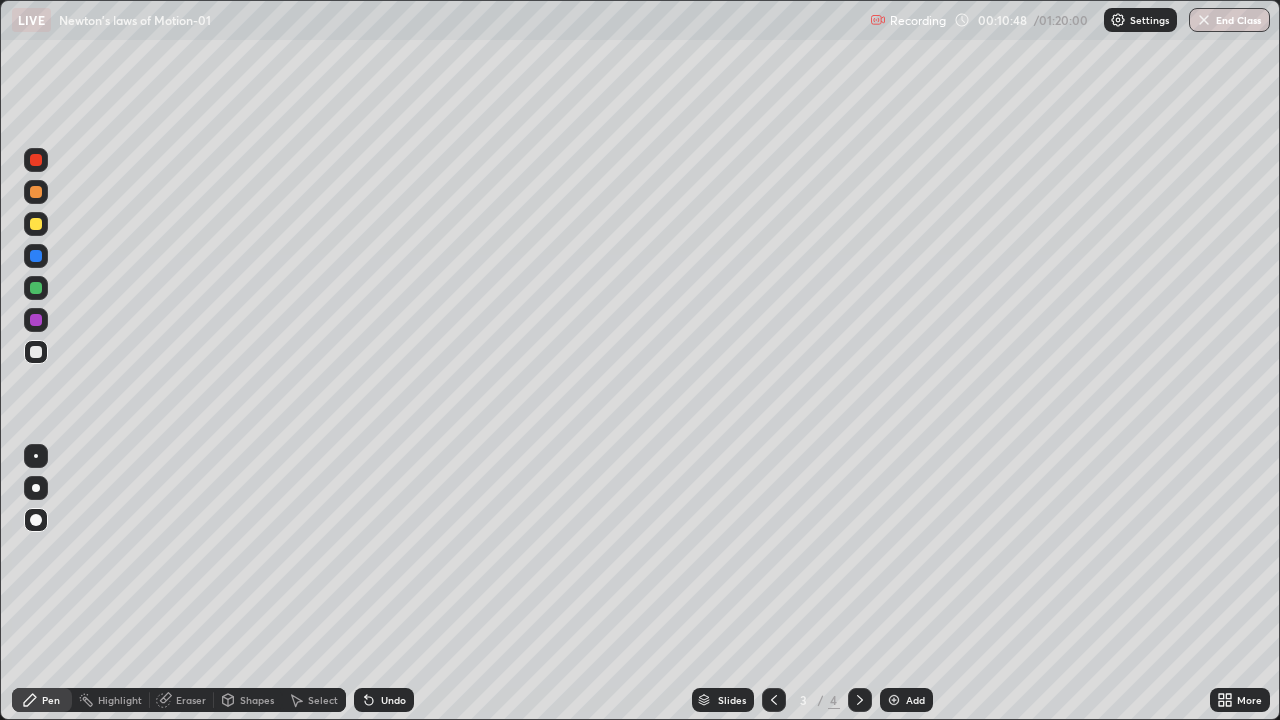 click 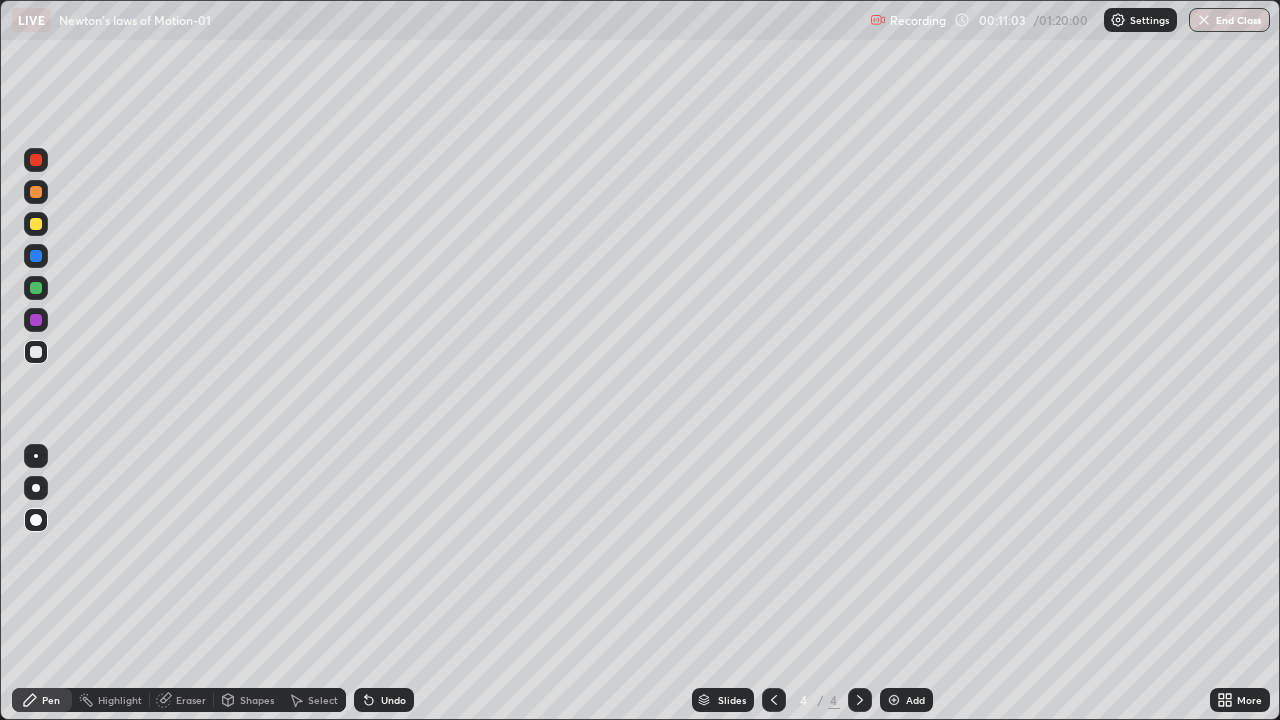 click 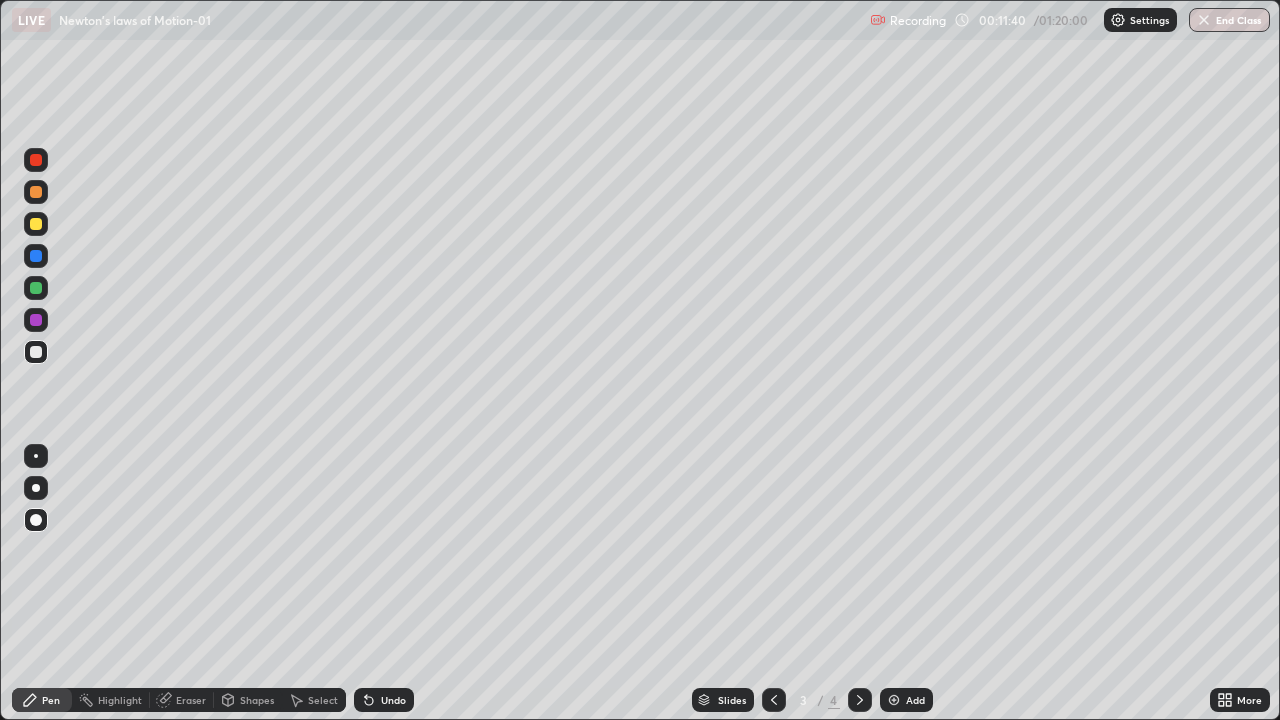click 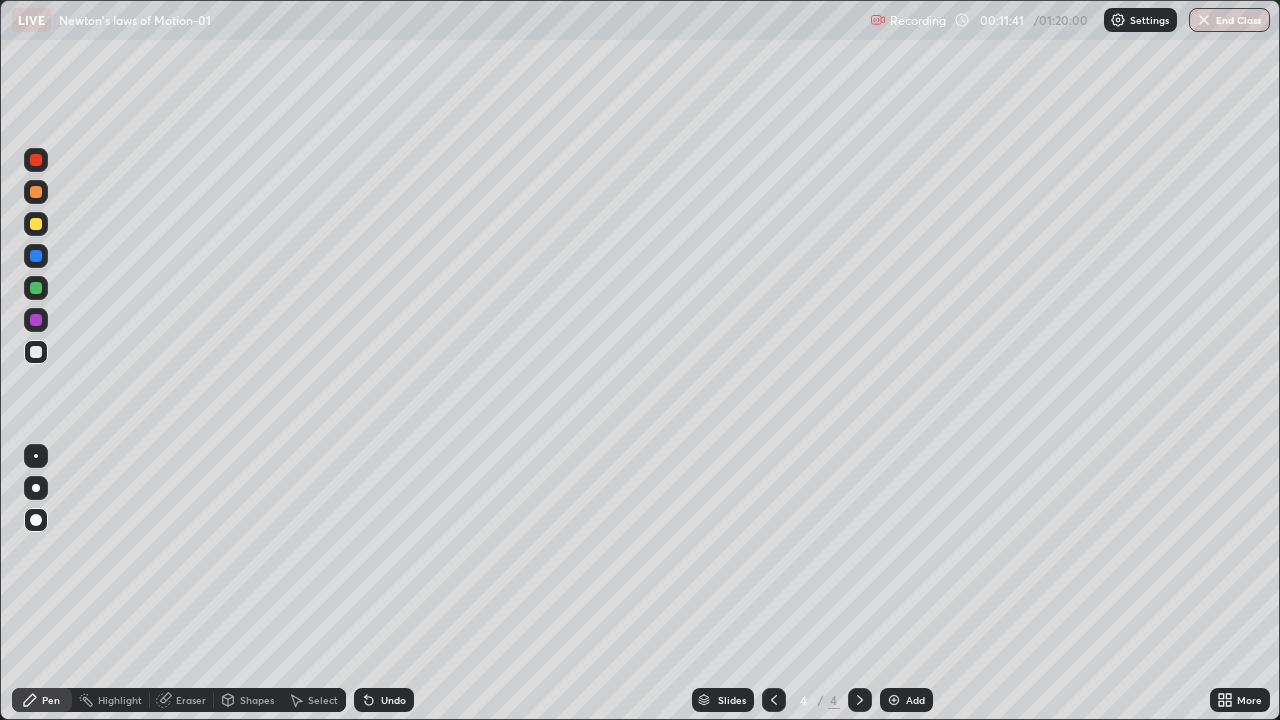 click at bounding box center [894, 700] 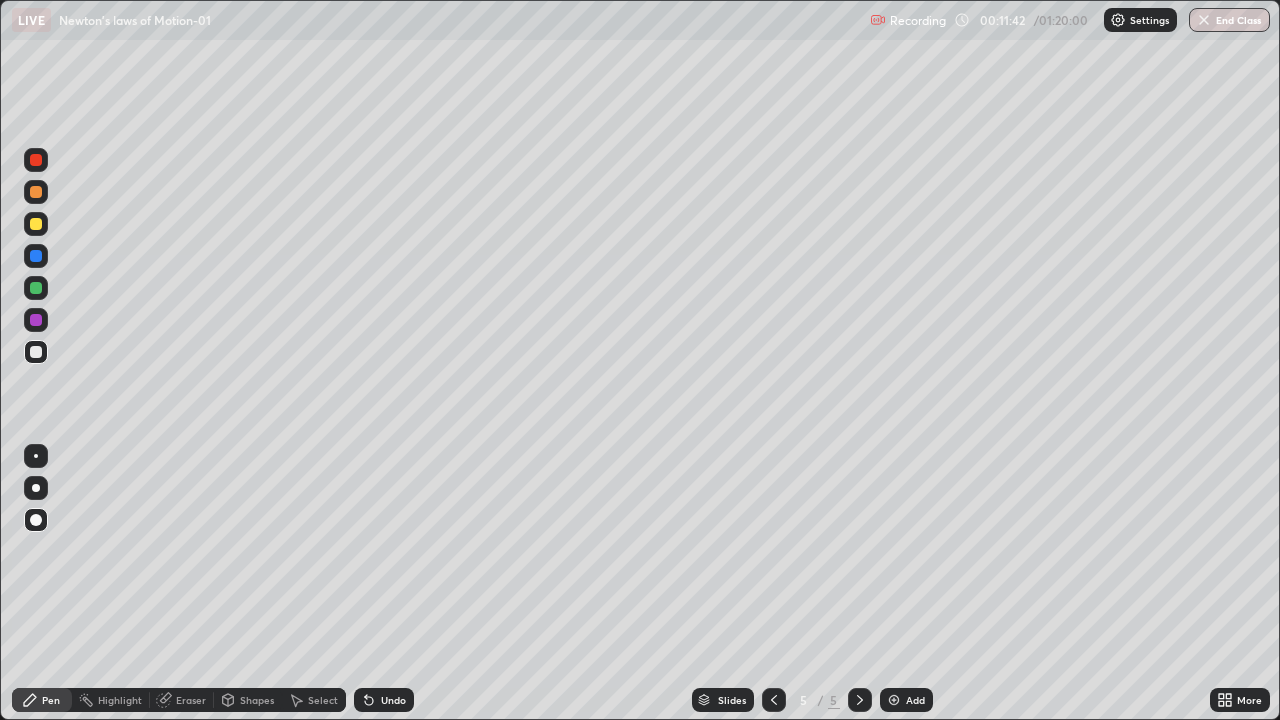 click at bounding box center [36, 224] 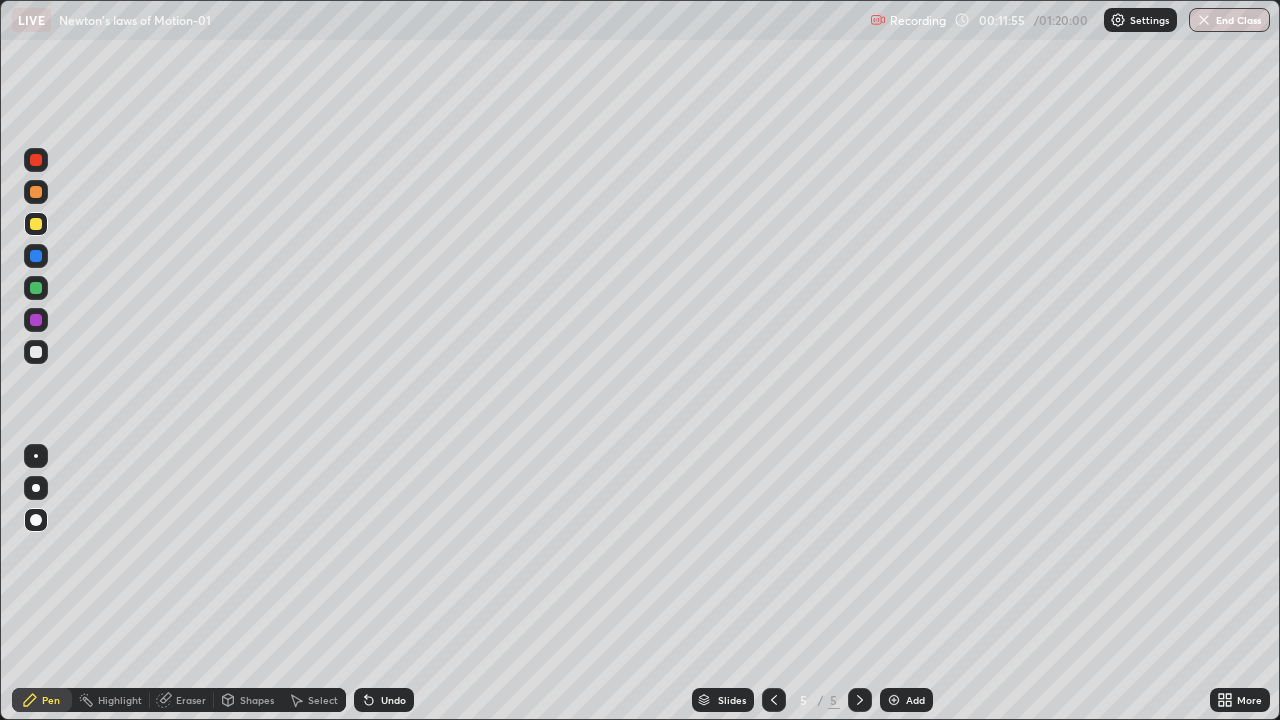 click at bounding box center [36, 352] 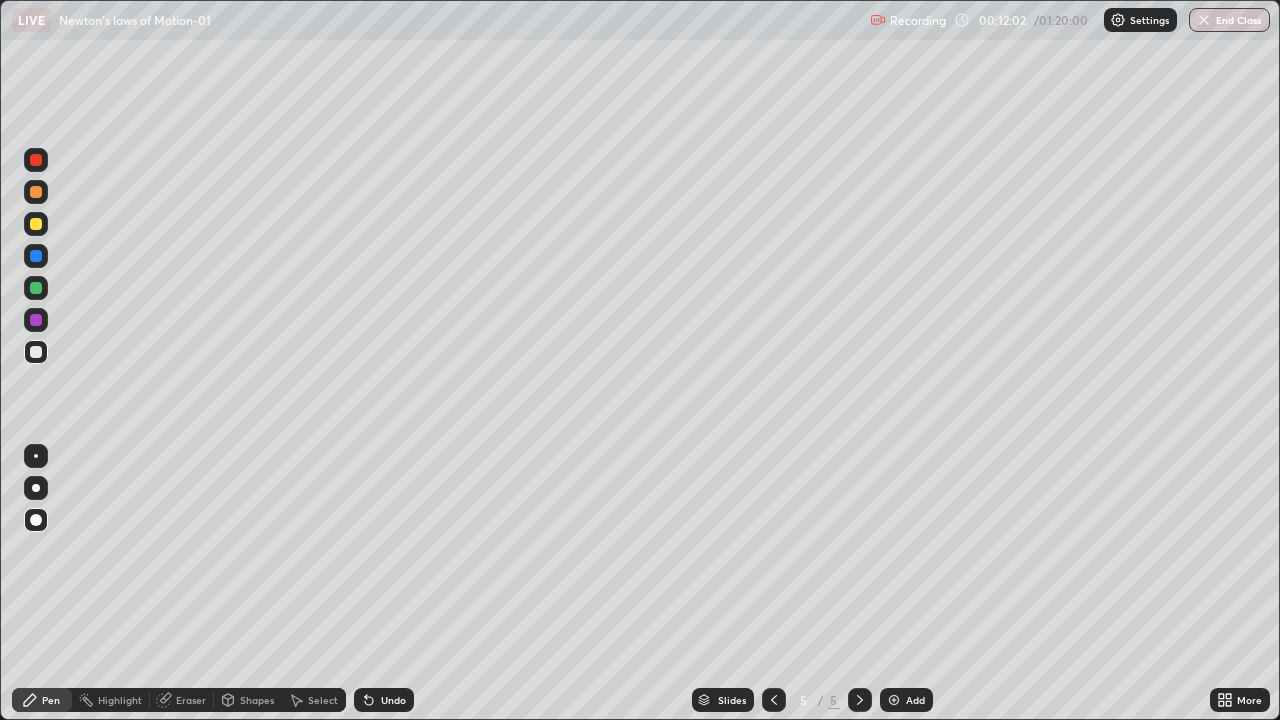 click on "Undo" at bounding box center [384, 700] 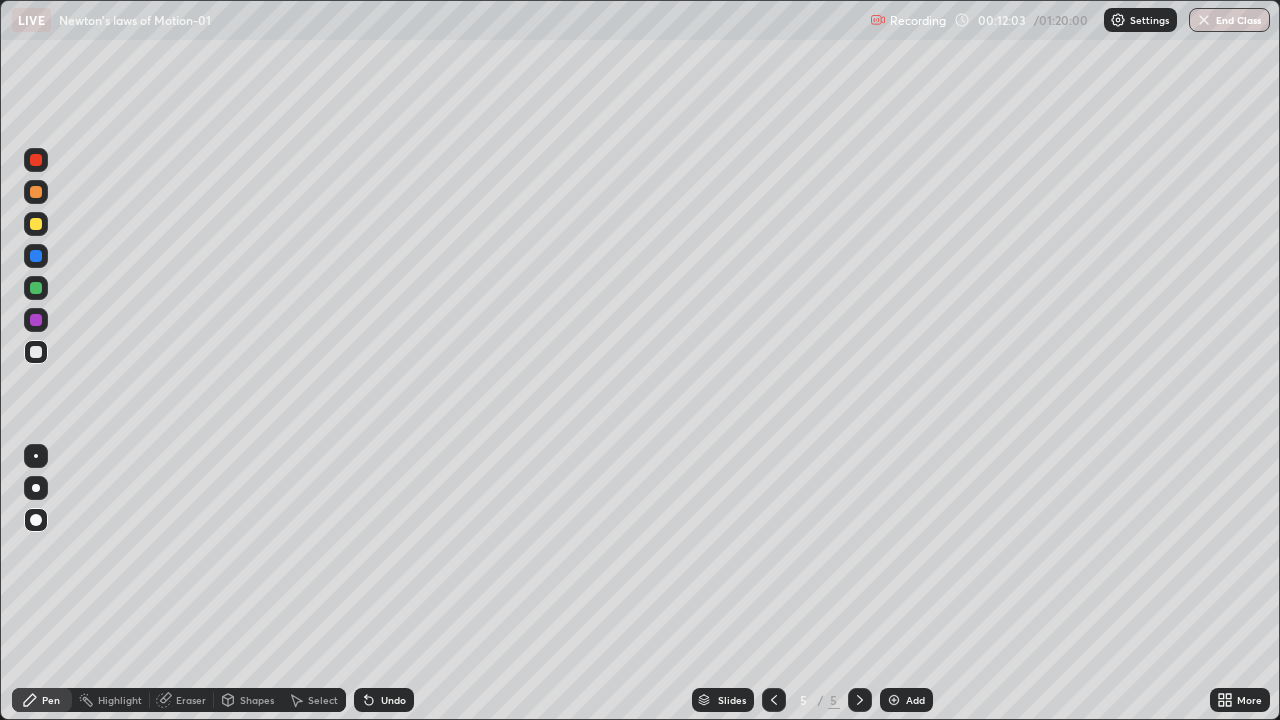 click on "Undo" at bounding box center (384, 700) 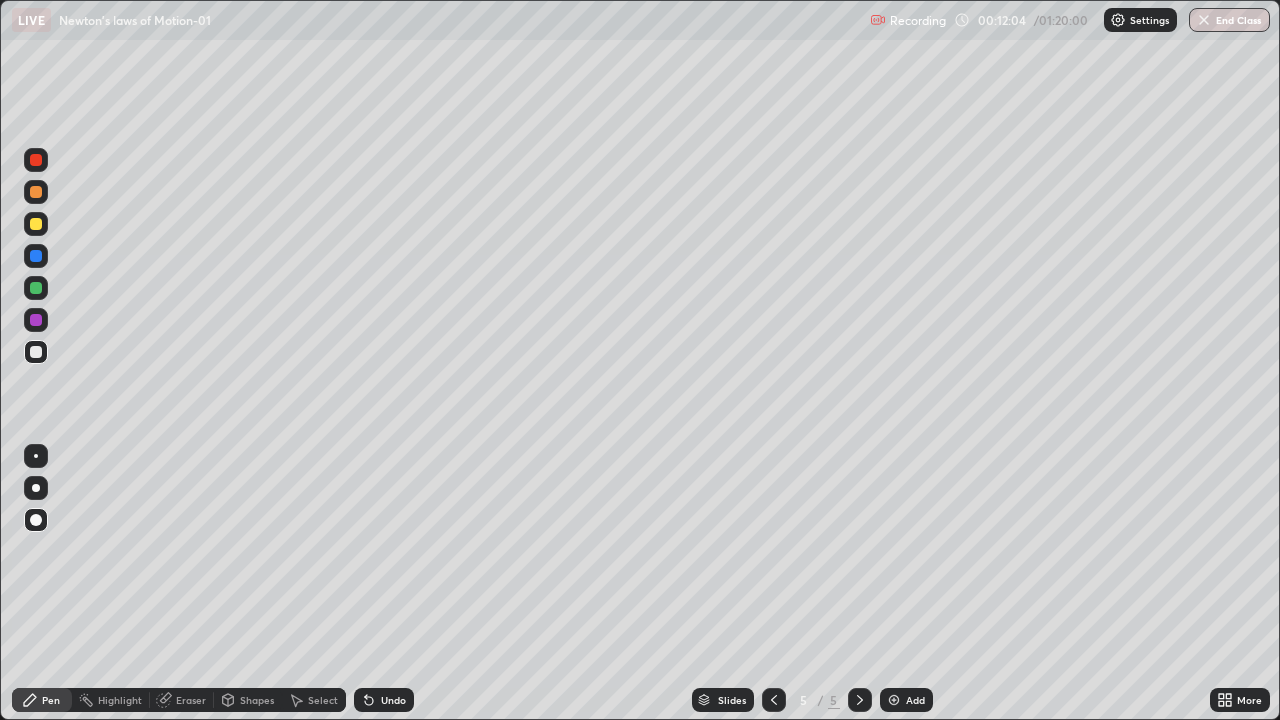 click at bounding box center (36, 224) 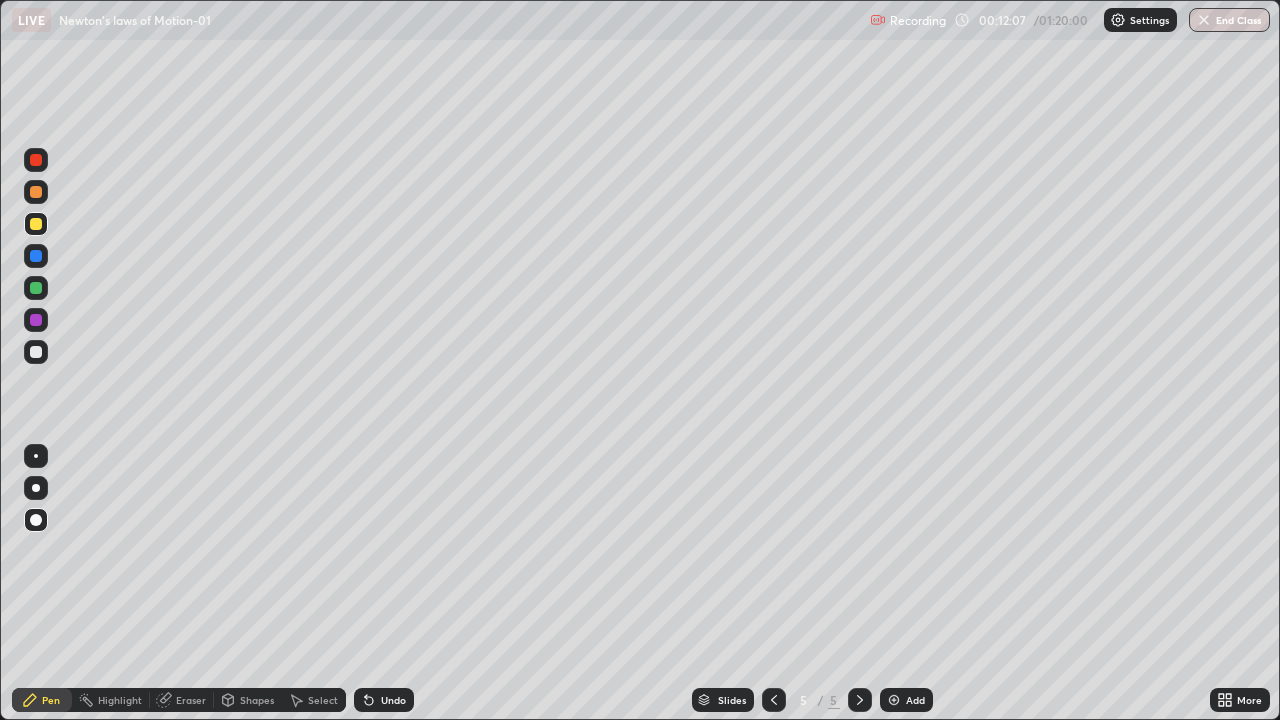 click at bounding box center (774, 700) 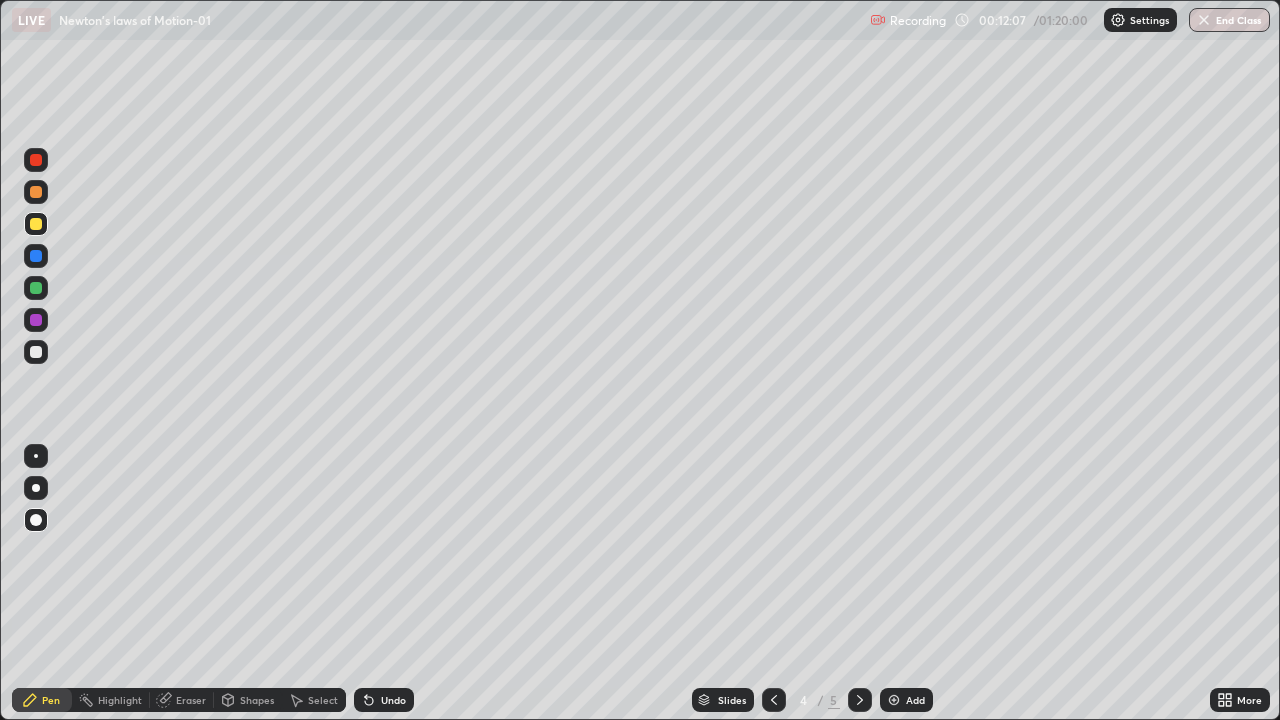 click 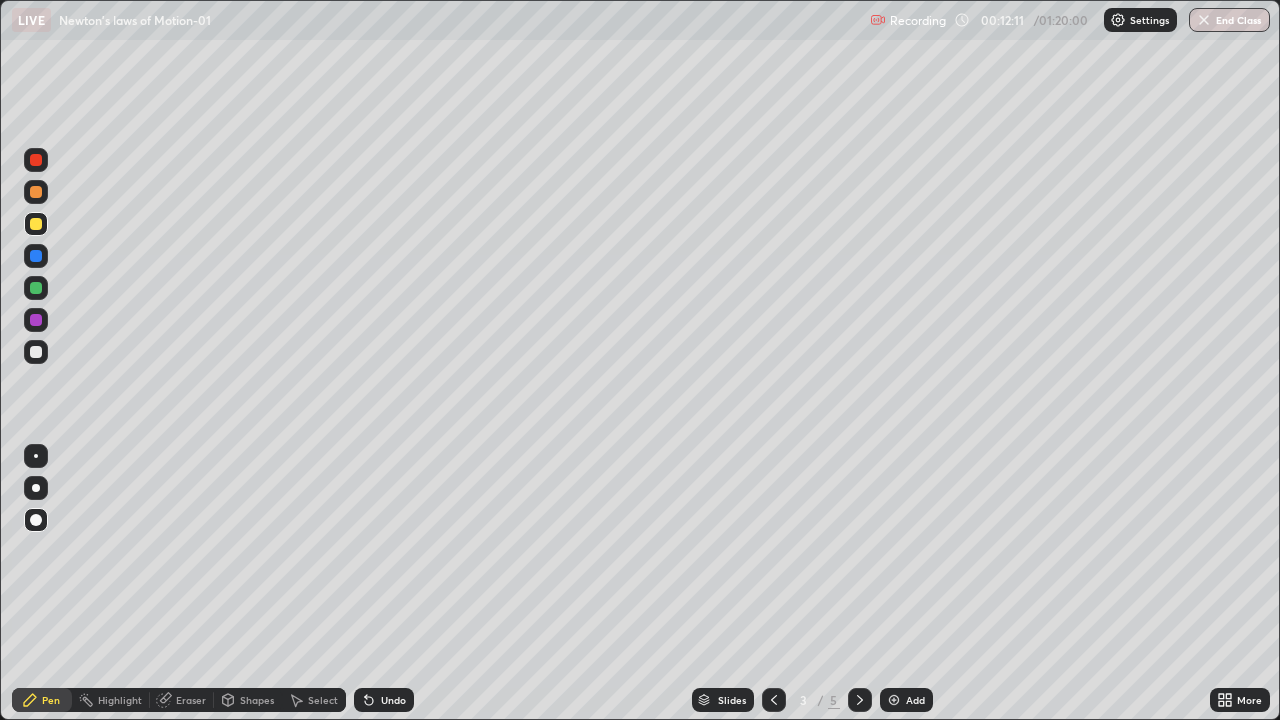 click 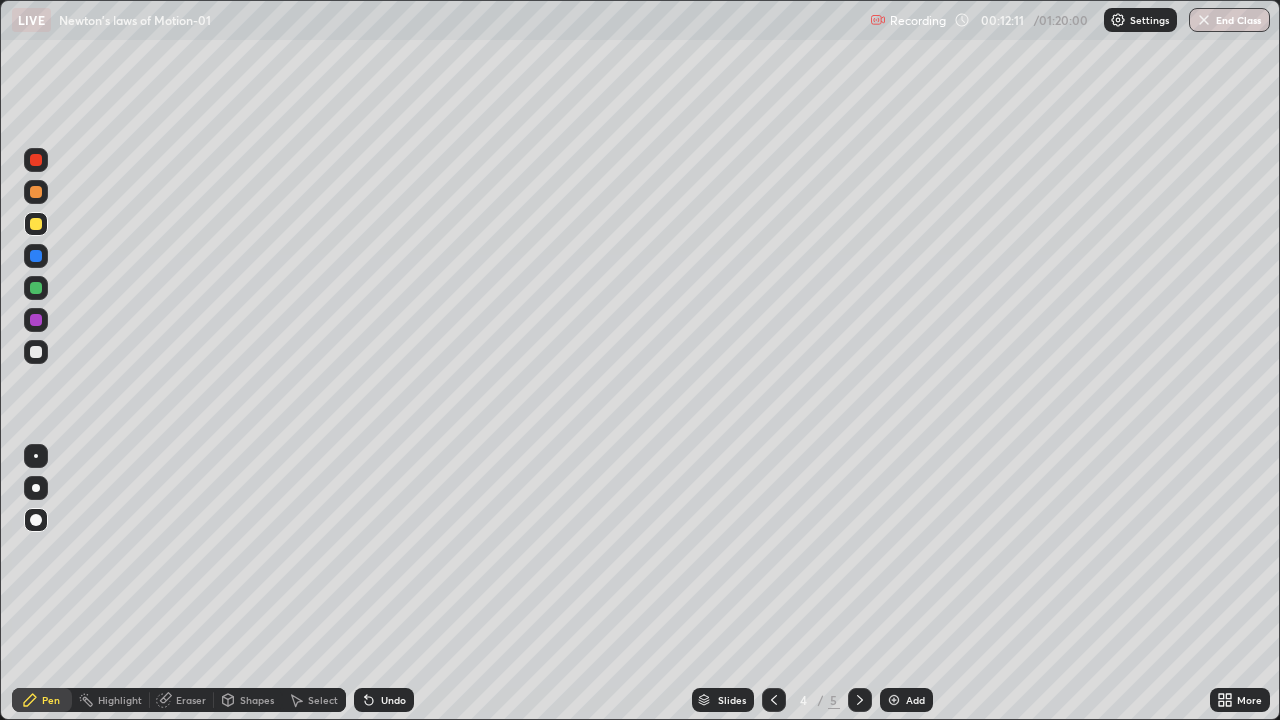 click 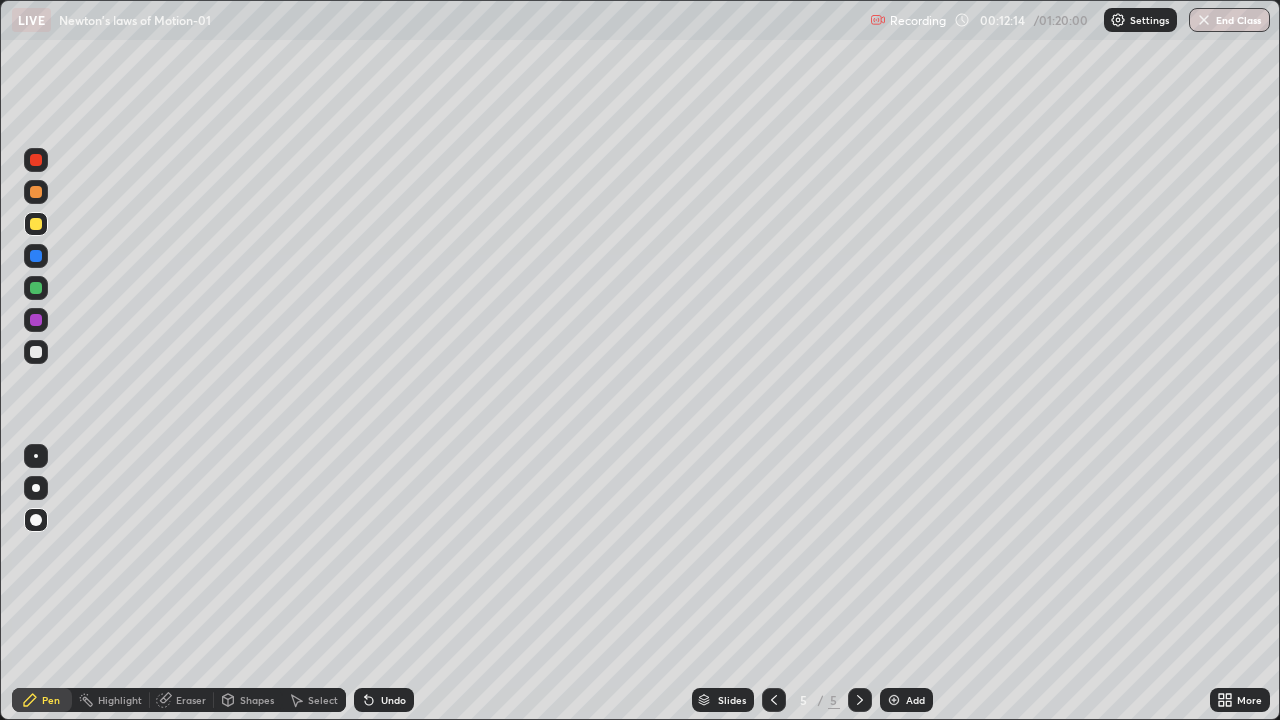 click at bounding box center (36, 352) 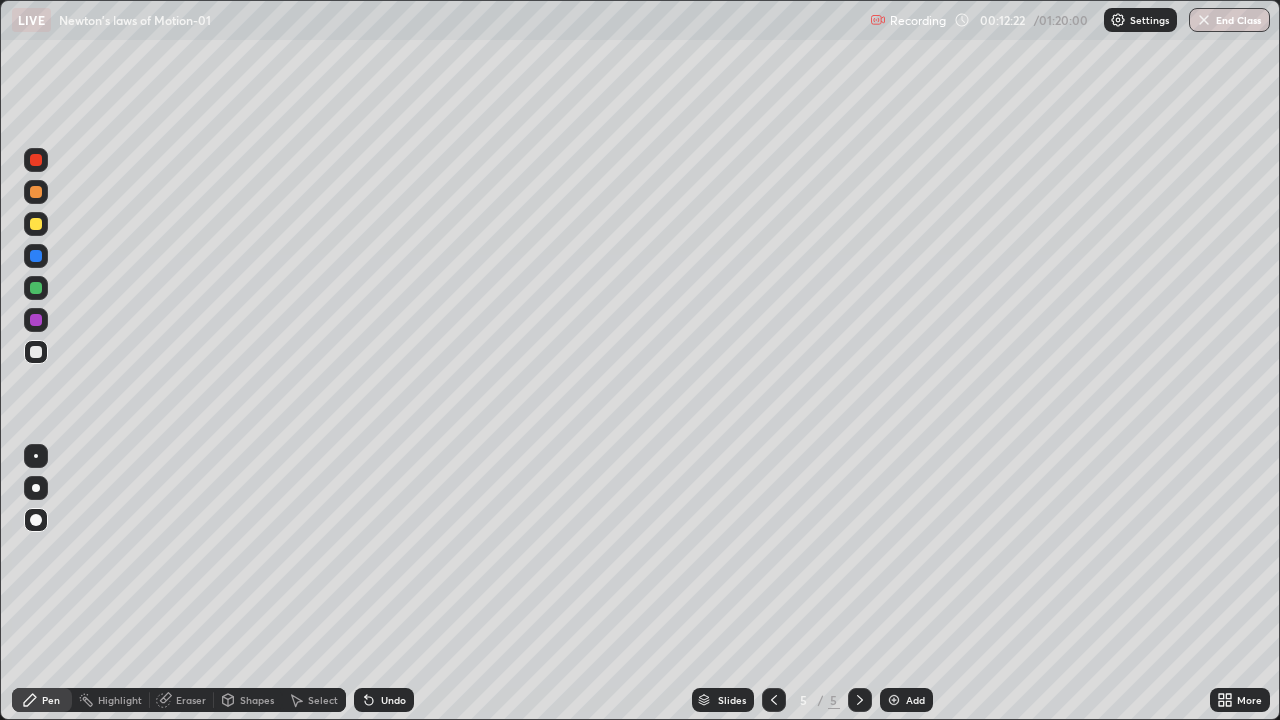 click at bounding box center (36, 352) 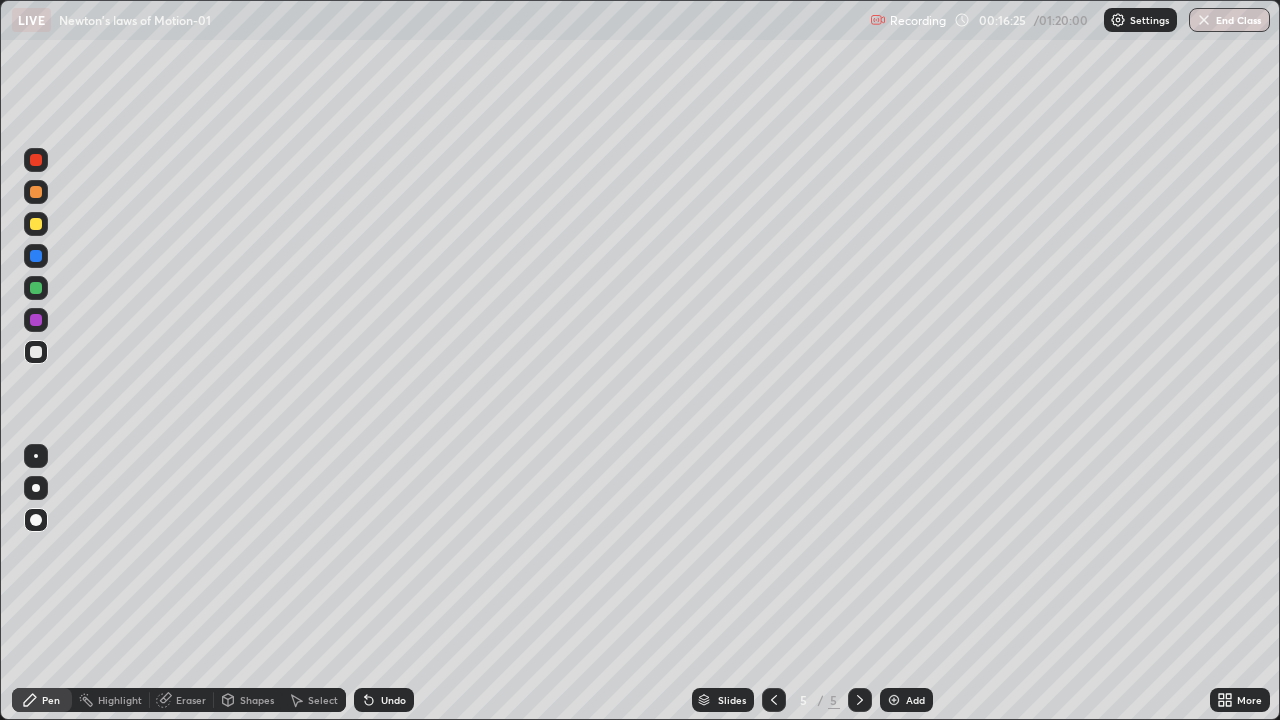 click at bounding box center (36, 224) 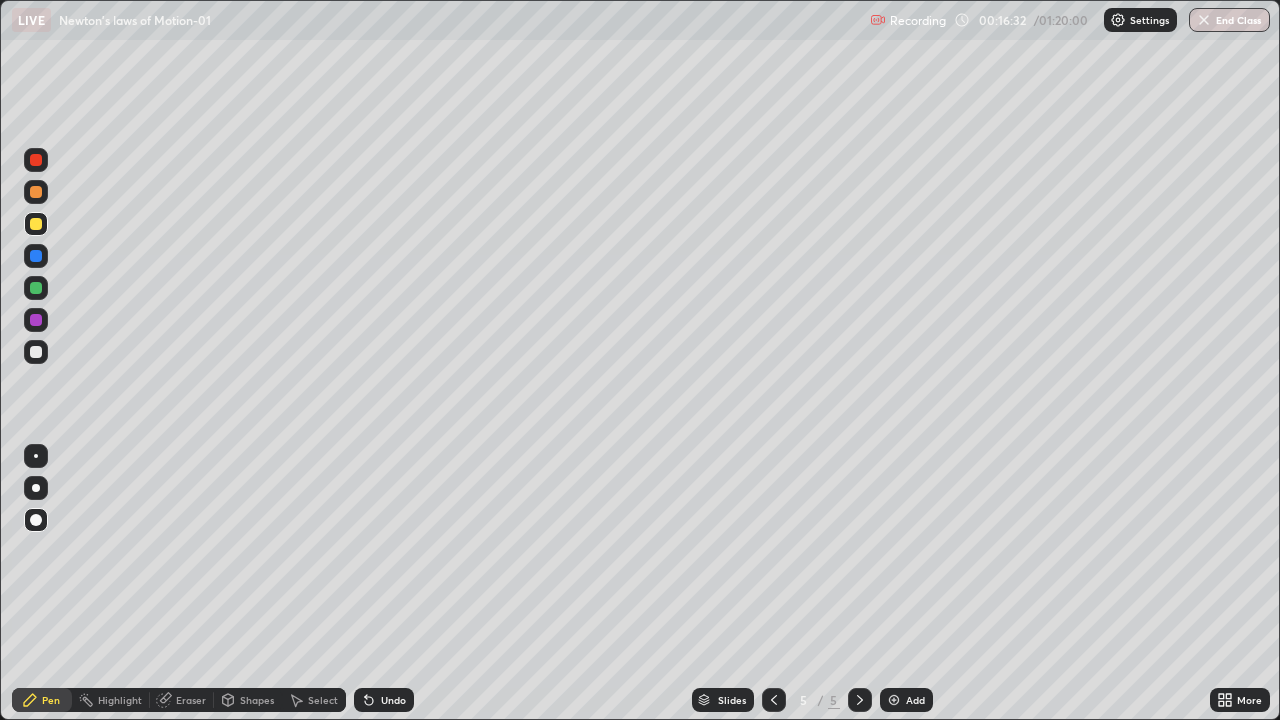 click at bounding box center (36, 352) 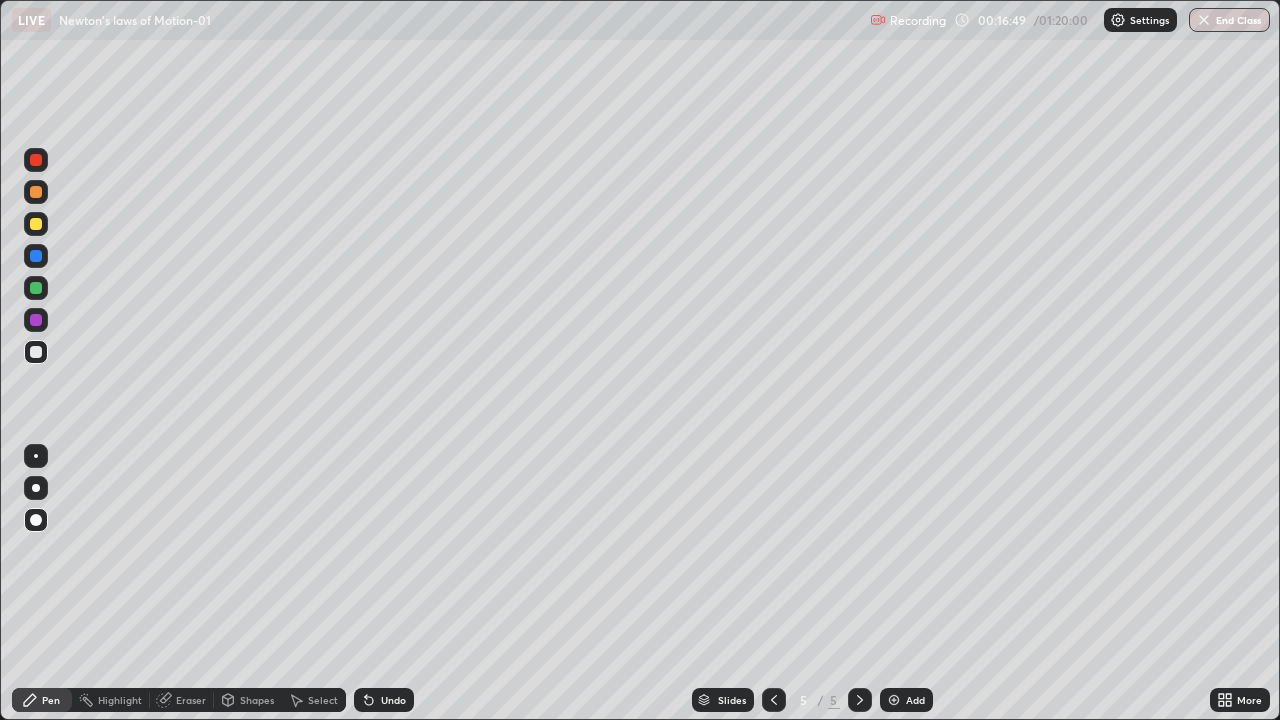 click at bounding box center (36, 352) 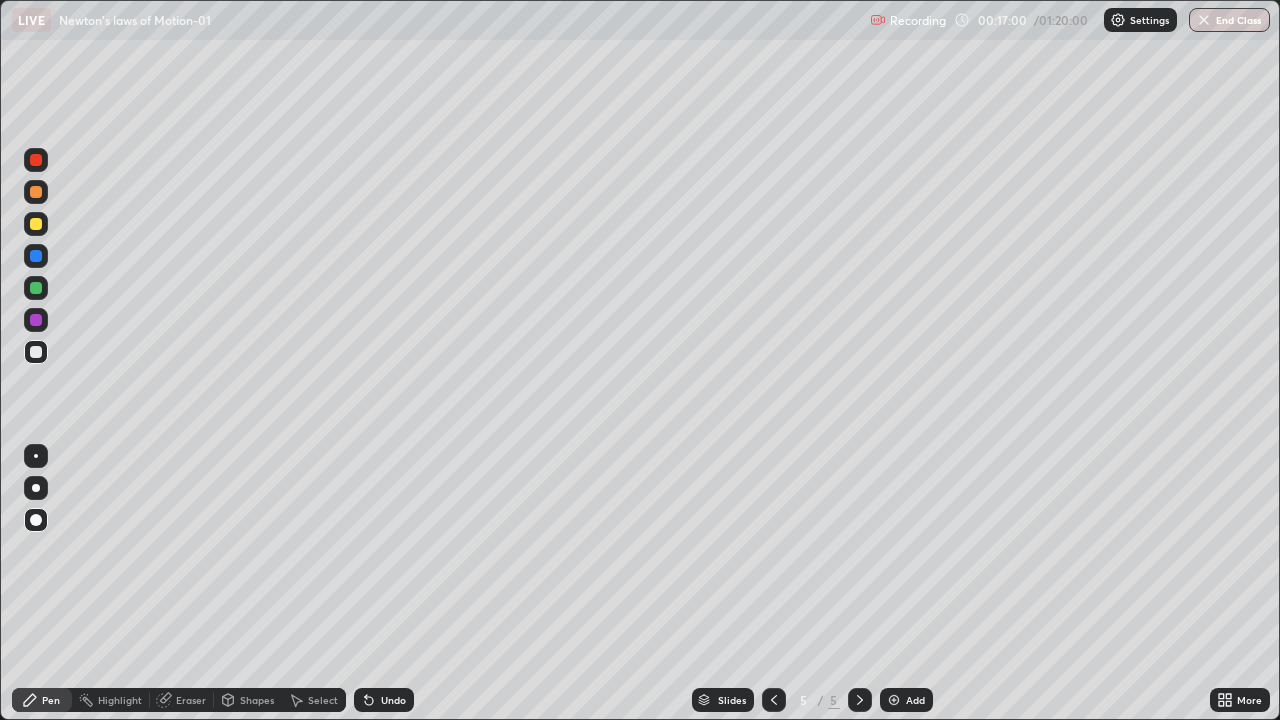 click on "Undo" at bounding box center [393, 700] 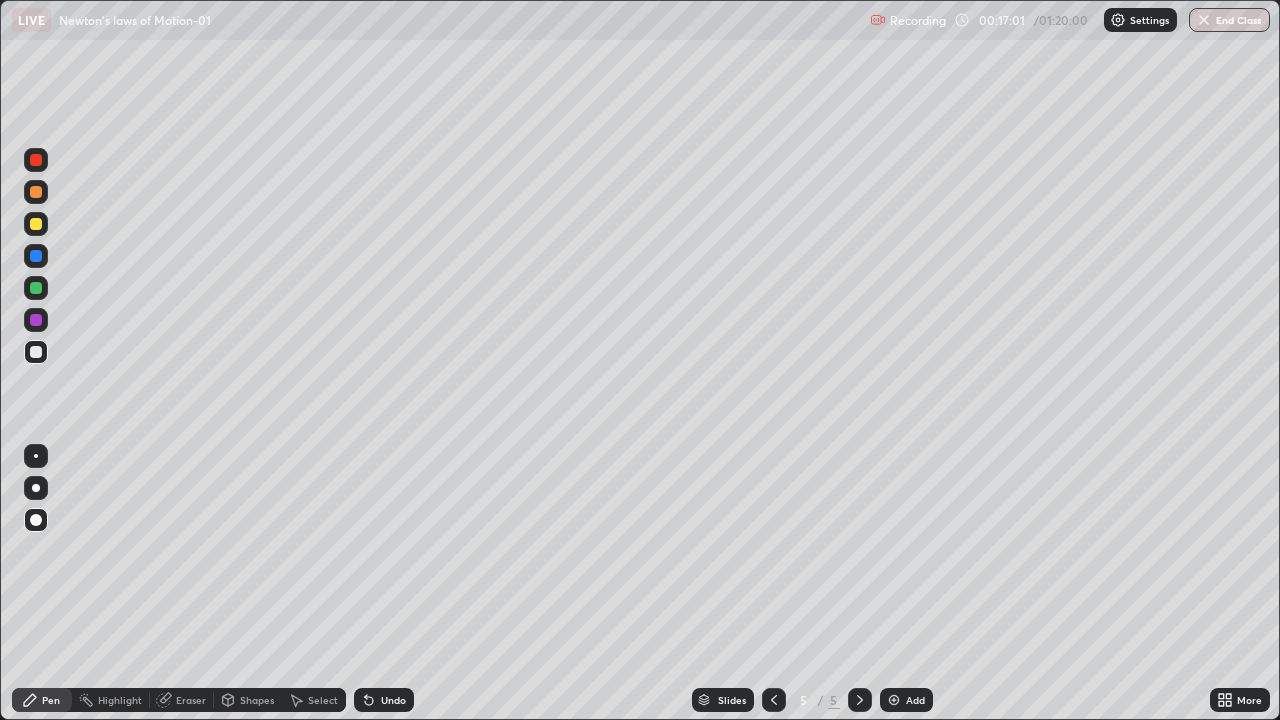 click on "Undo" at bounding box center [393, 700] 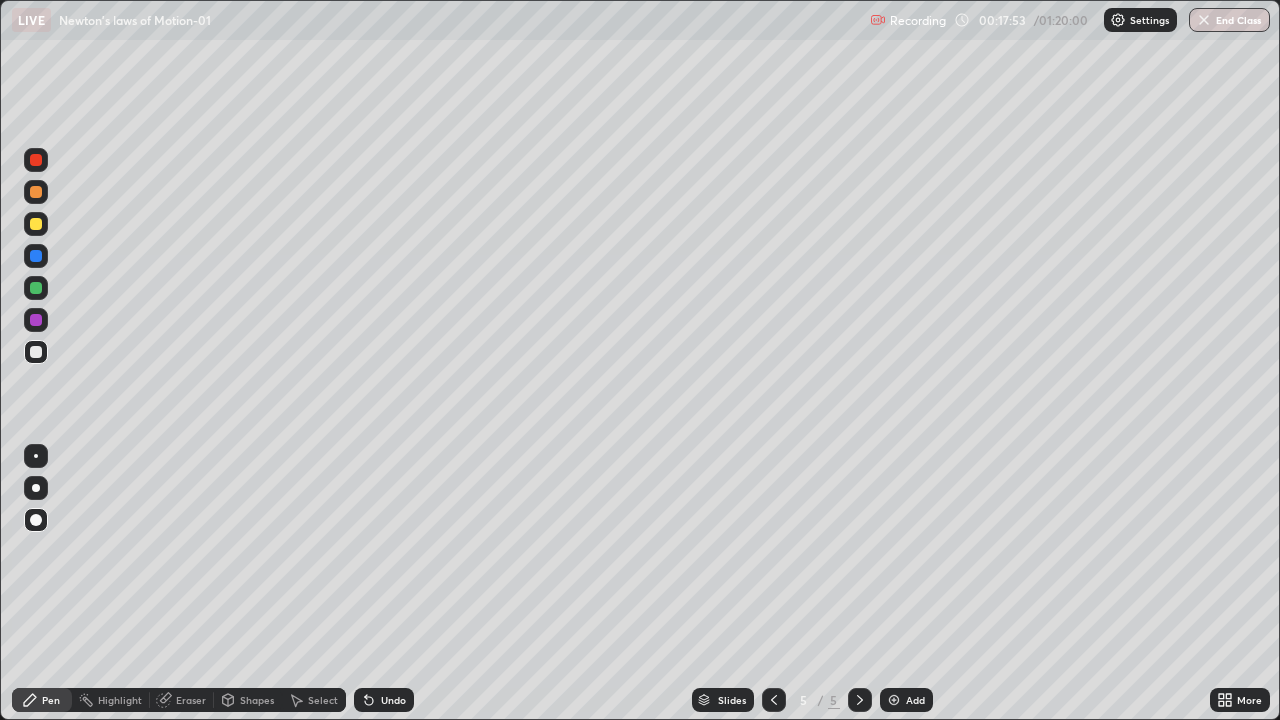 click on "Slides 5 / 5 Add" at bounding box center [812, 700] 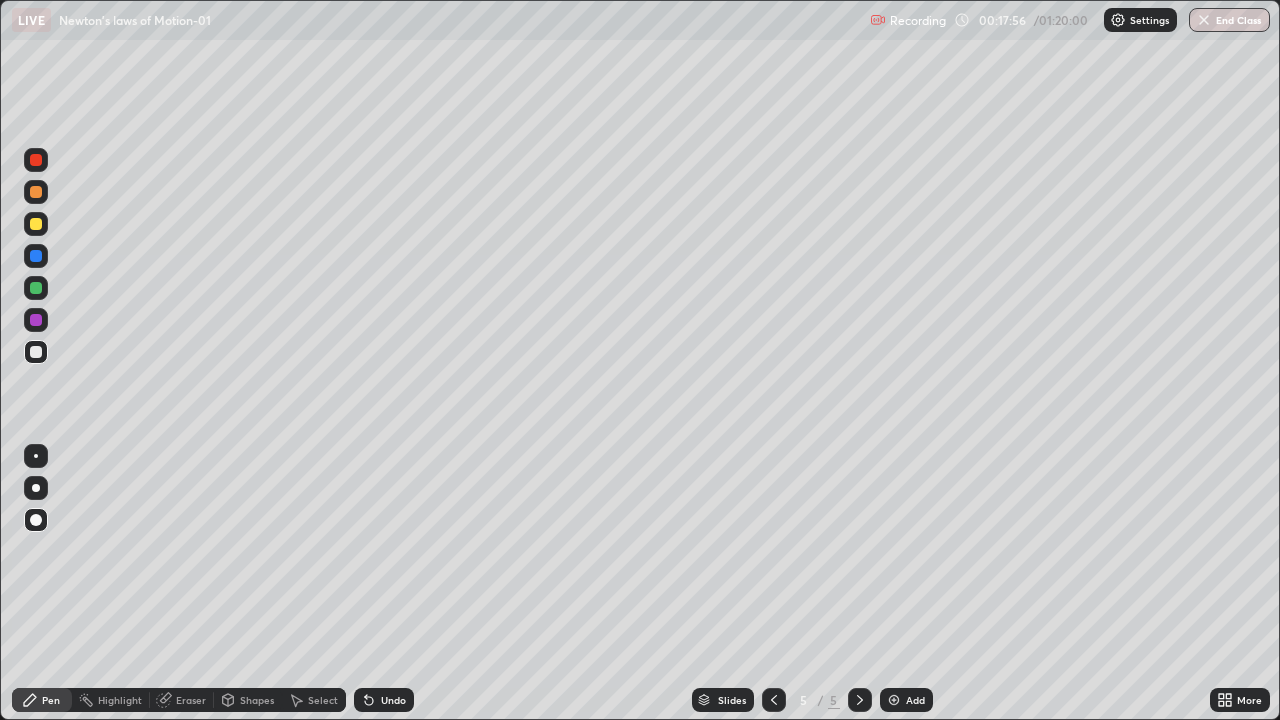 click on "Undo" at bounding box center [393, 700] 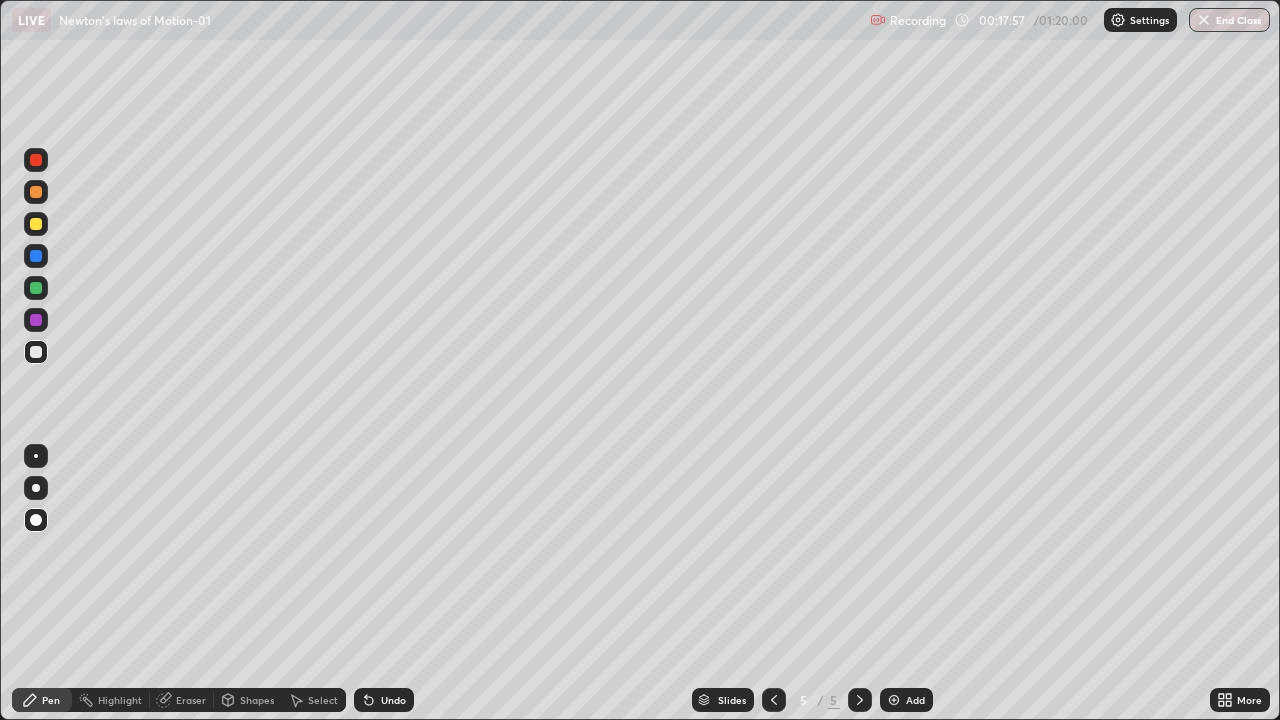 click on "Undo" at bounding box center [384, 700] 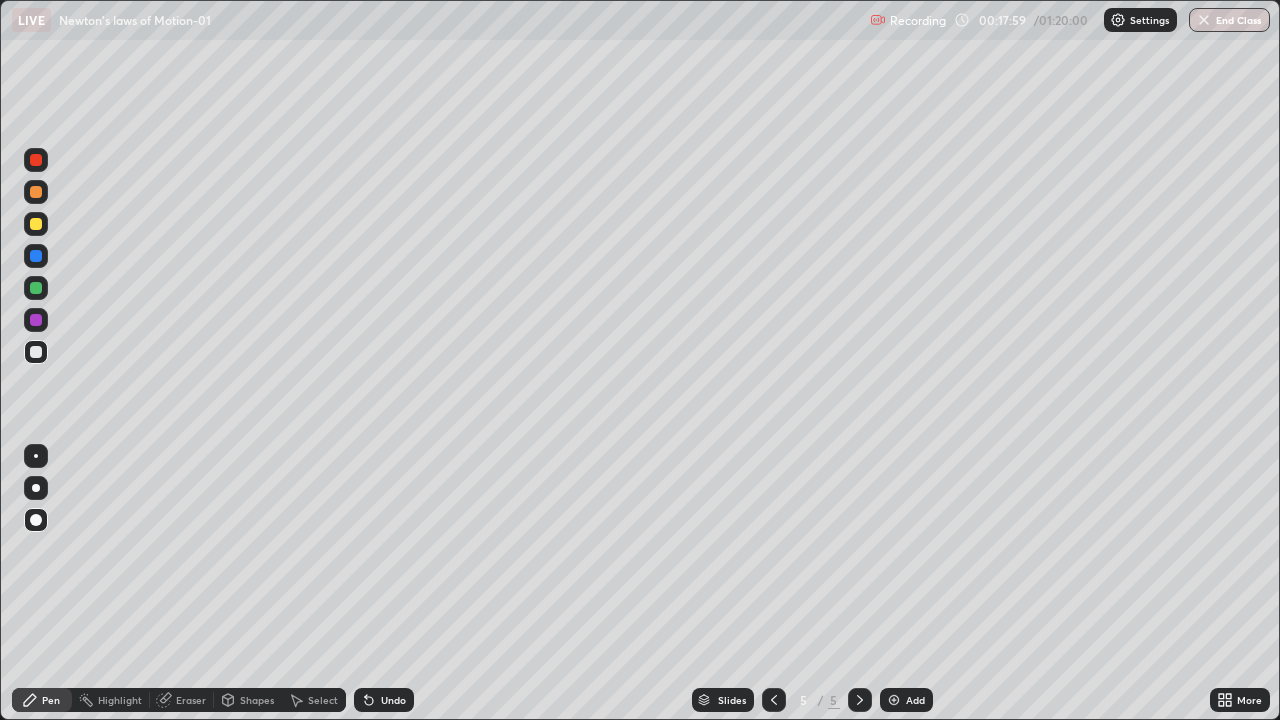 click on "Undo" at bounding box center (384, 700) 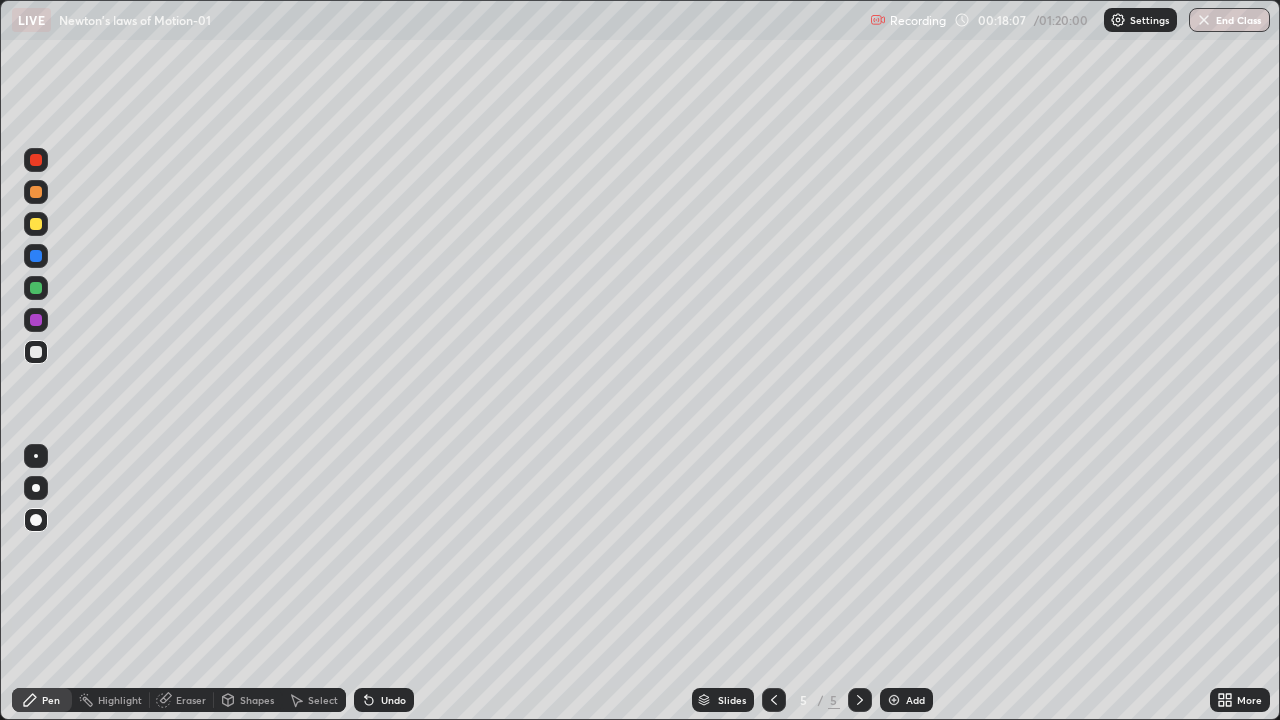 click at bounding box center [36, 224] 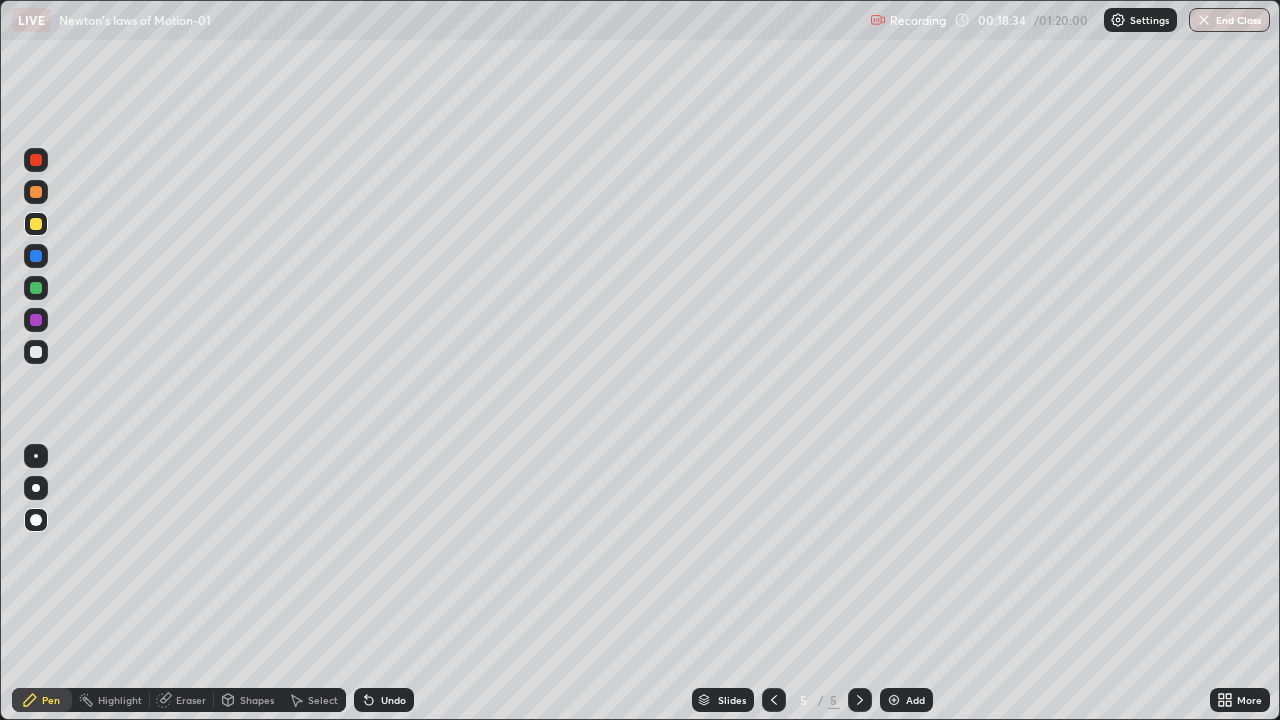 click at bounding box center (36, 224) 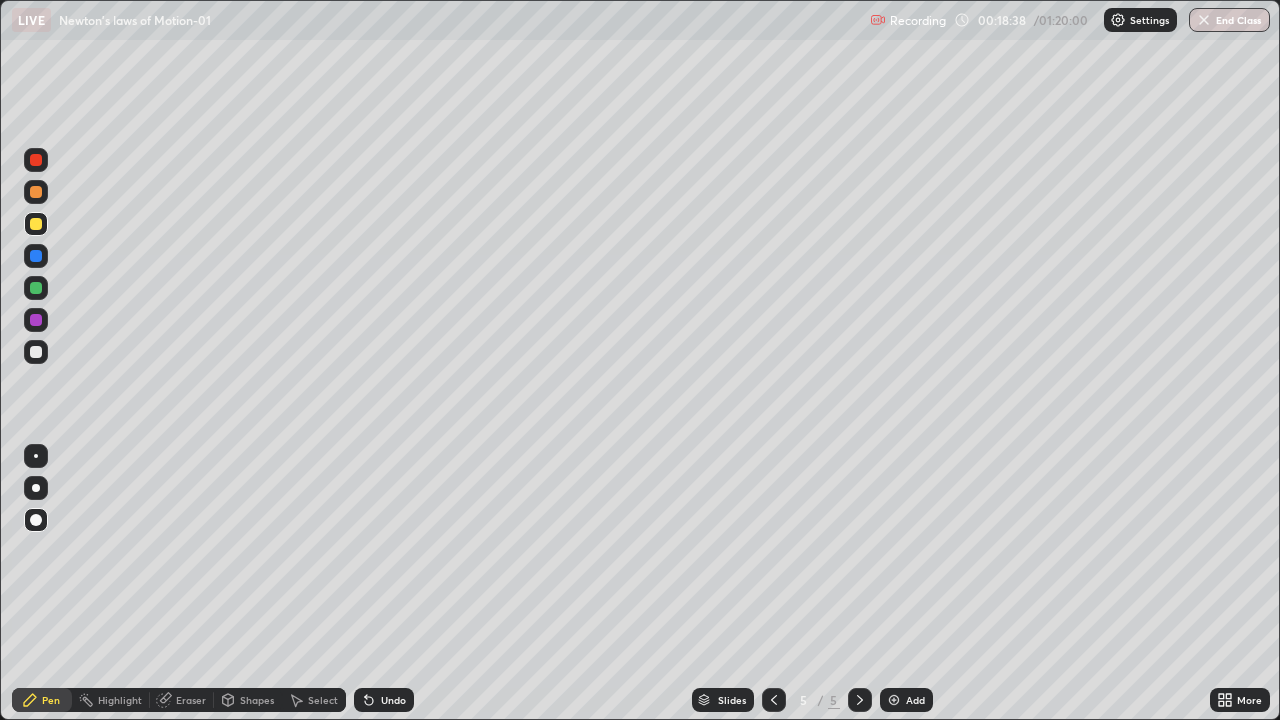 click at bounding box center (36, 224) 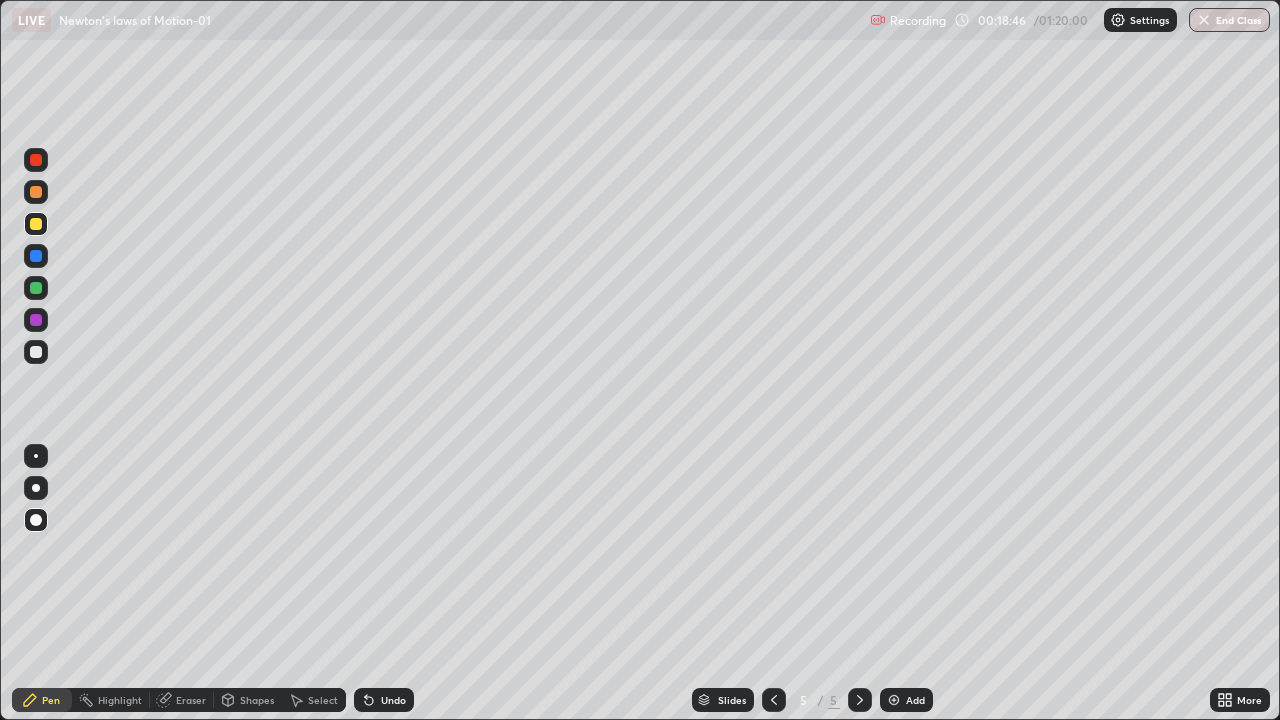 click at bounding box center (36, 352) 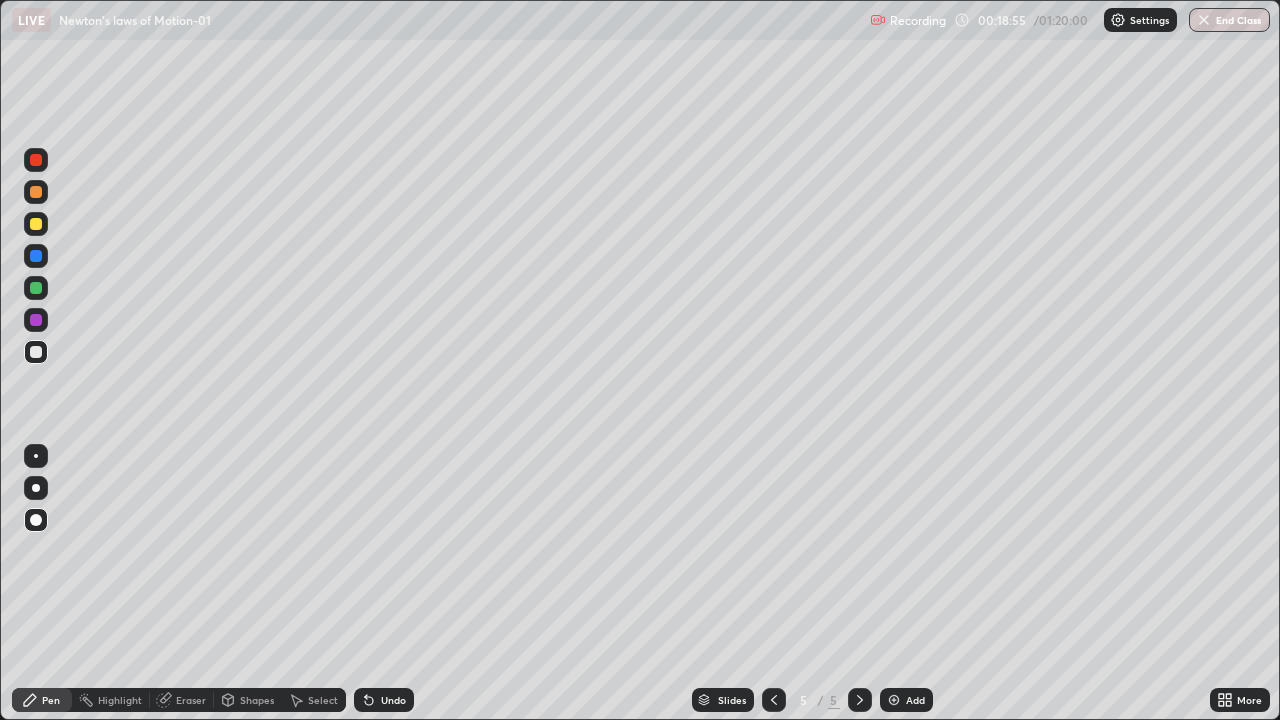 click at bounding box center (36, 224) 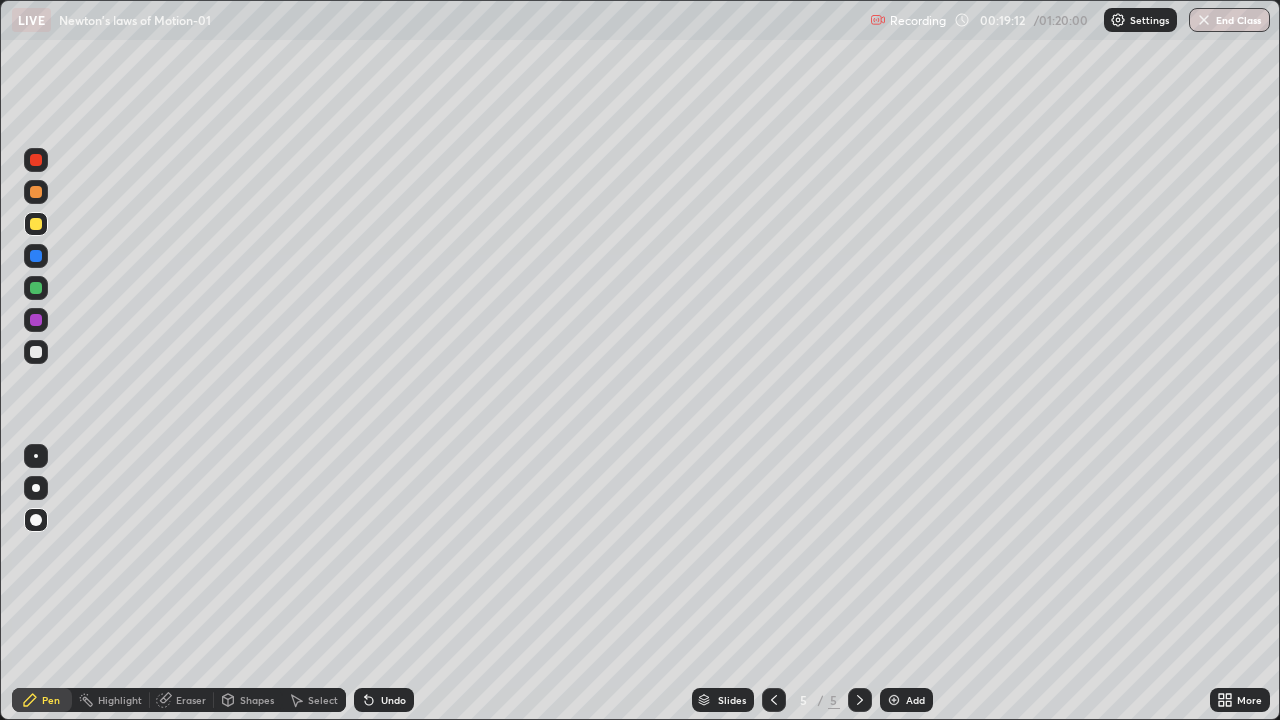 click at bounding box center [36, 352] 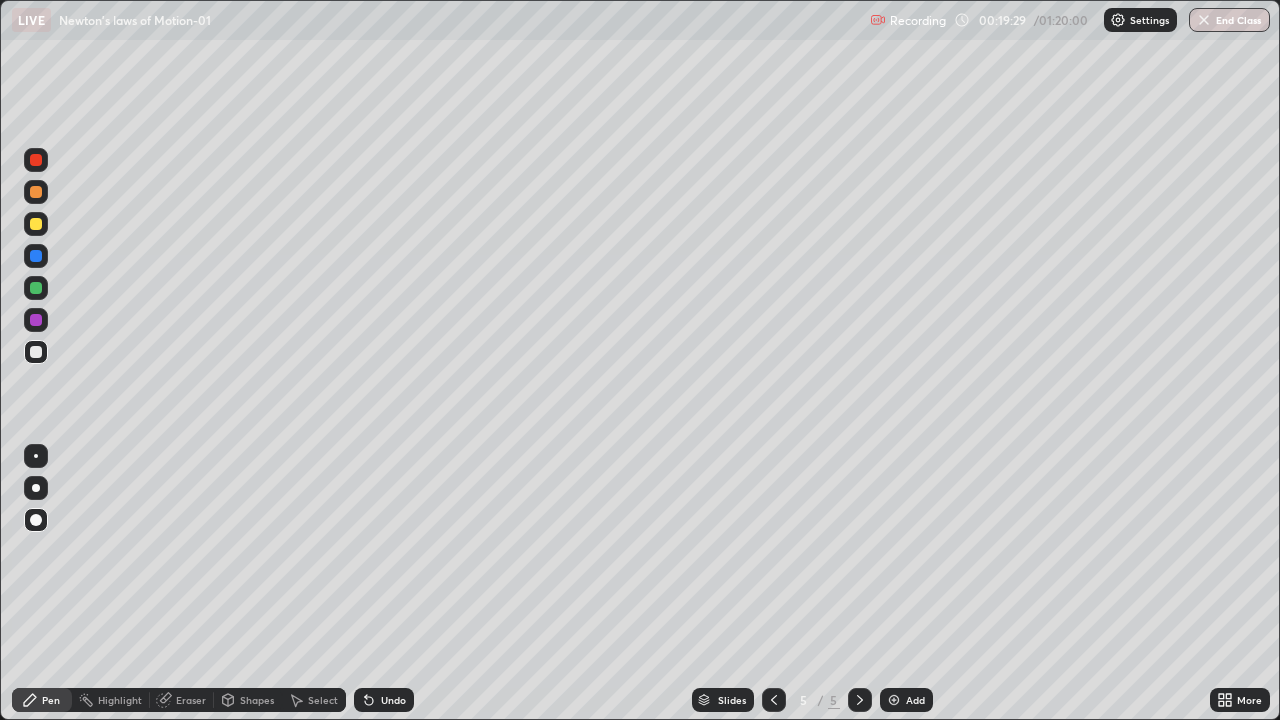 click at bounding box center (36, 224) 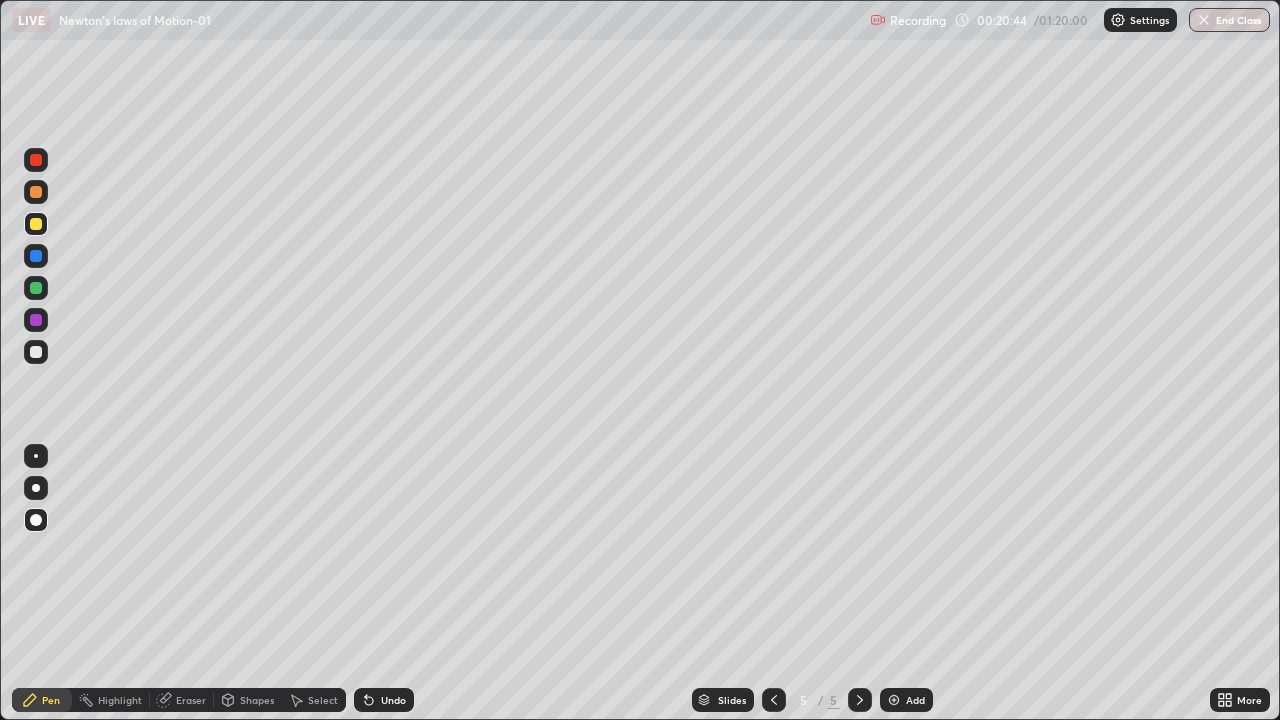 click at bounding box center (36, 224) 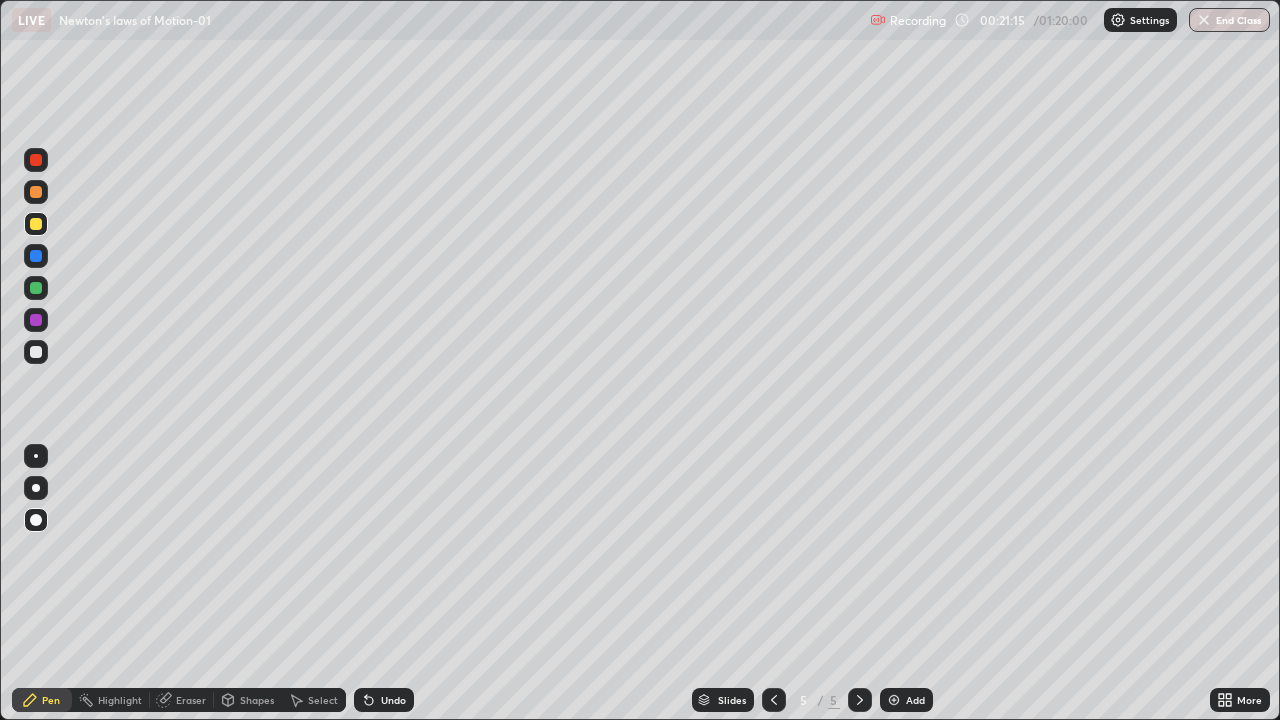 click at bounding box center (36, 352) 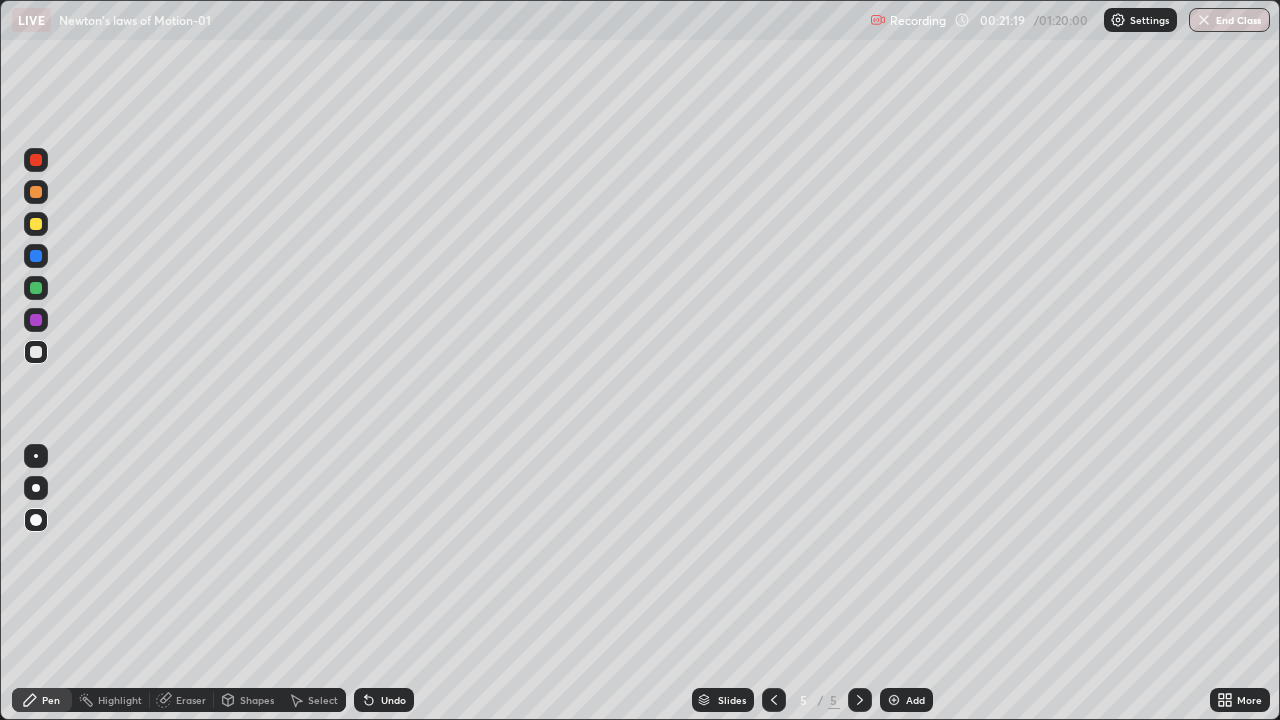 click at bounding box center (36, 224) 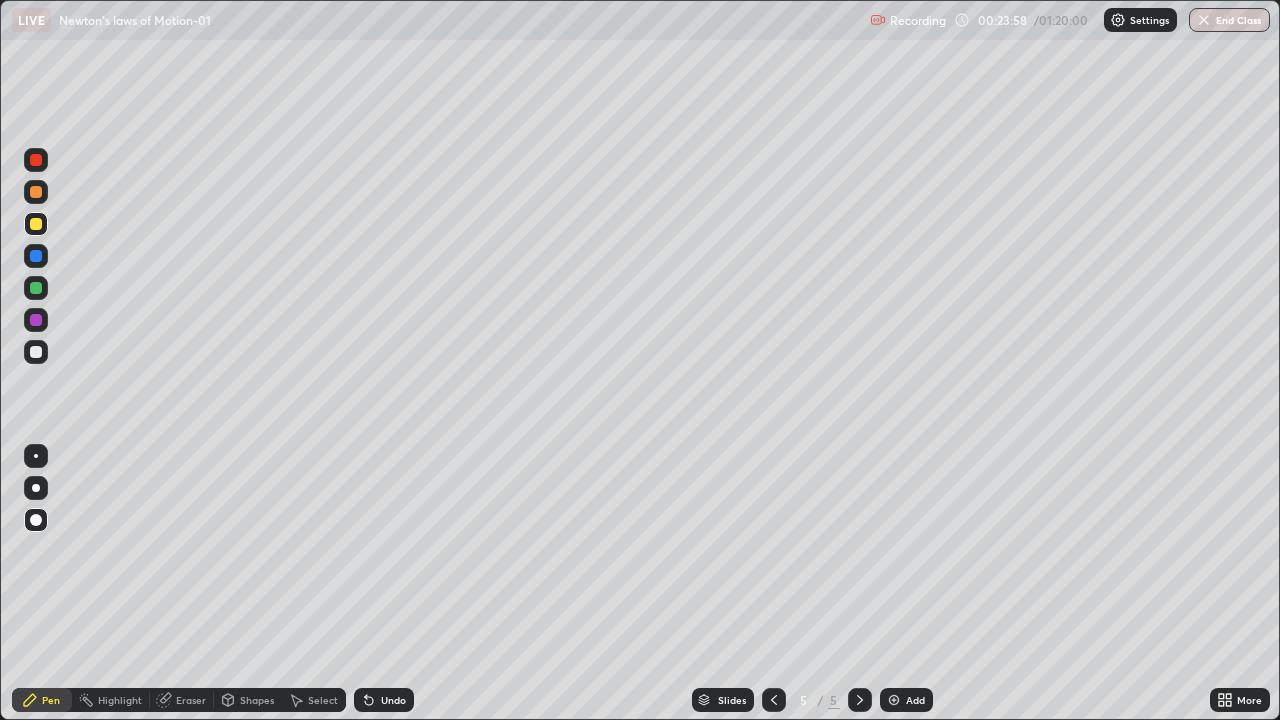 click at bounding box center [894, 700] 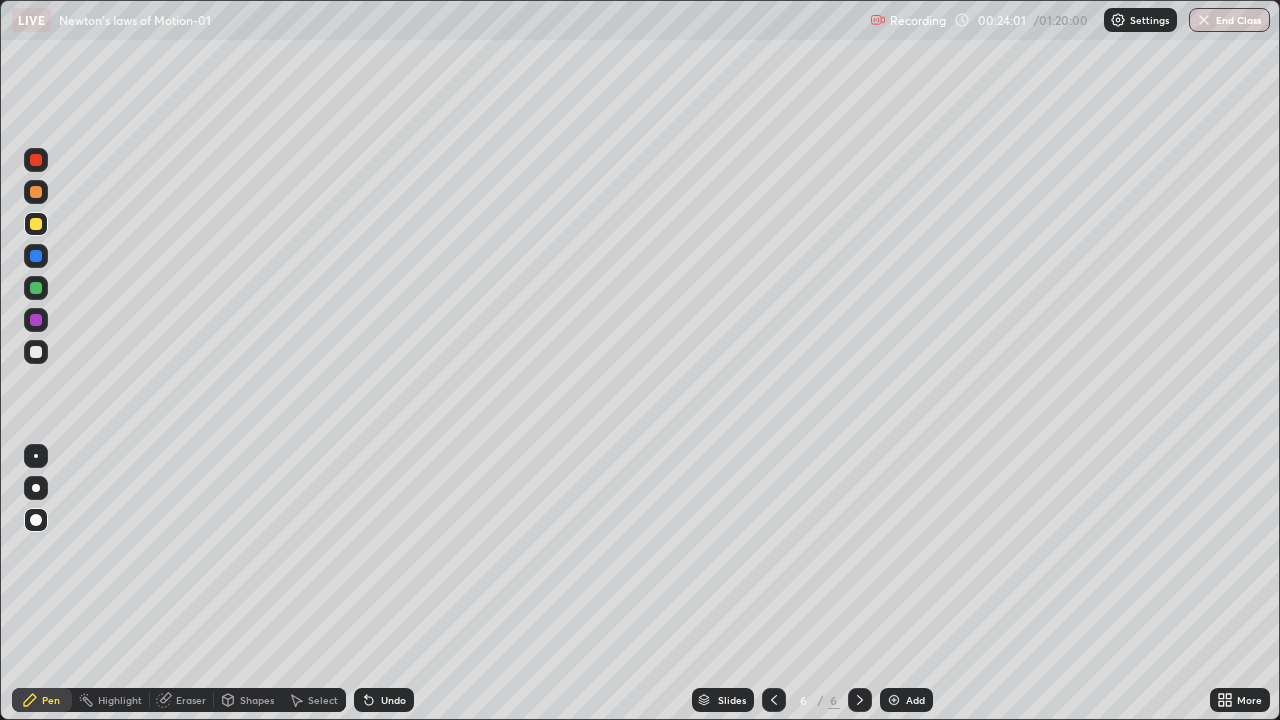 click at bounding box center (36, 224) 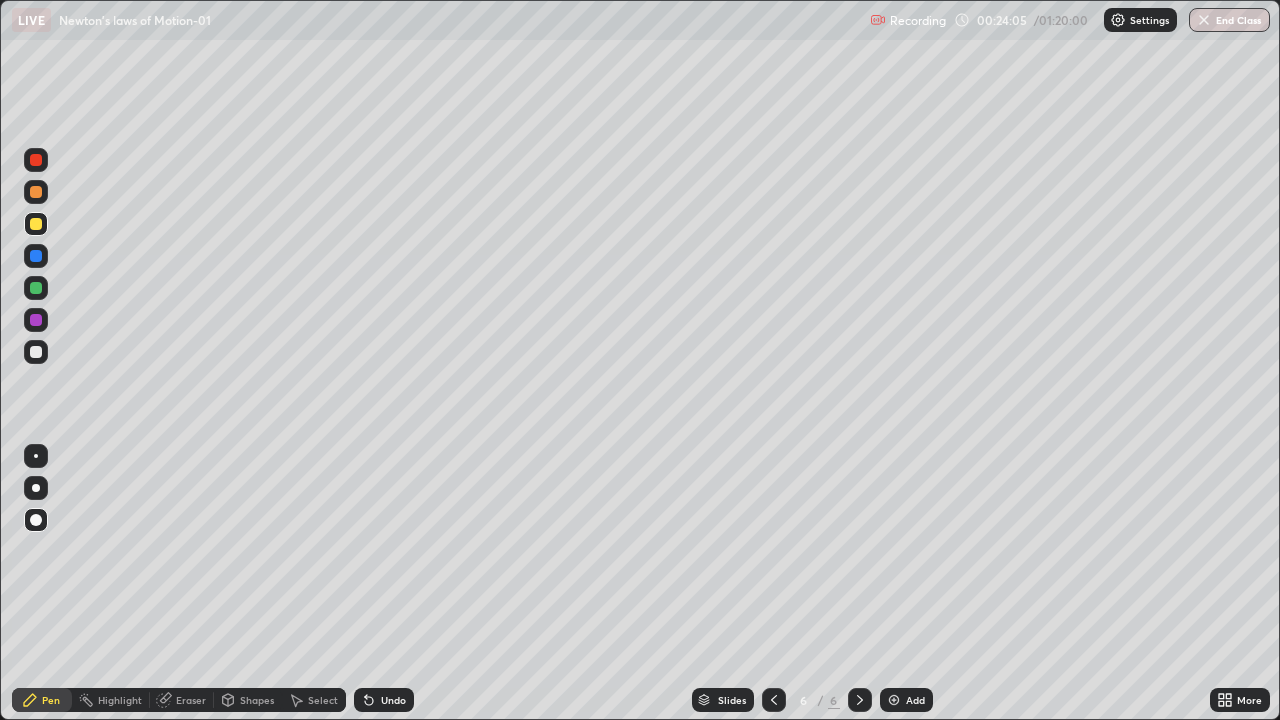 click at bounding box center (36, 352) 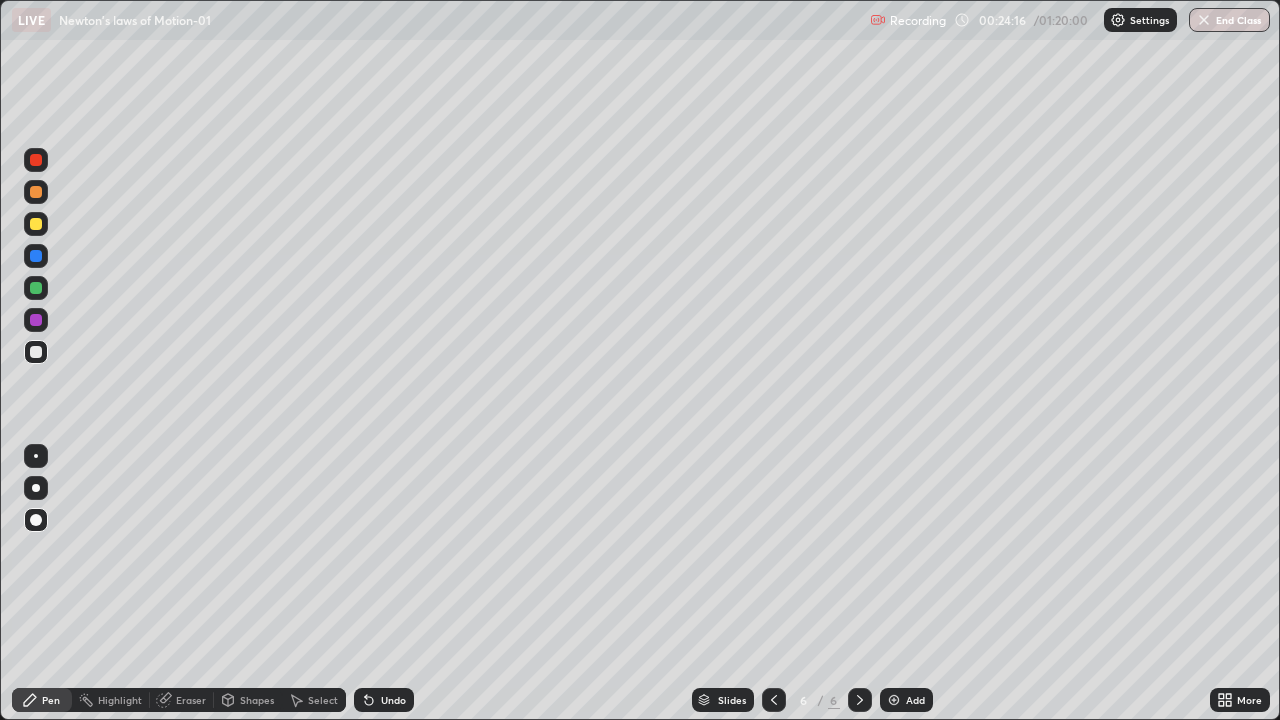 click on "Undo" at bounding box center [393, 700] 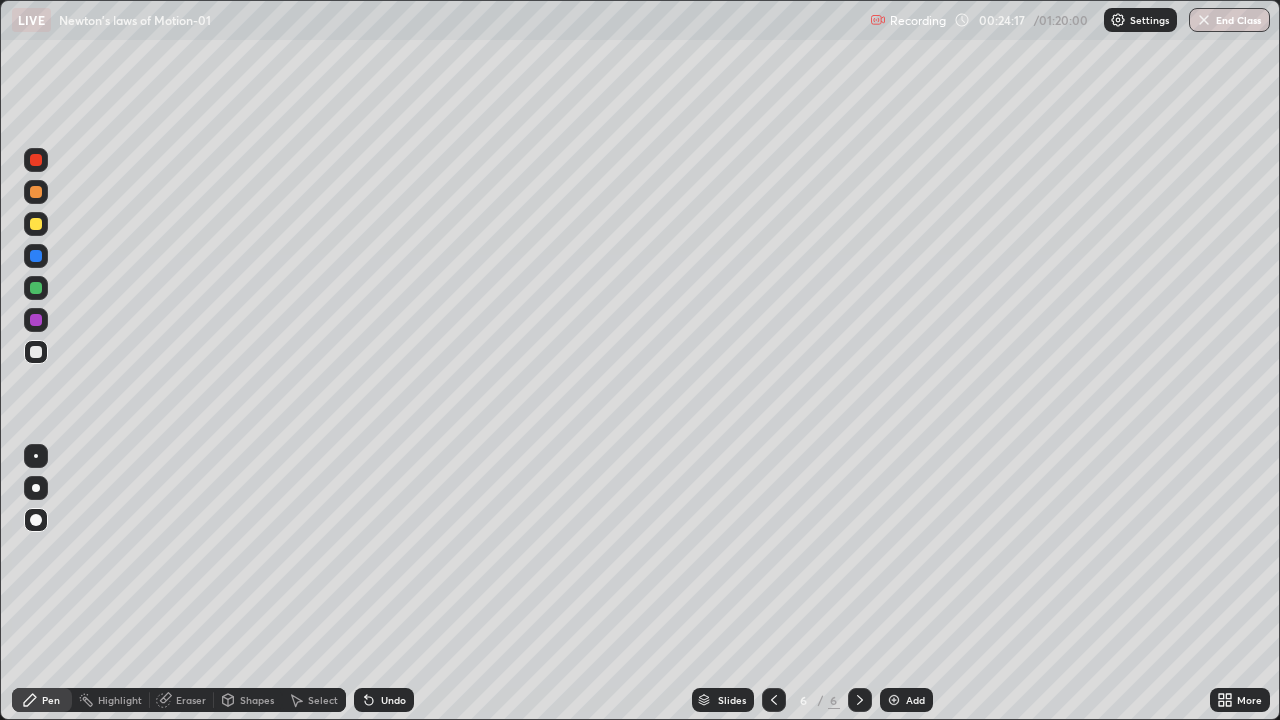 click on "Undo" at bounding box center [384, 700] 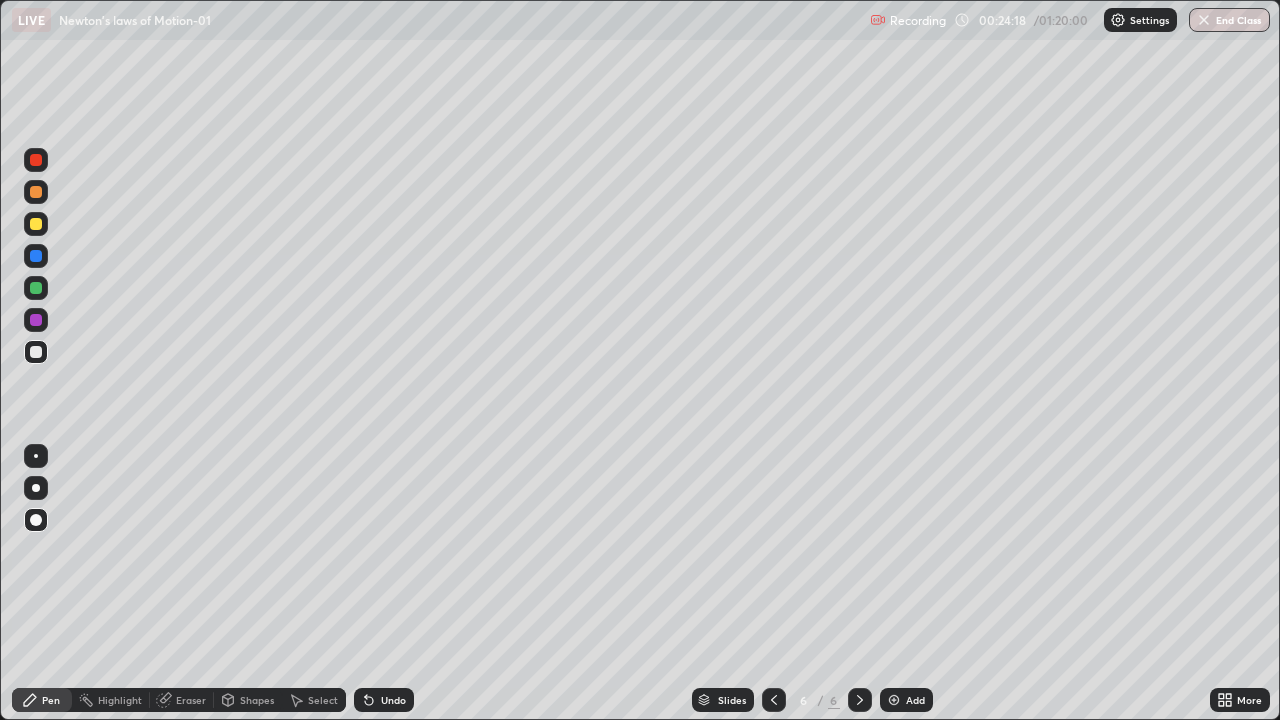 click on "Undo" at bounding box center [384, 700] 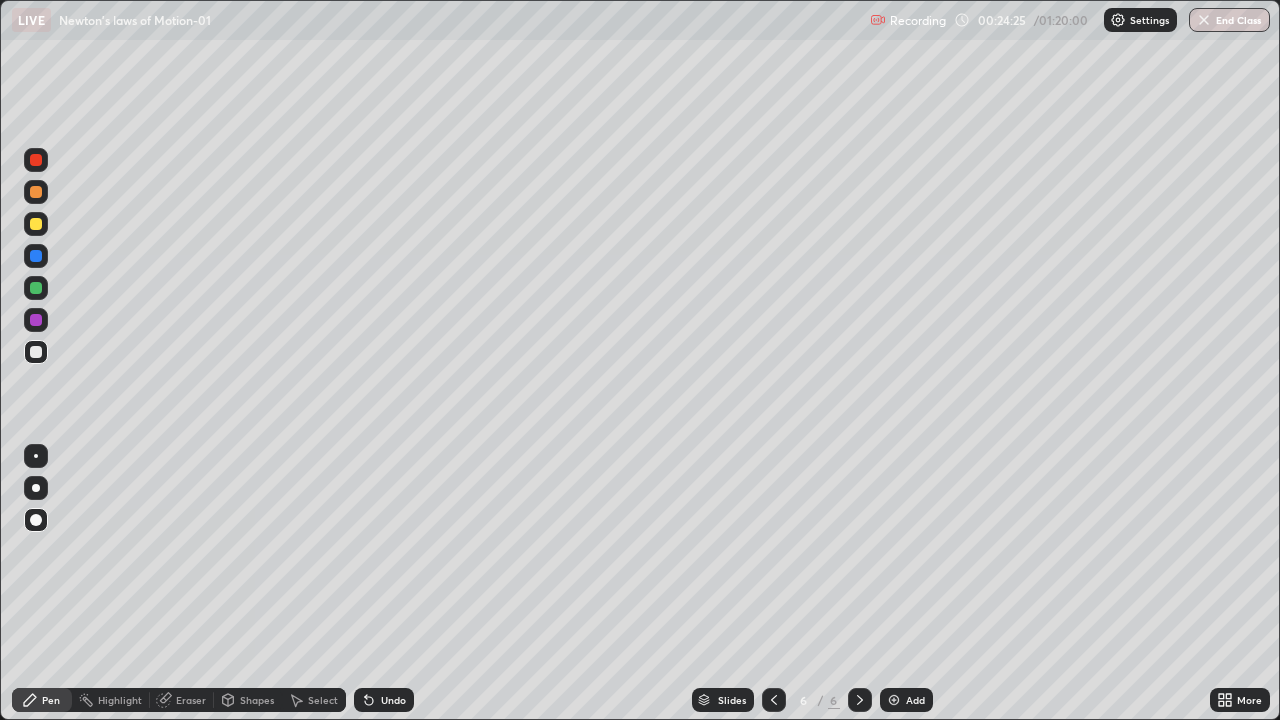 click on "Undo" at bounding box center [393, 700] 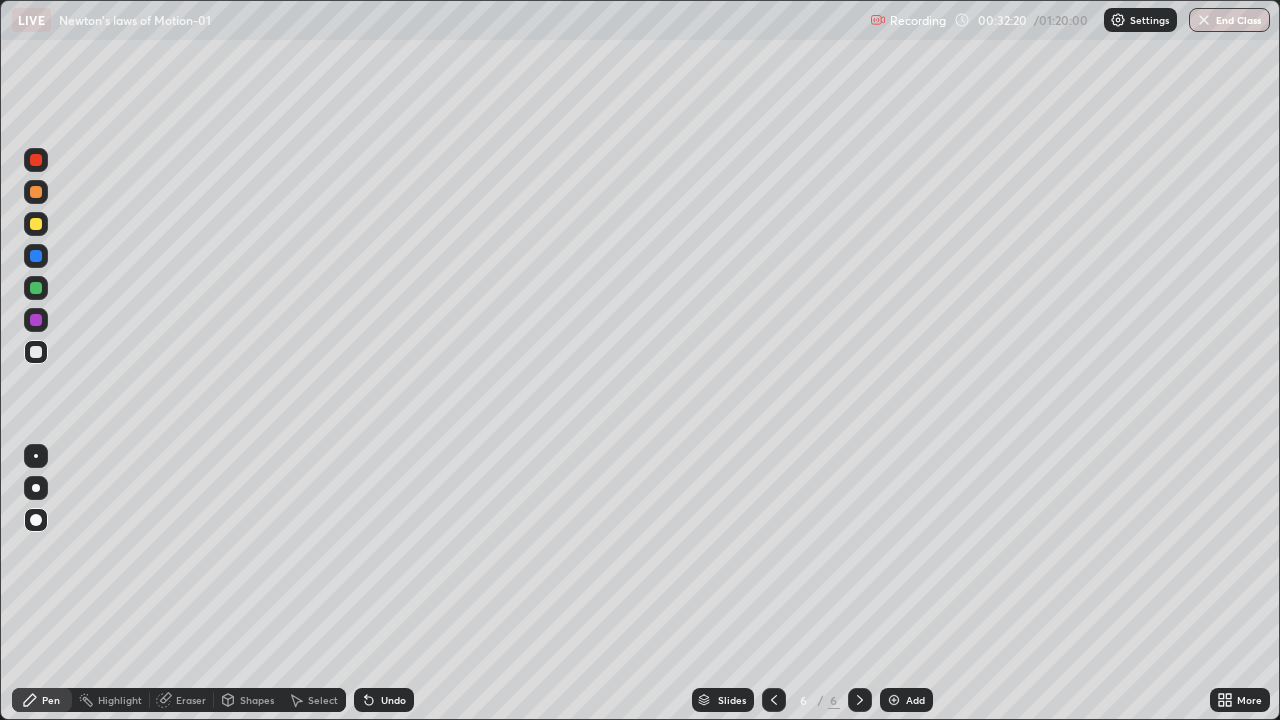 click at bounding box center (36, 288) 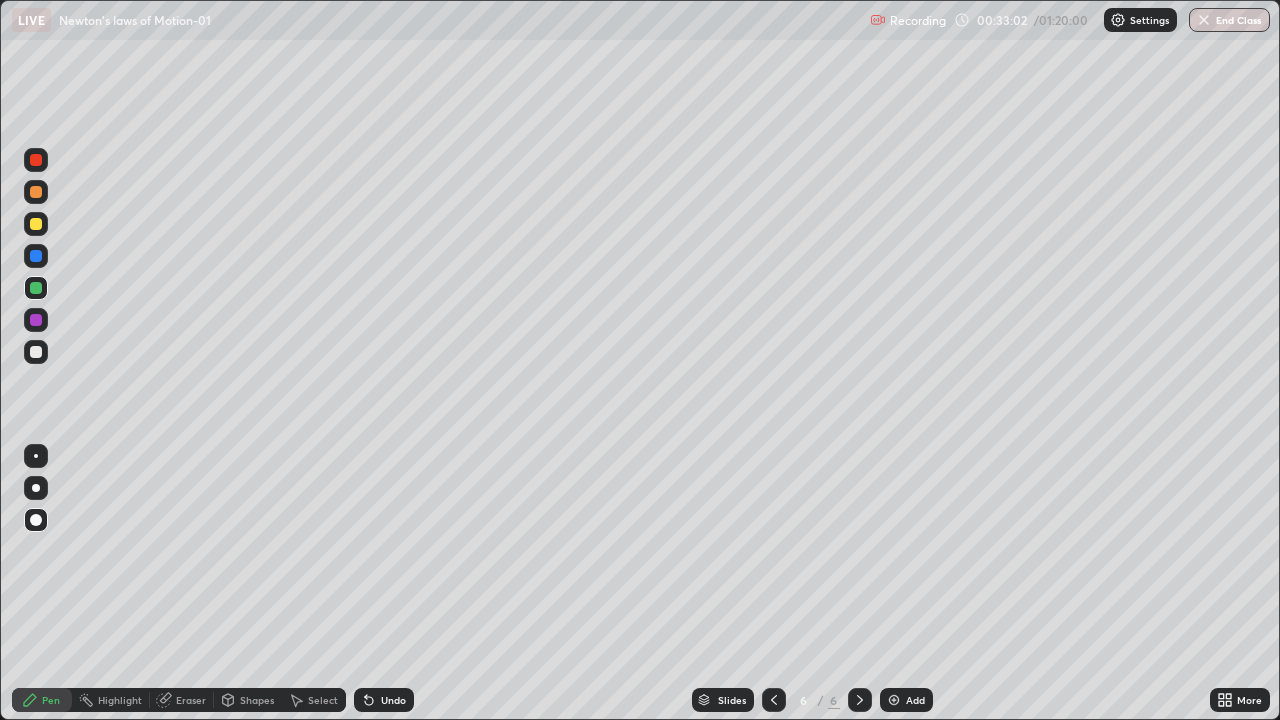 click at bounding box center (36, 224) 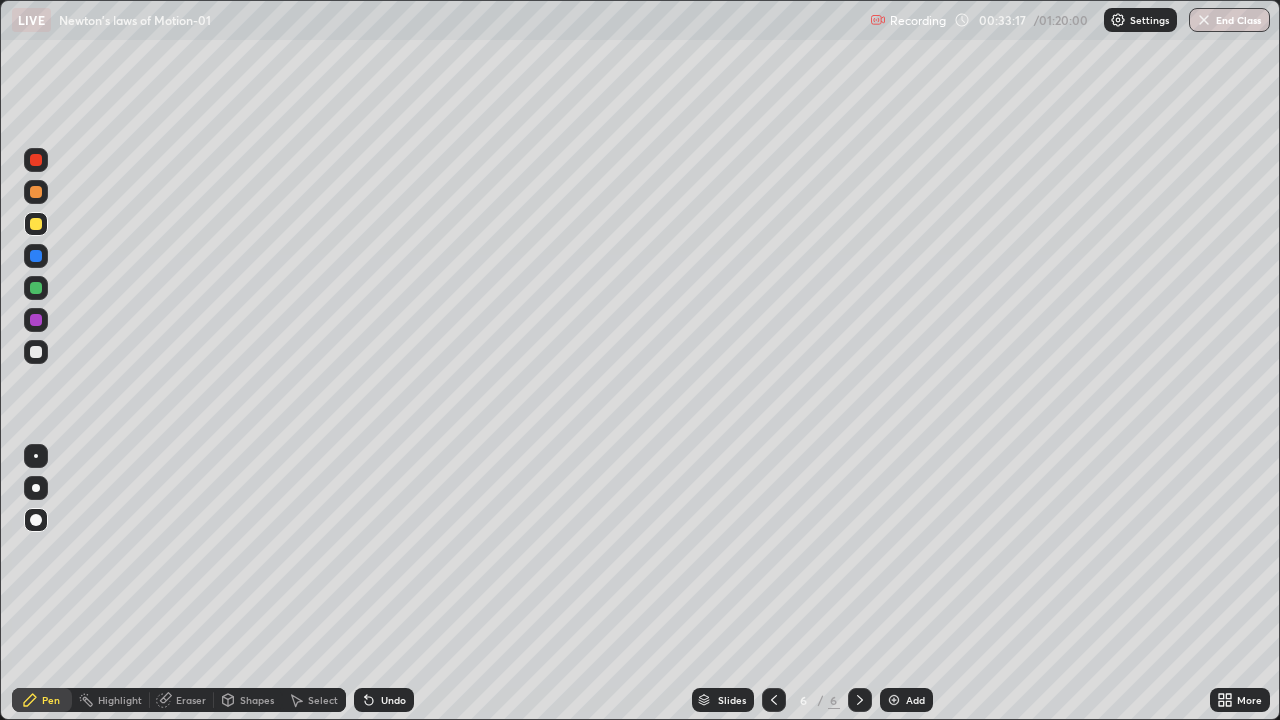 click at bounding box center (36, 352) 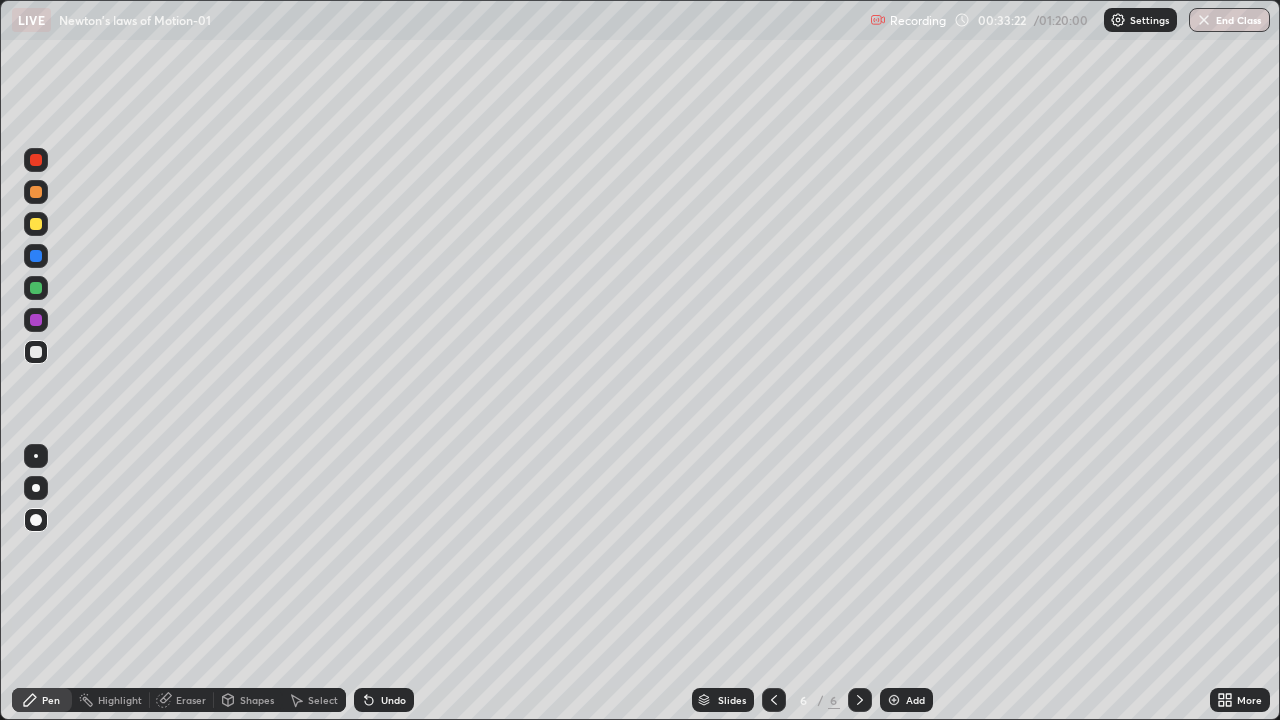 click at bounding box center [36, 288] 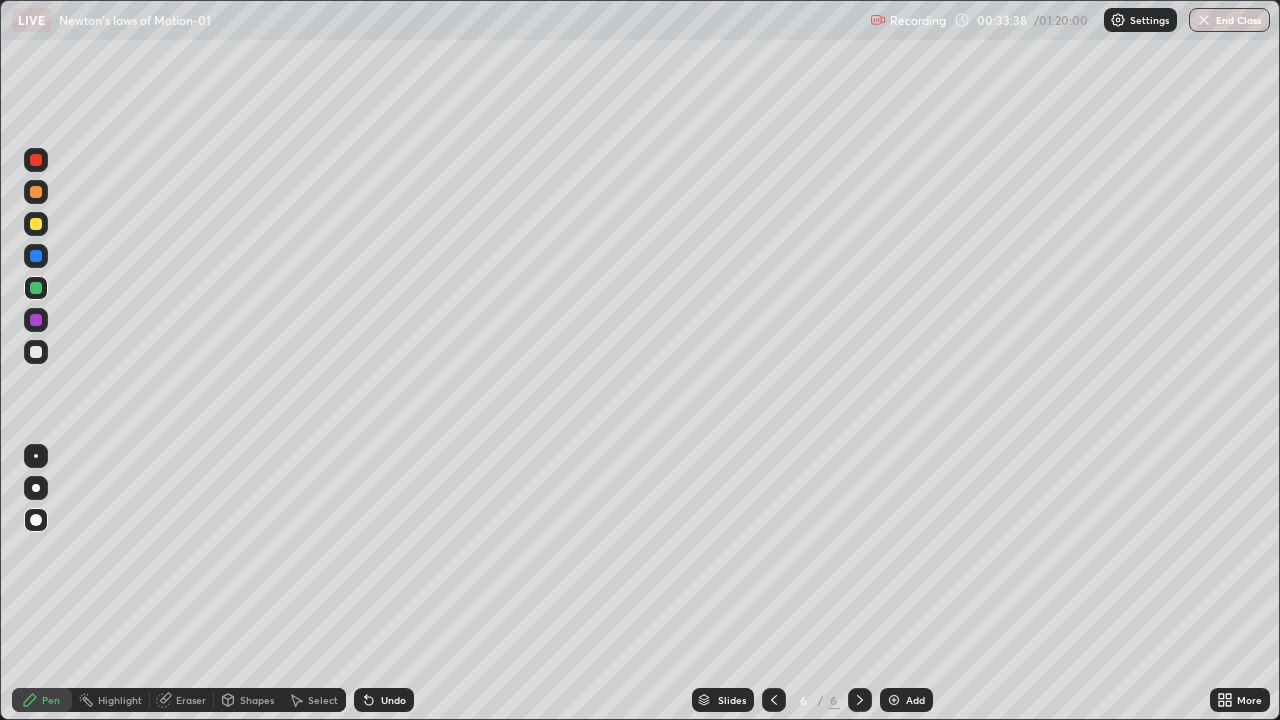 click on "LIVE Newton's laws of Motion-01 Recording 00:33:38 /  01:20:00 Settings End Class" at bounding box center [640, 20] 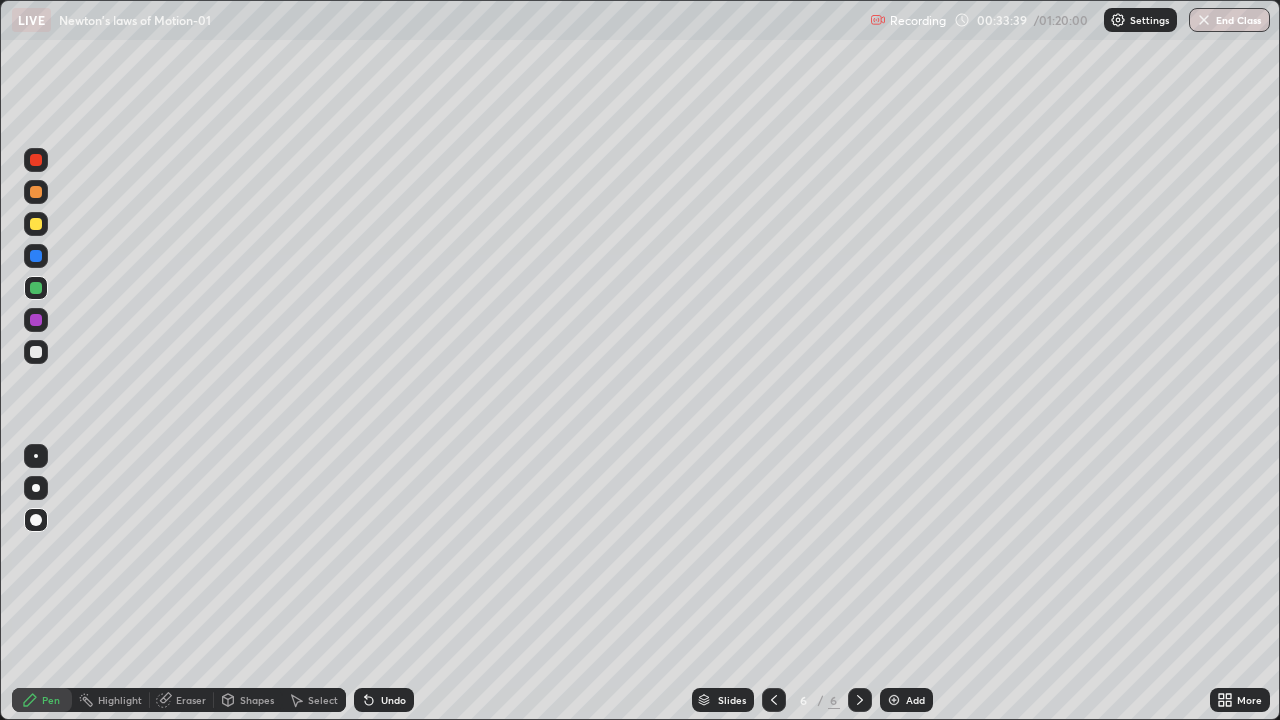 click on "LIVE Newton's laws of Motion-01 Recording 00:33:39 /  01:20:00 Settings End Class" at bounding box center (640, 20) 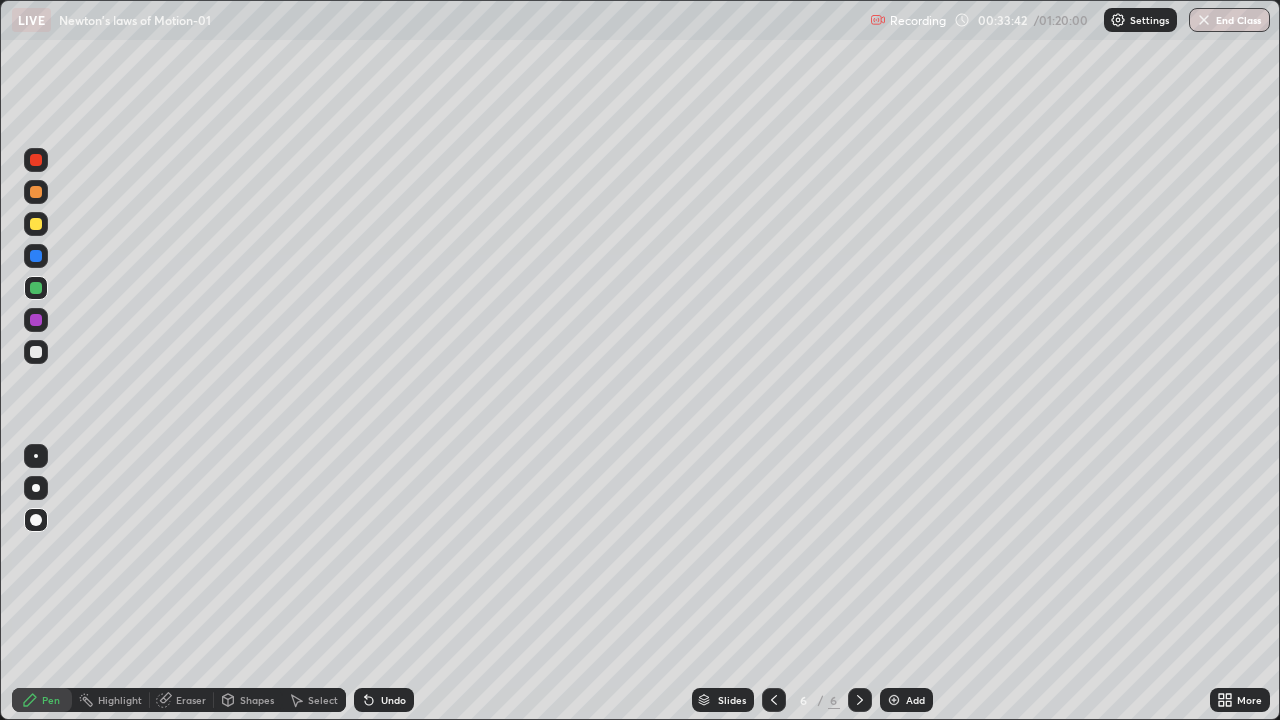 click at bounding box center [36, 352] 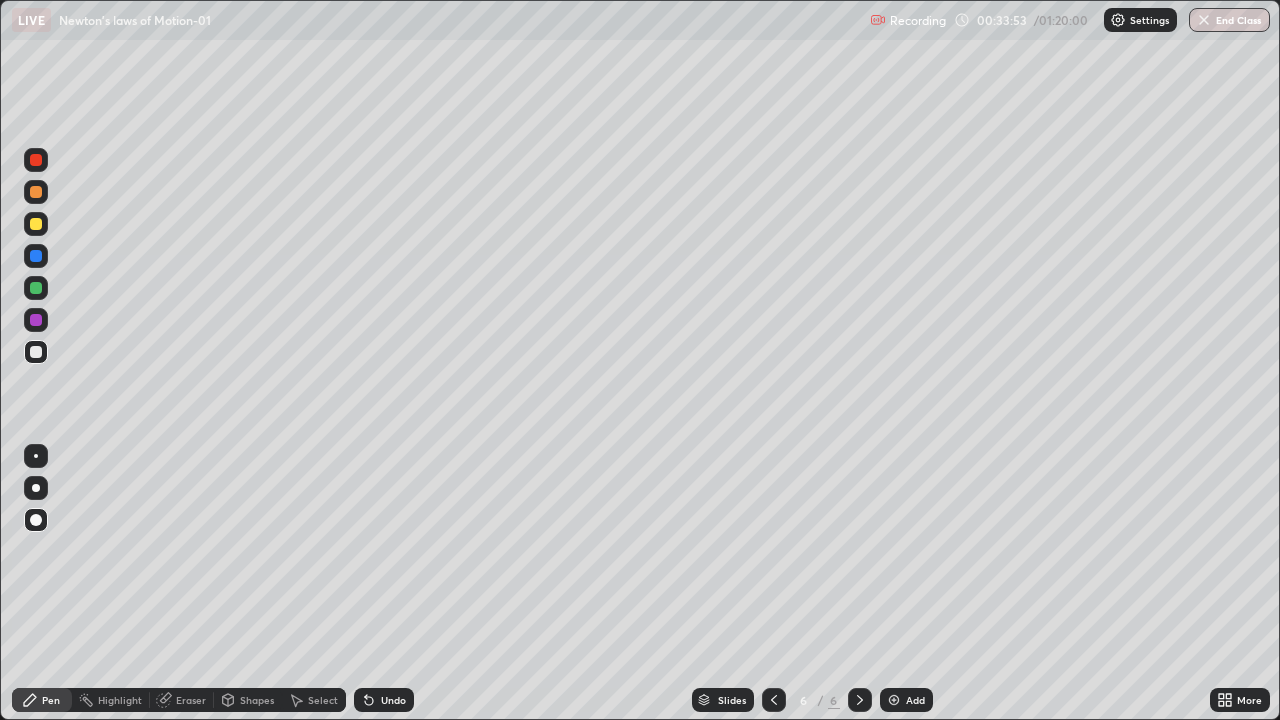 click at bounding box center (36, 288) 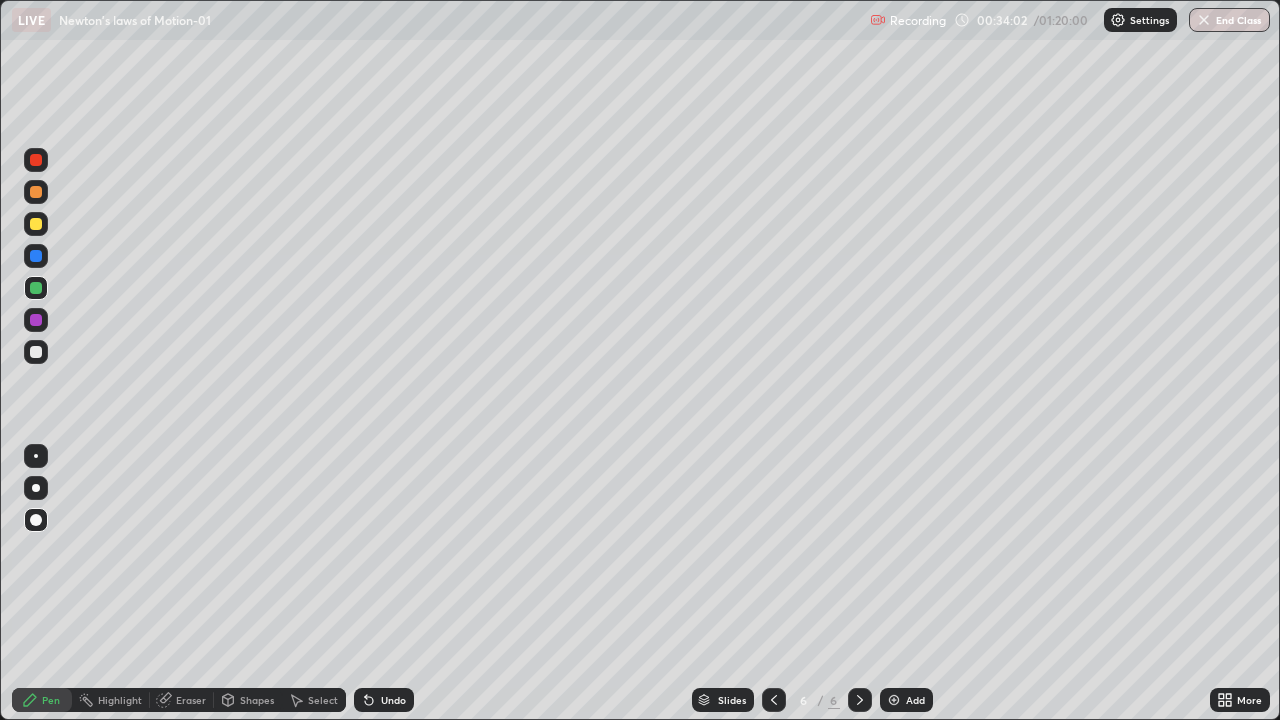 click at bounding box center (36, 352) 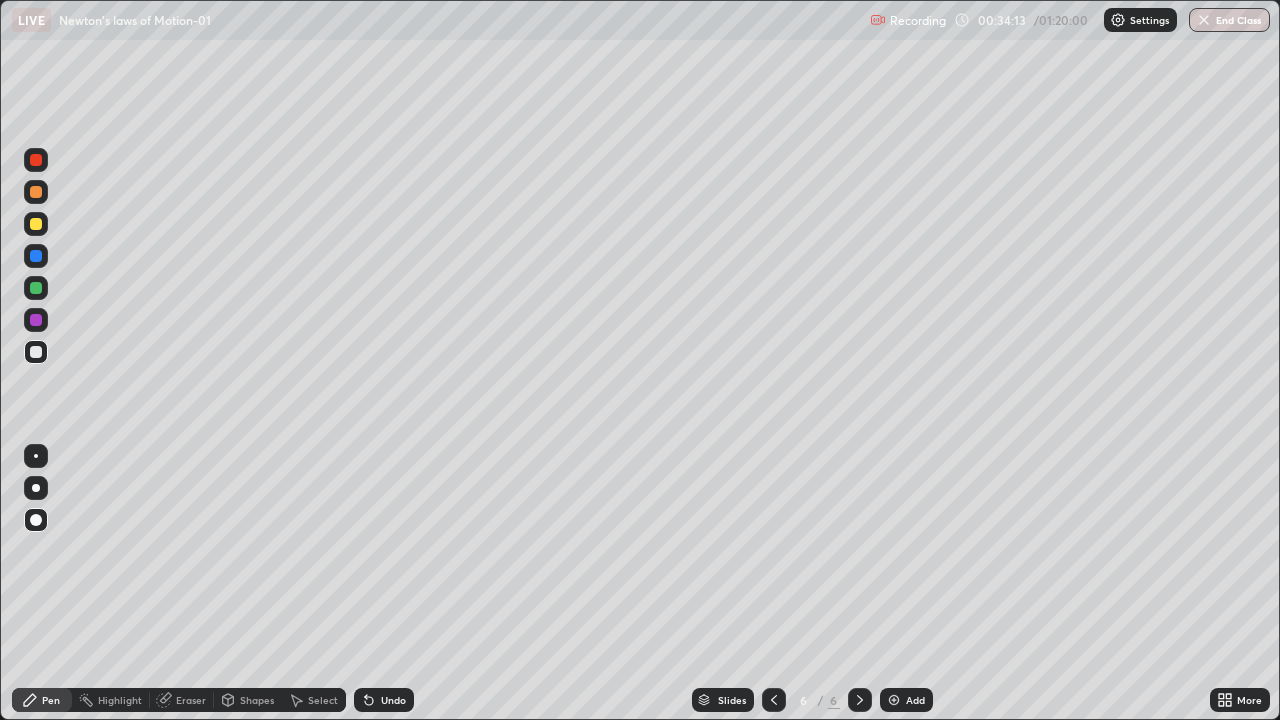 click on "LIVE Newton's laws of Motion-01 Recording 00:34:13 /  01:20:00 Settings End Class" at bounding box center (640, 20) 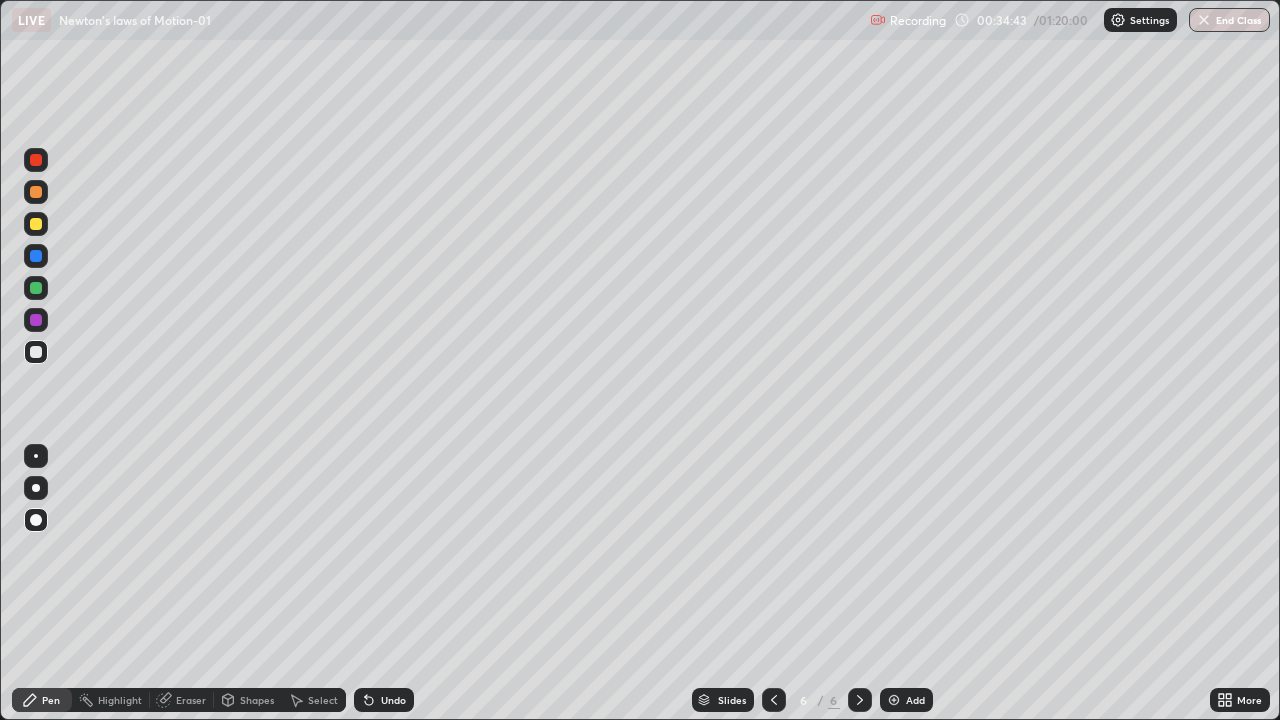 click at bounding box center (36, 352) 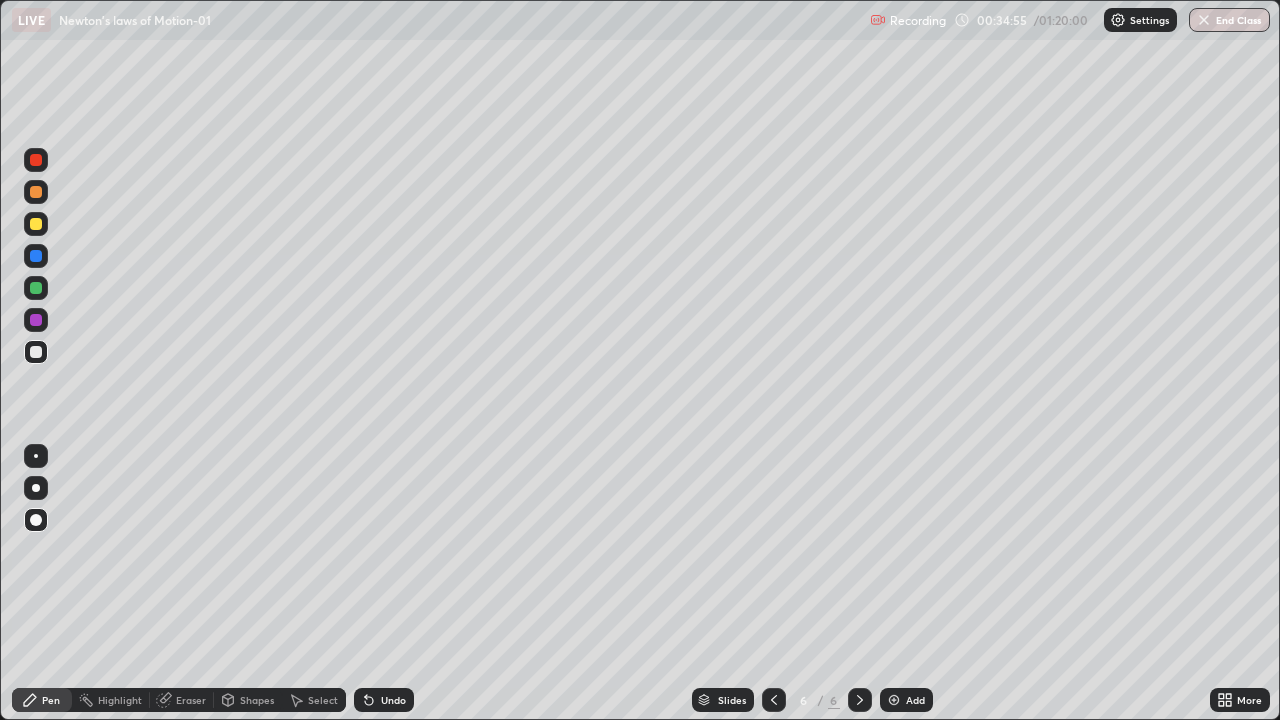 click at bounding box center [36, 288] 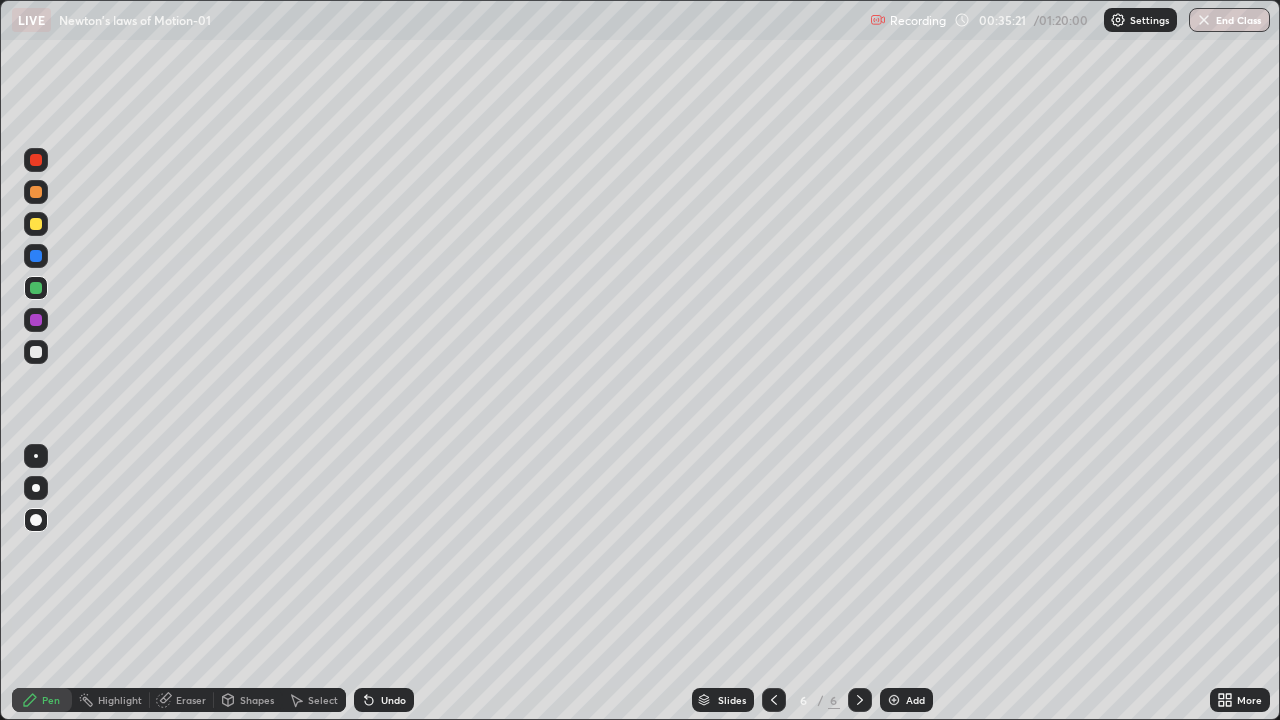 click at bounding box center (36, 224) 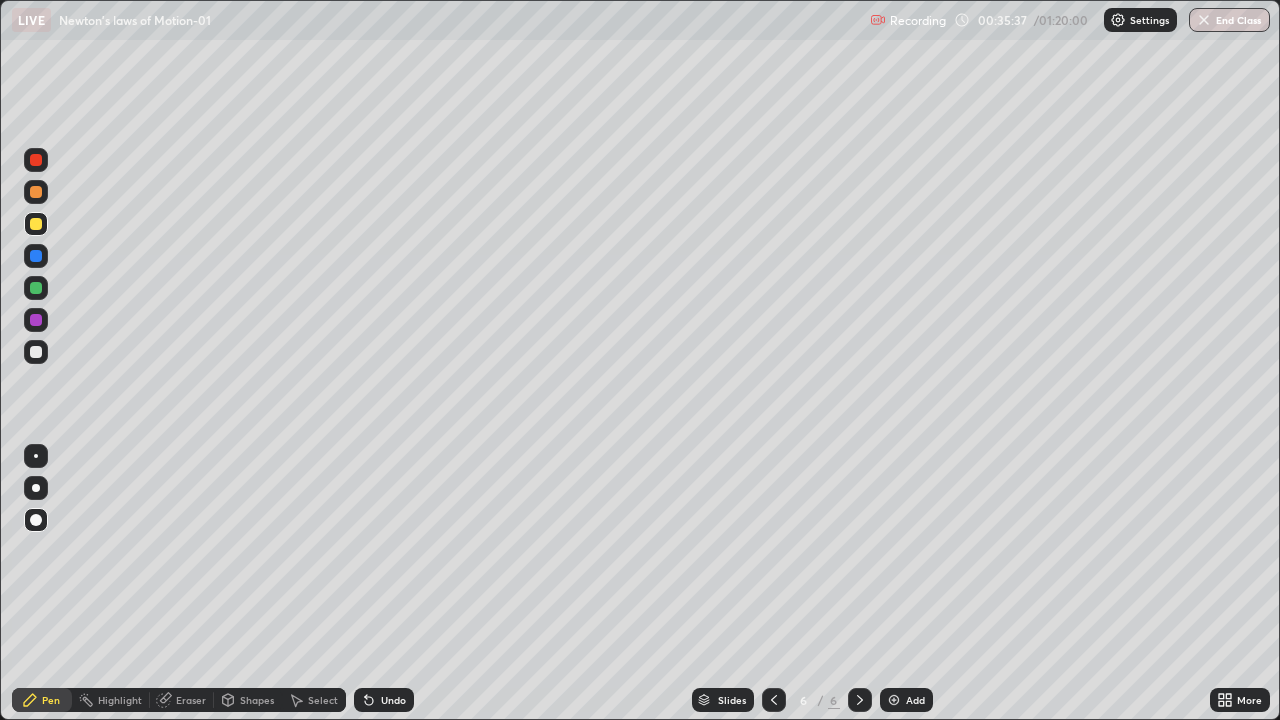 click on "Undo" at bounding box center [393, 700] 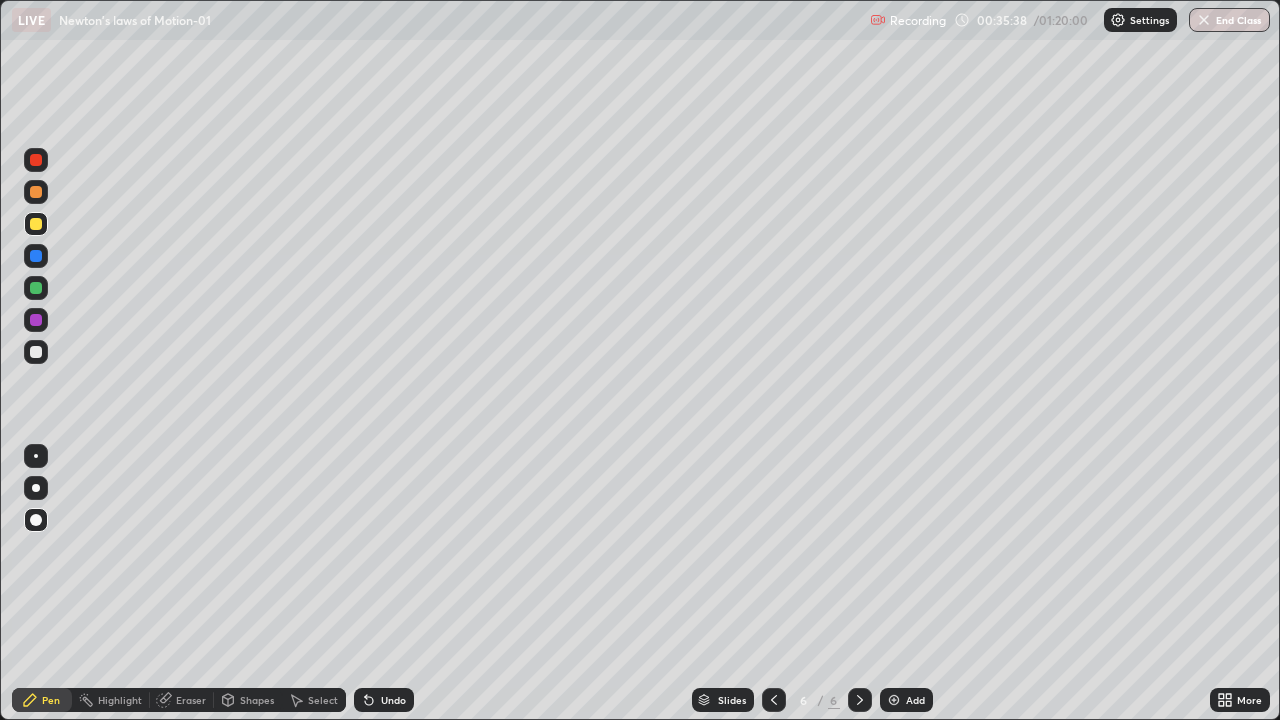 click on "Undo" at bounding box center (384, 700) 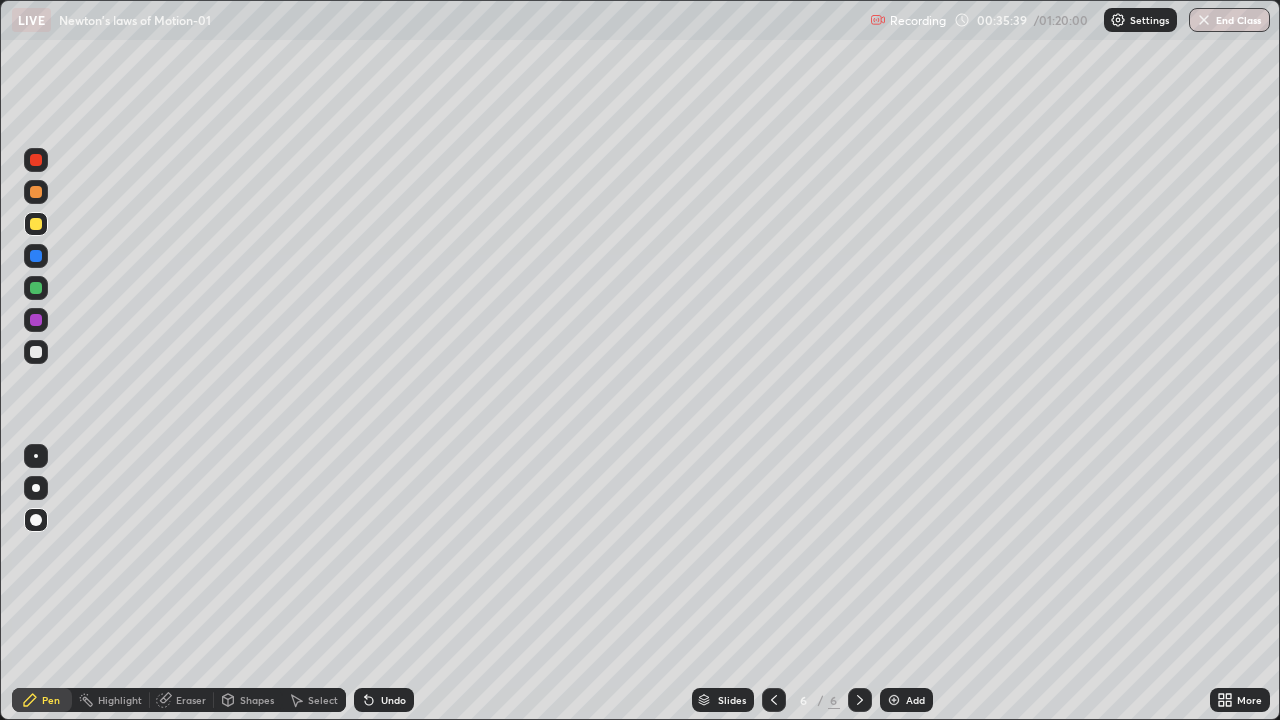 click on "Undo" at bounding box center [384, 700] 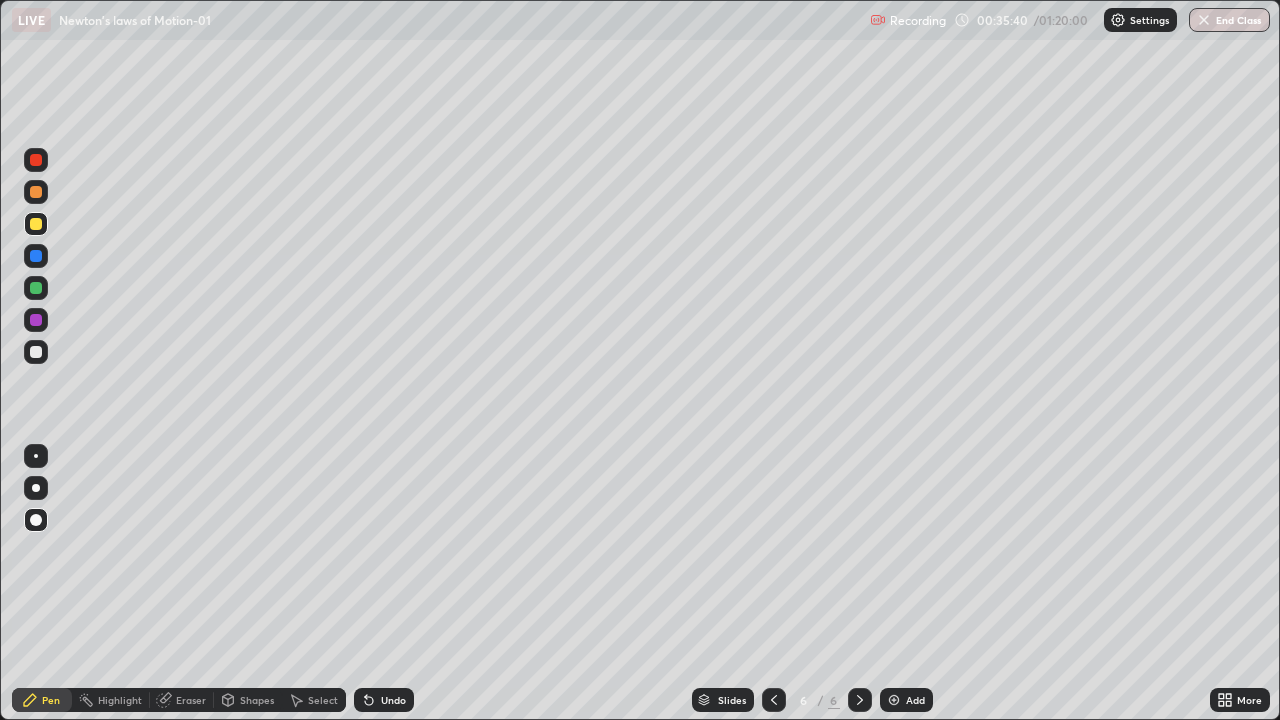 click on "Undo" at bounding box center [384, 700] 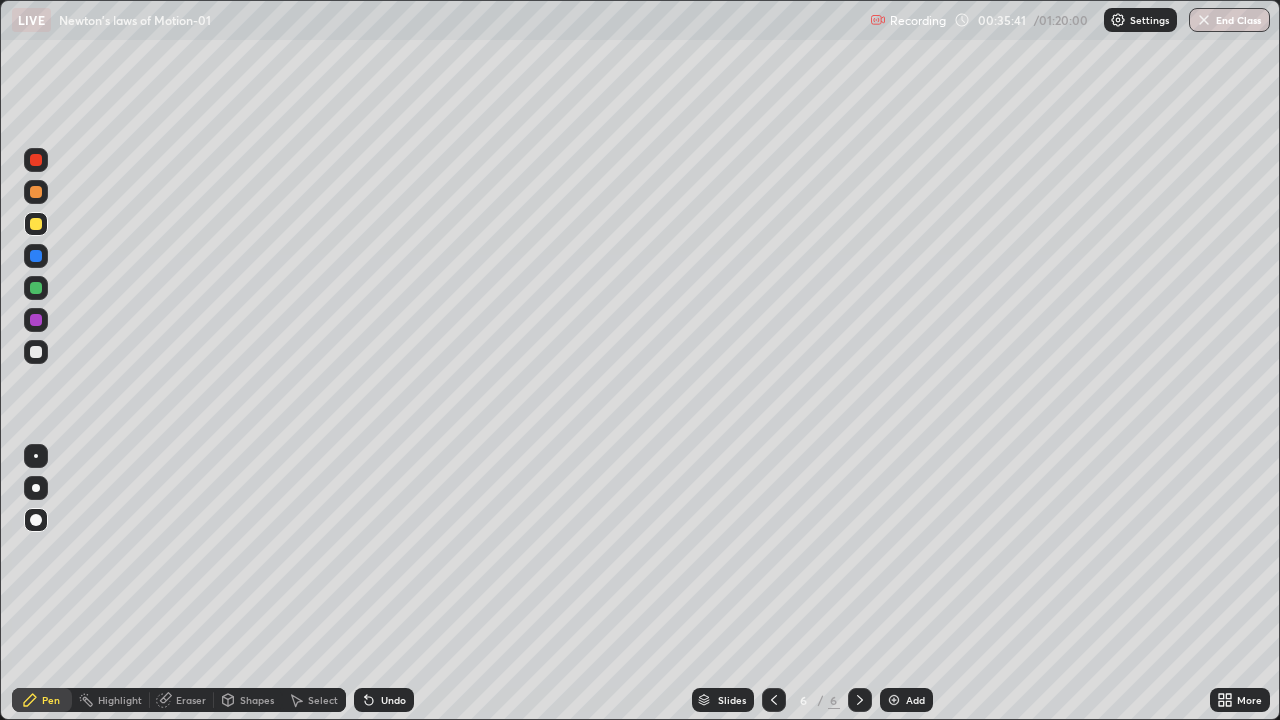 click 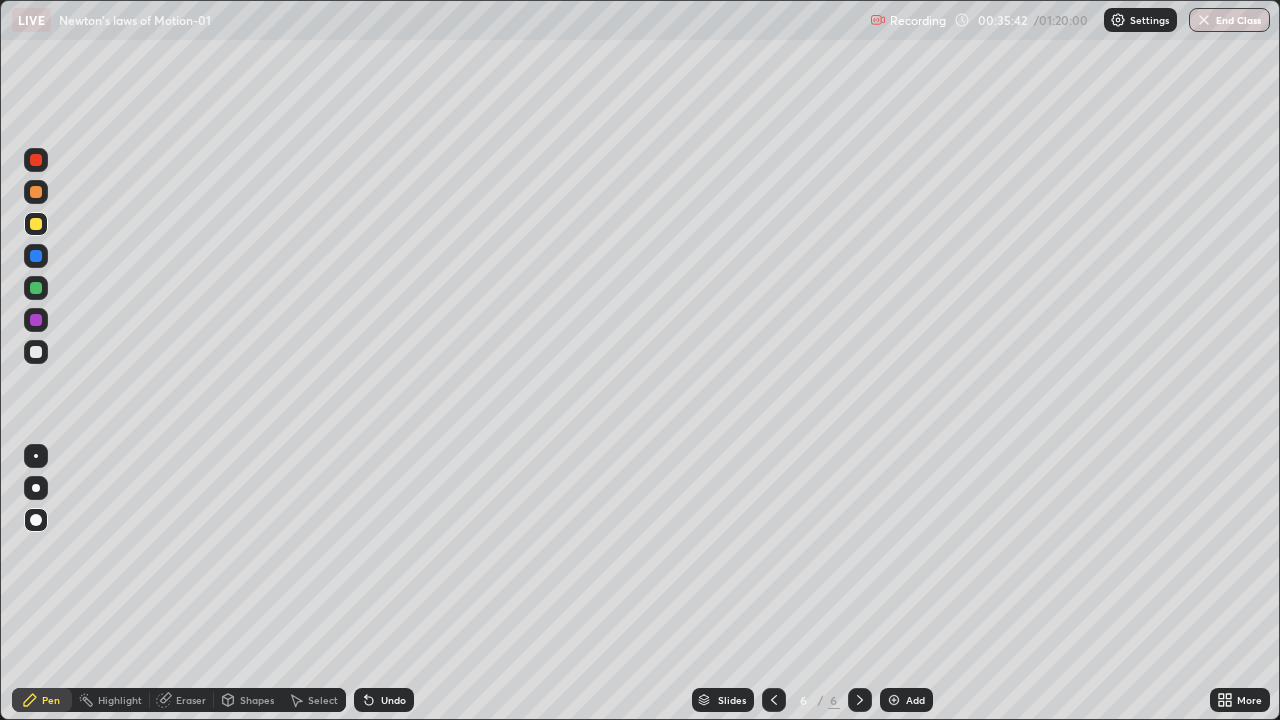click 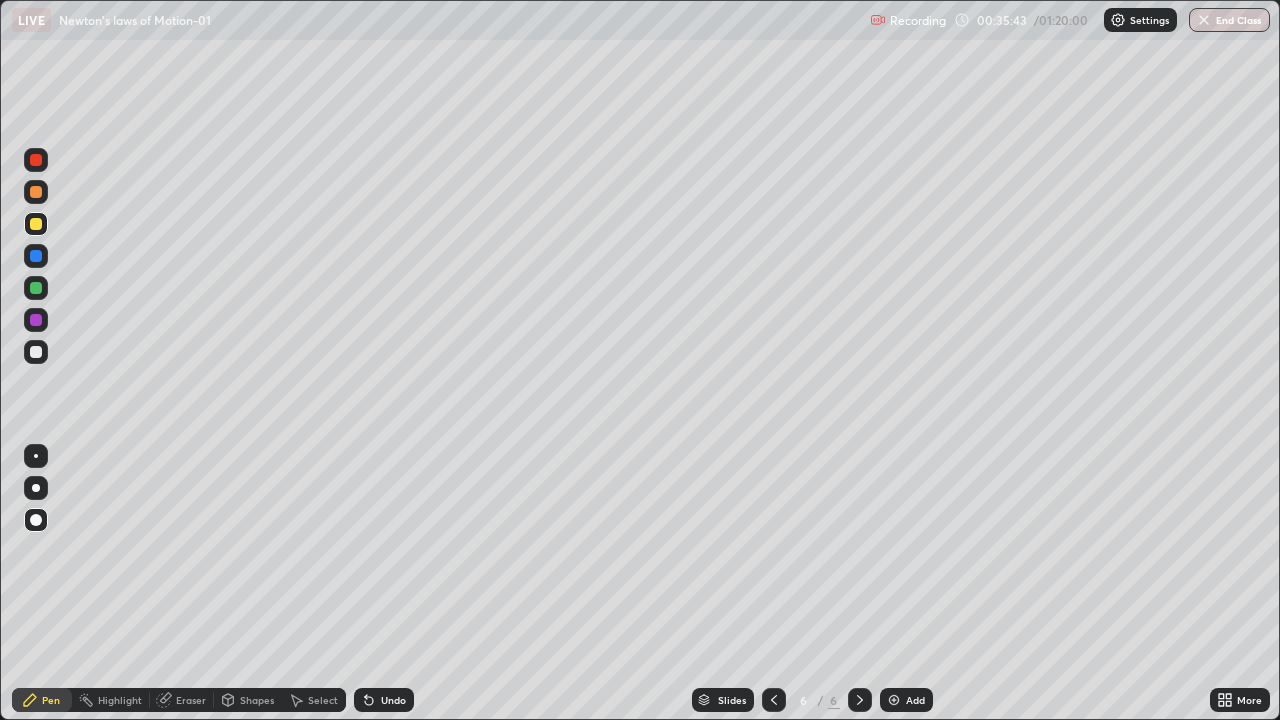 click 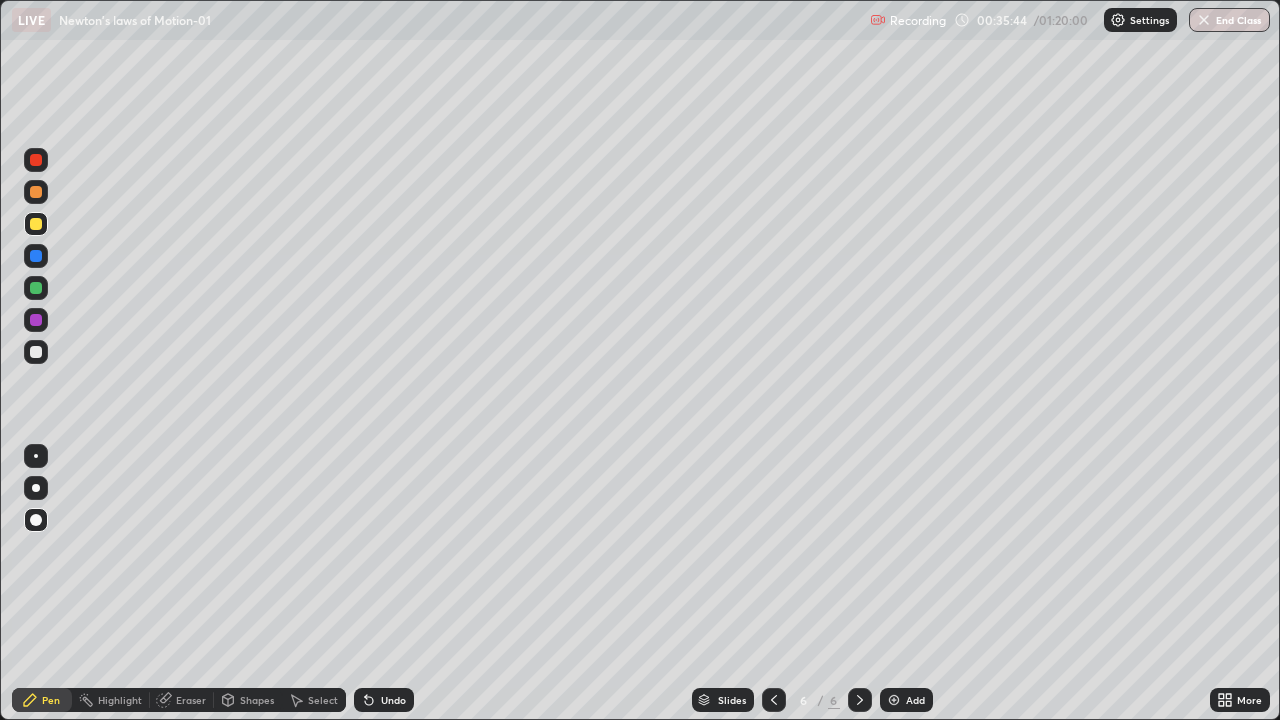click 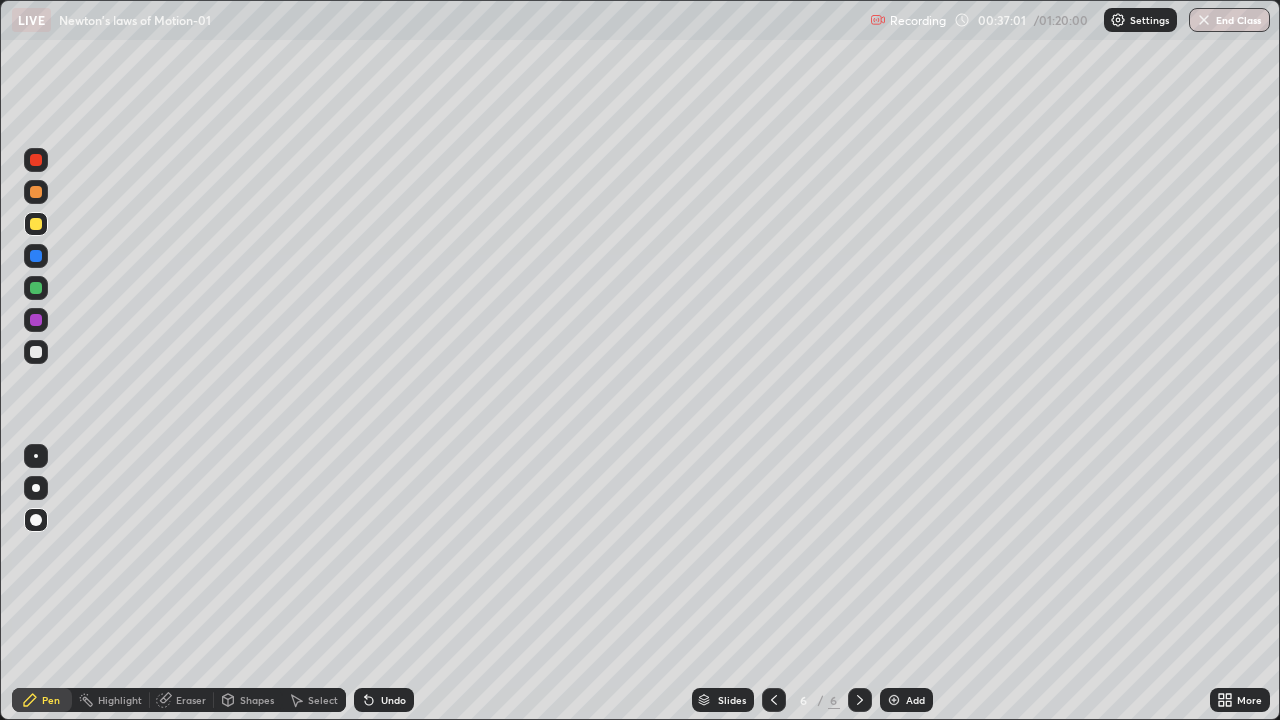 click at bounding box center [36, 352] 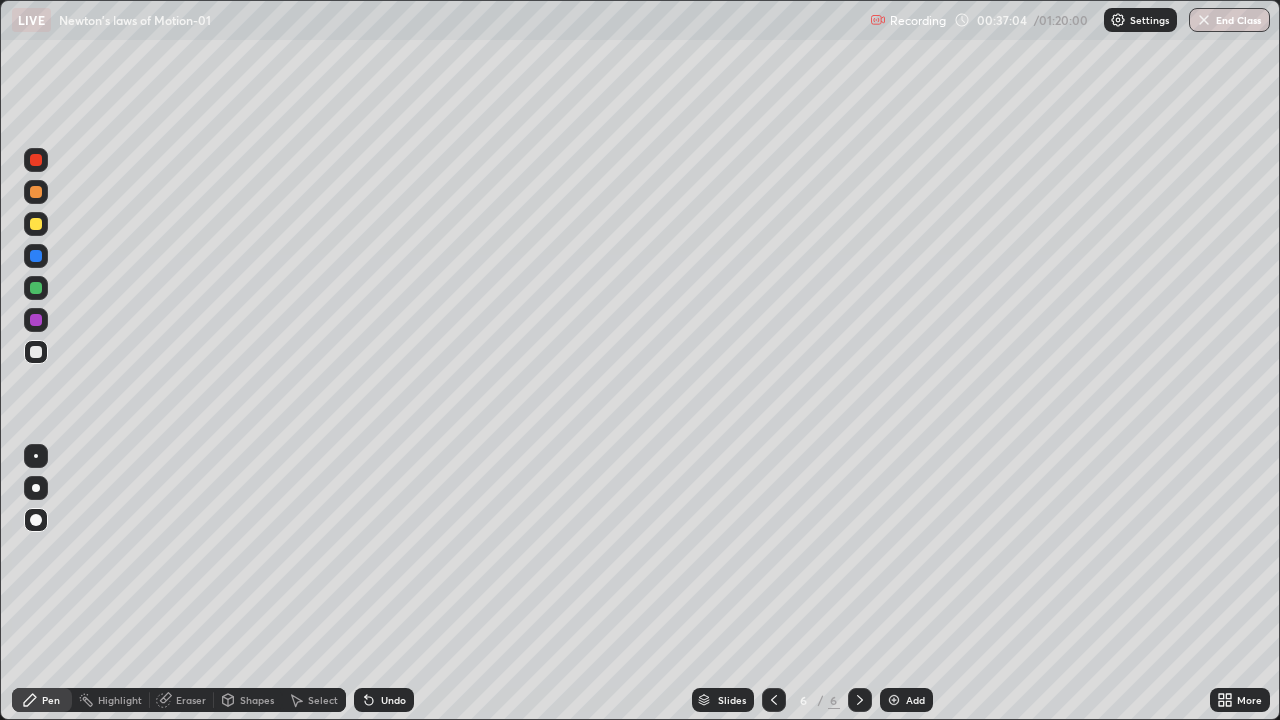 click on "Eraser" at bounding box center [191, 700] 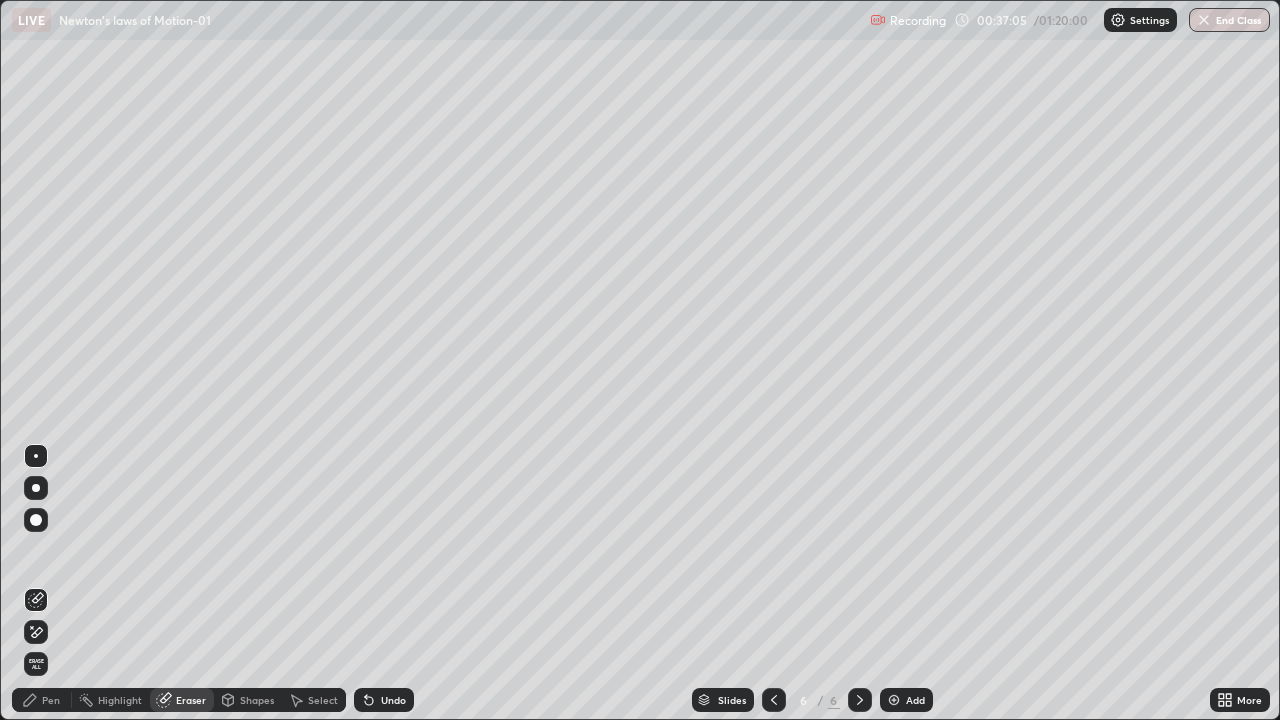 click on "Pen" at bounding box center (42, 700) 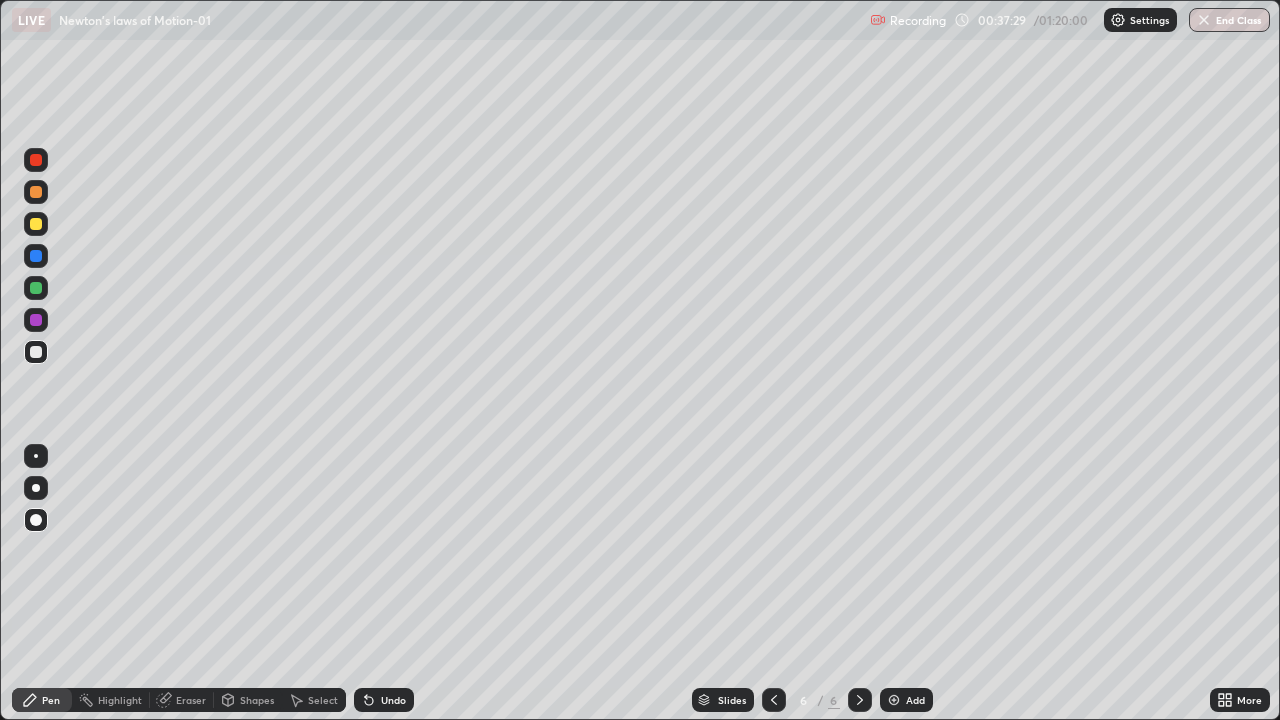 click on "LIVE Newton's laws of Motion-01 Recording 00:37:29 /  01:20:00 Settings End Class" at bounding box center (640, 20) 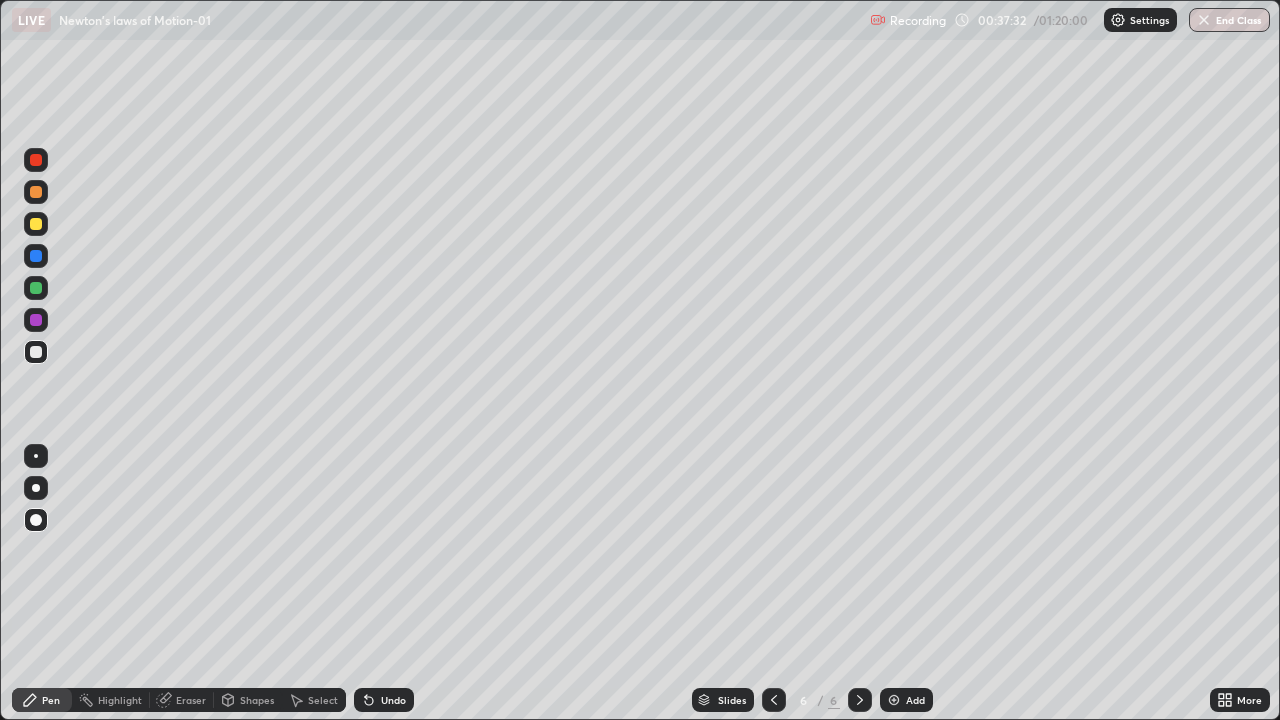 click on "Undo" at bounding box center (380, 700) 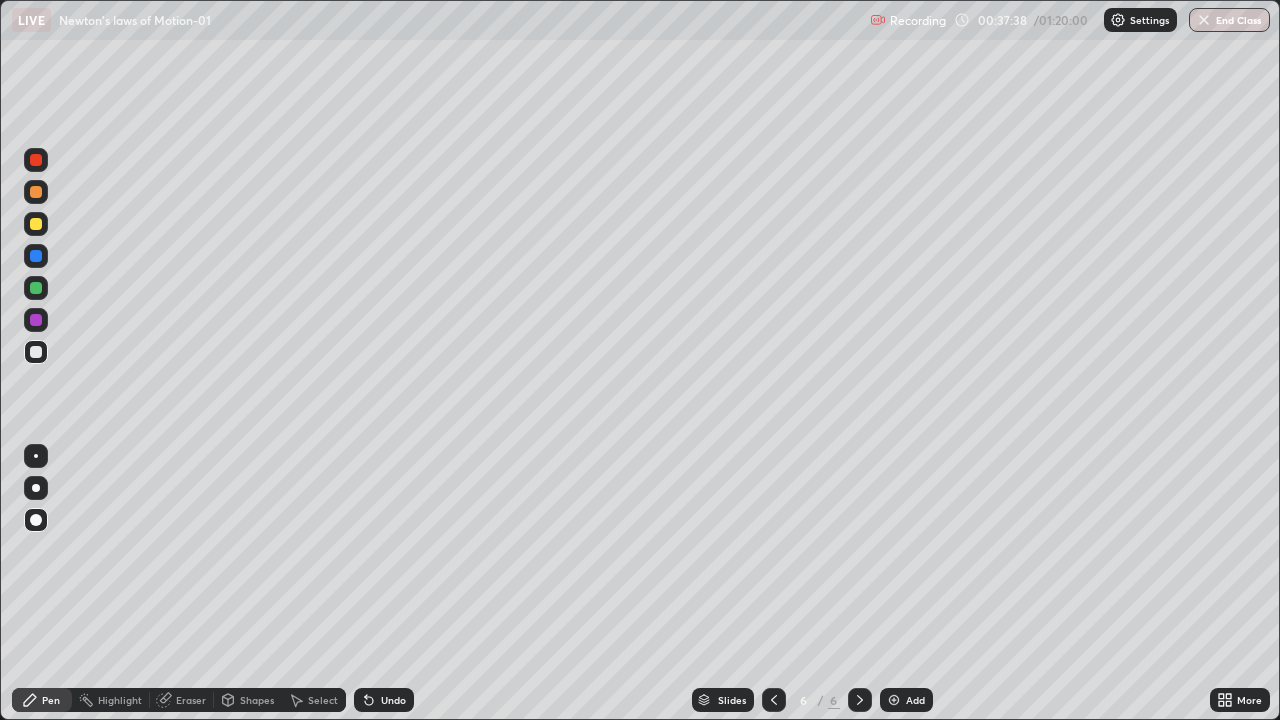 click on "Add" at bounding box center (906, 700) 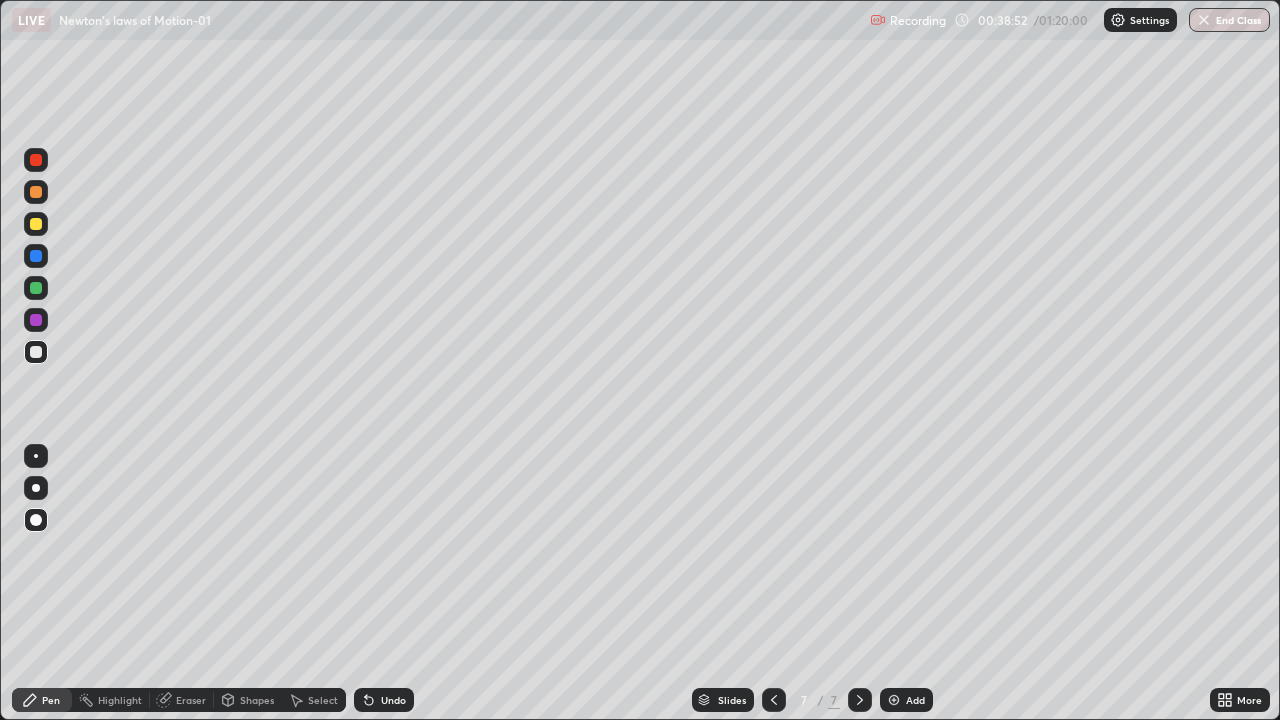 click at bounding box center [36, 288] 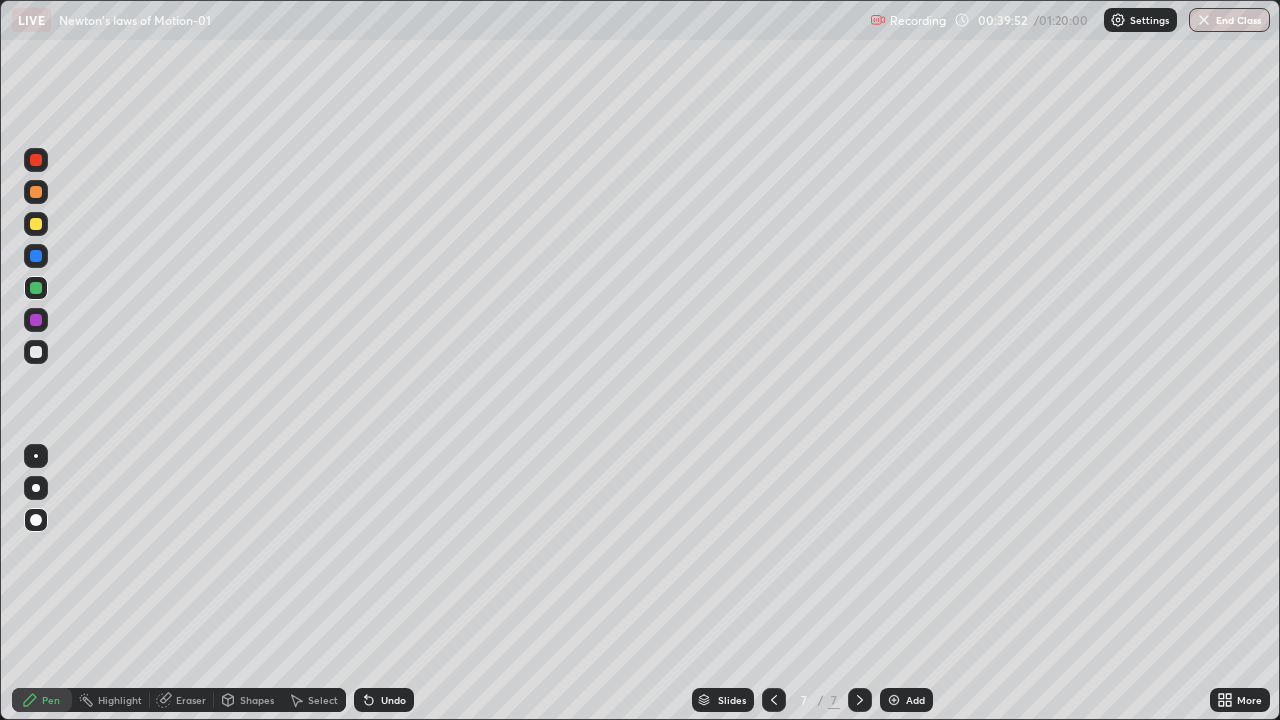 click at bounding box center [894, 700] 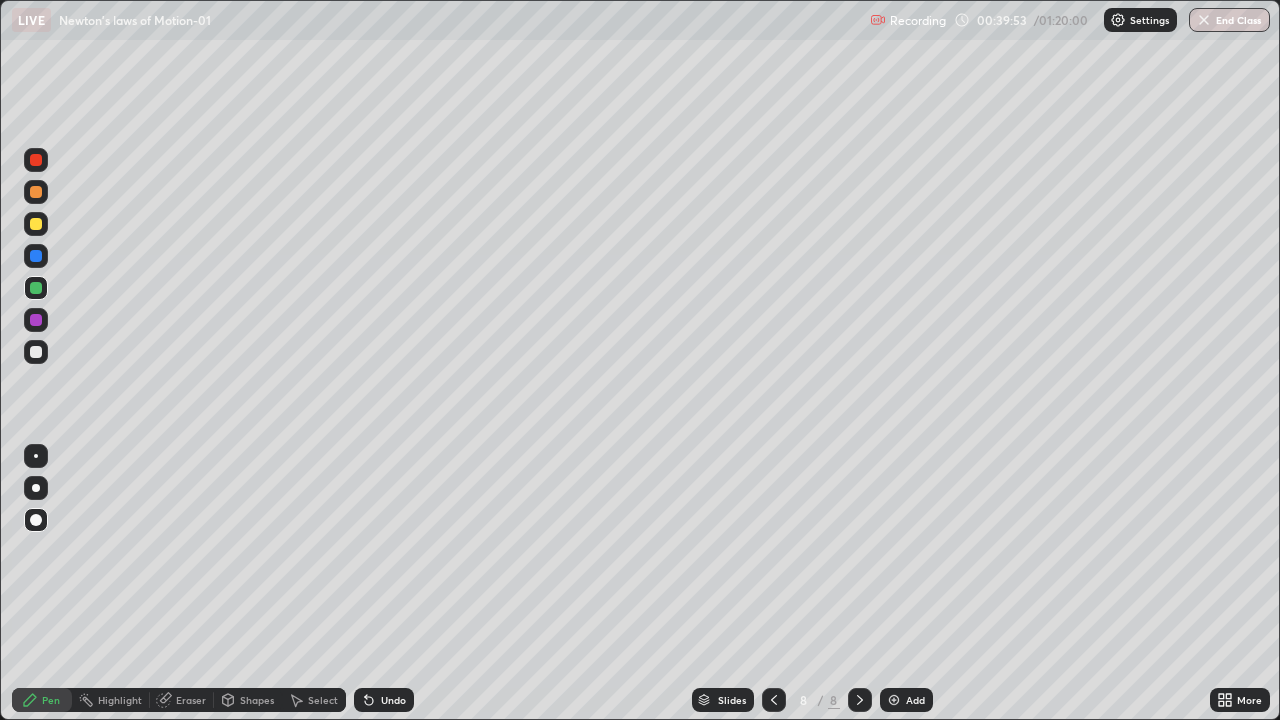 click at bounding box center (36, 224) 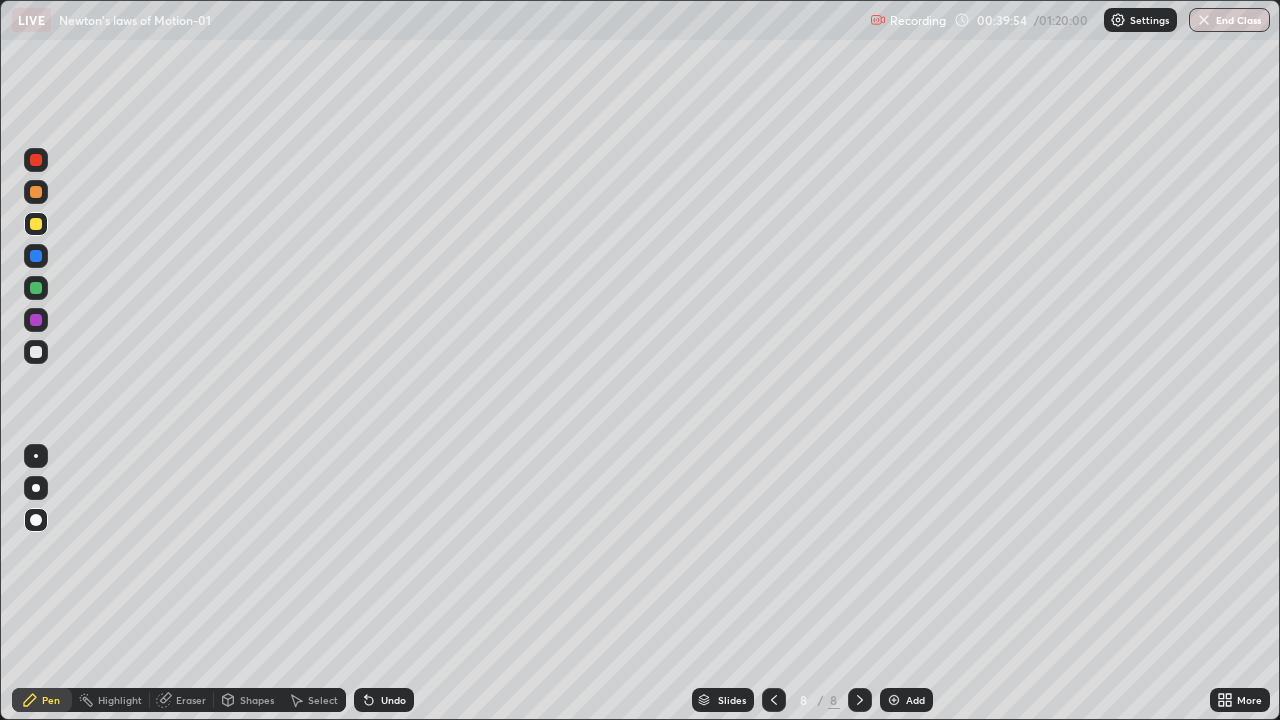 click at bounding box center (36, 352) 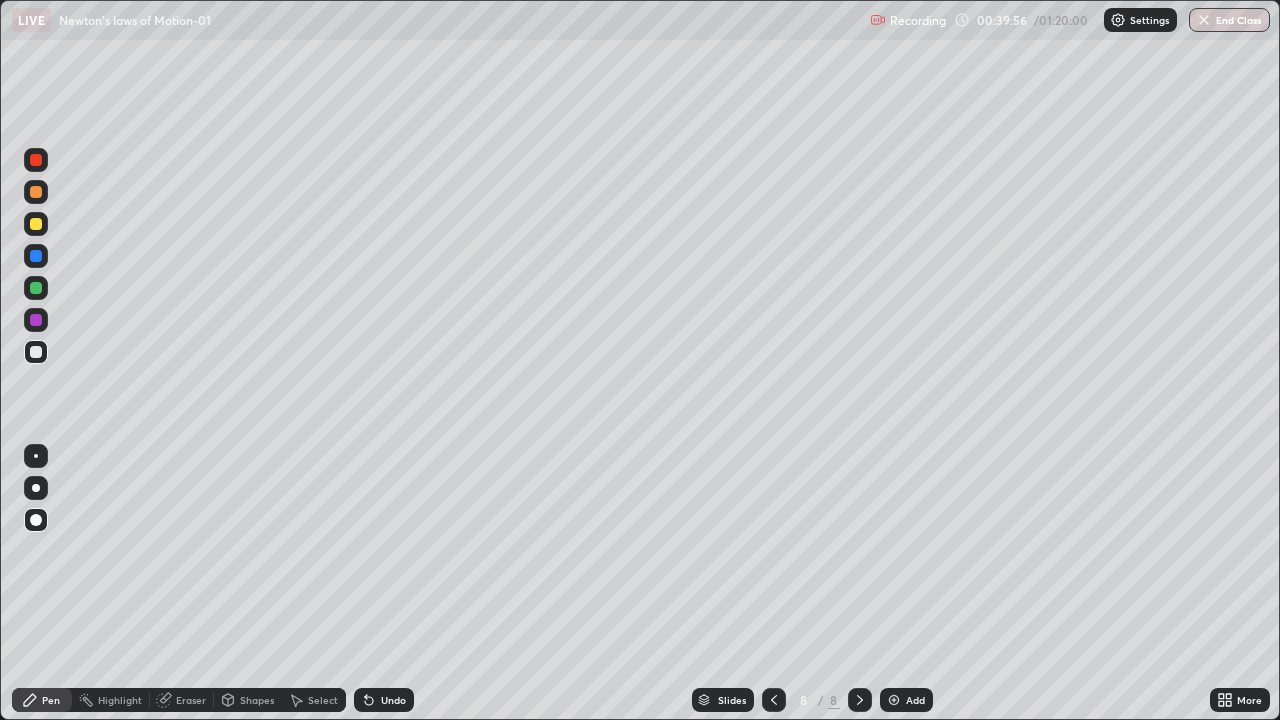 click at bounding box center [36, 224] 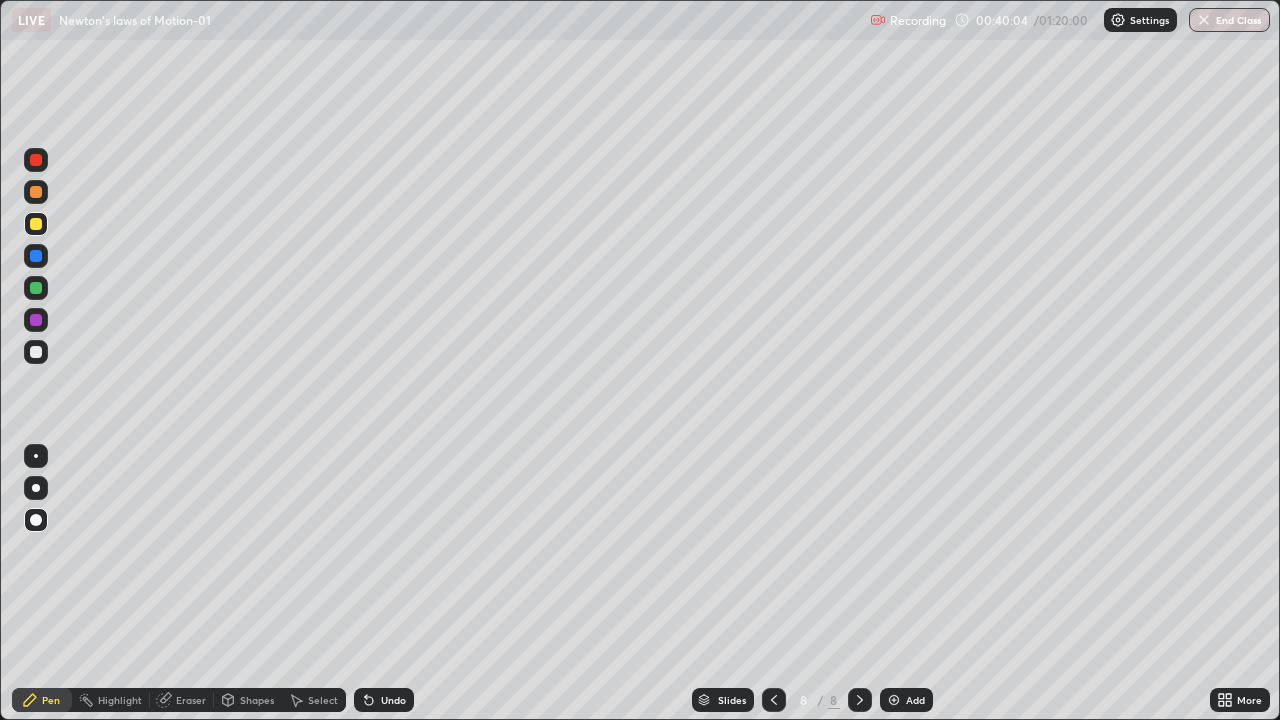 click on "Undo" at bounding box center (393, 700) 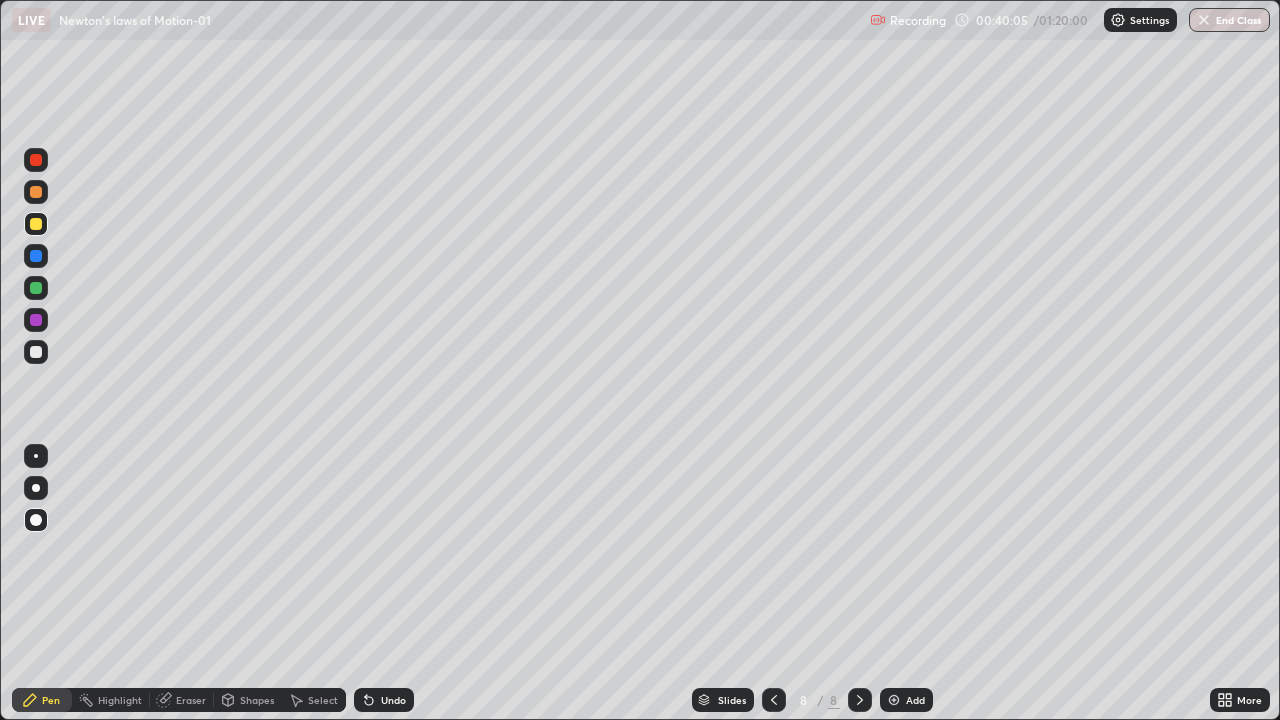 click on "Undo" at bounding box center [393, 700] 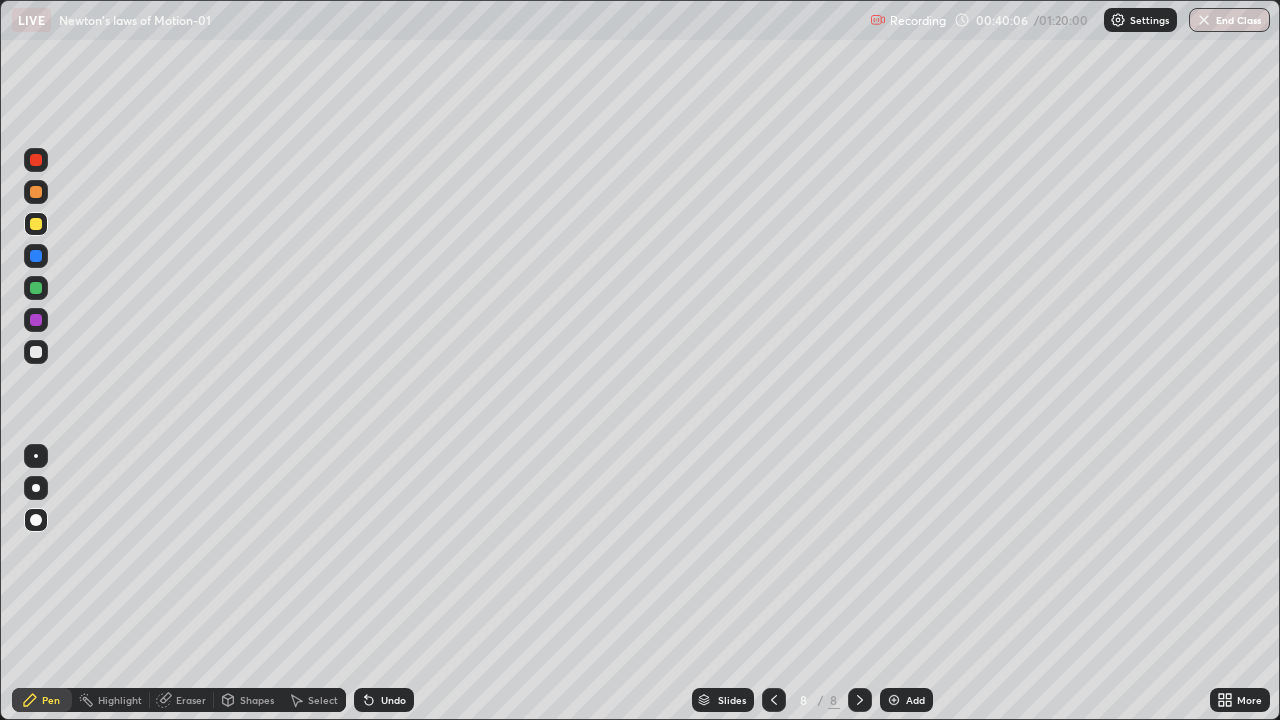 click at bounding box center [36, 224] 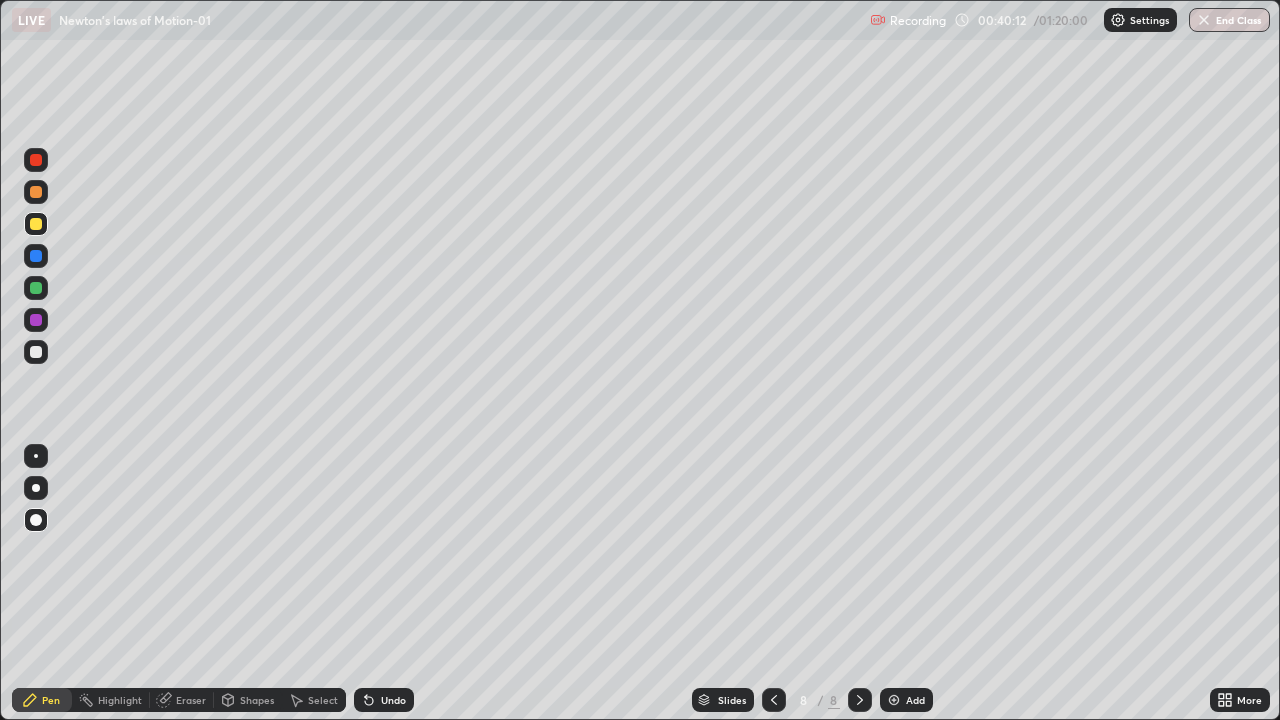 click at bounding box center (36, 352) 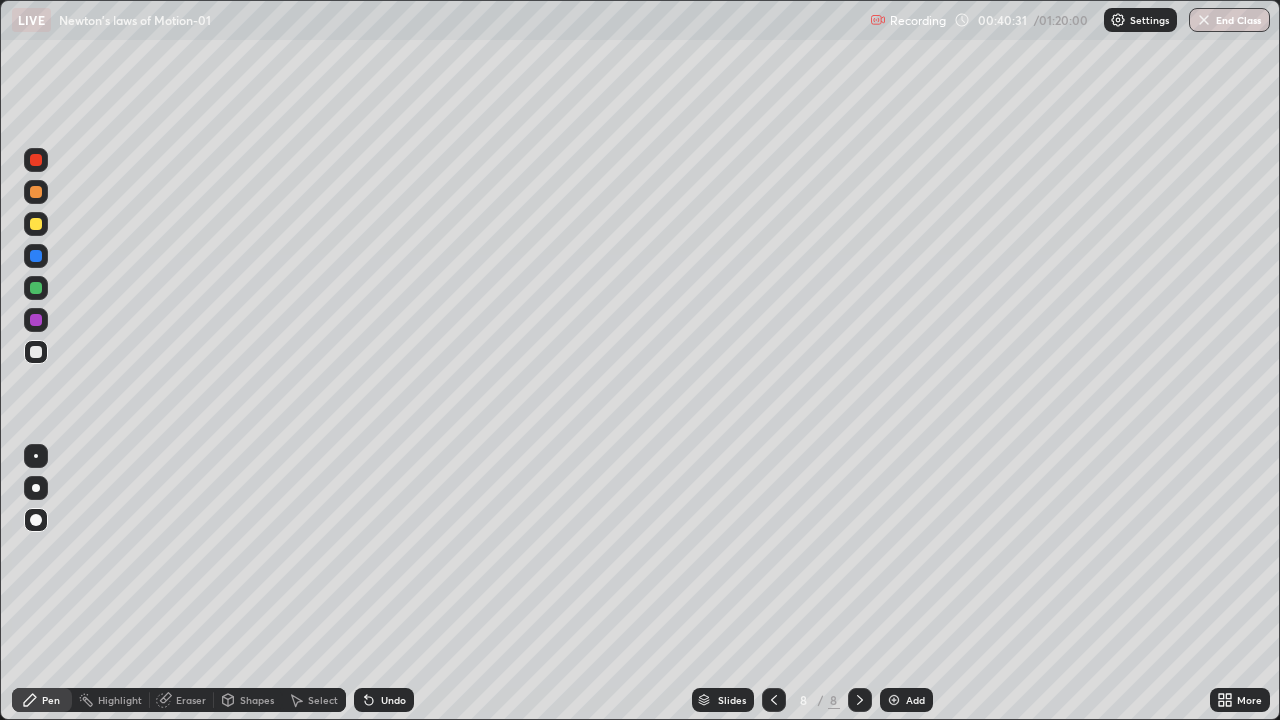click at bounding box center [36, 352] 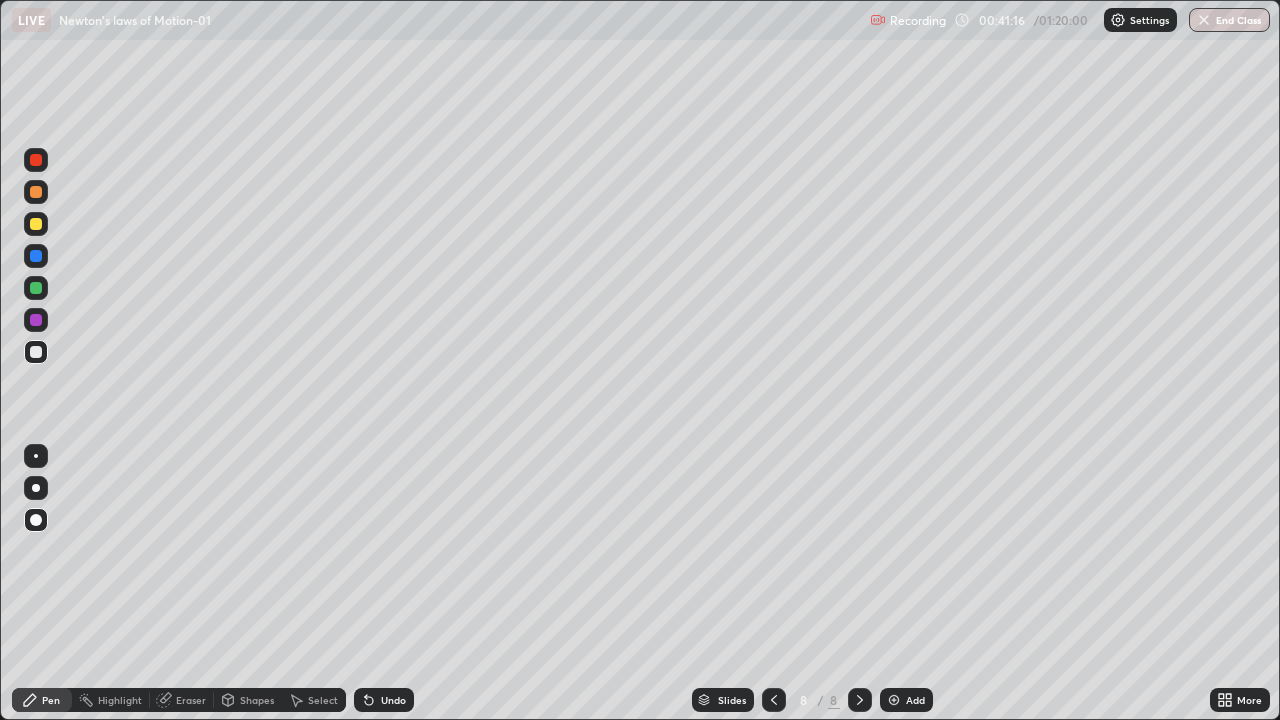 click at bounding box center [36, 352] 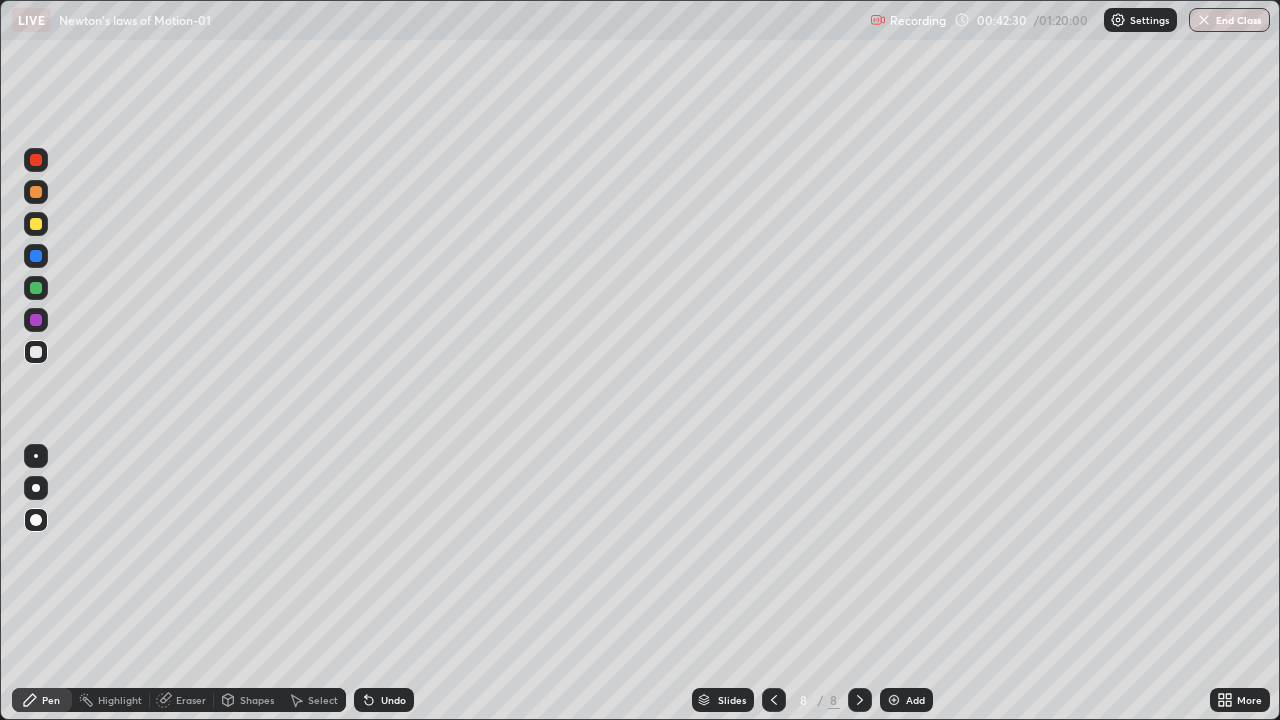 click on "Undo" at bounding box center [393, 700] 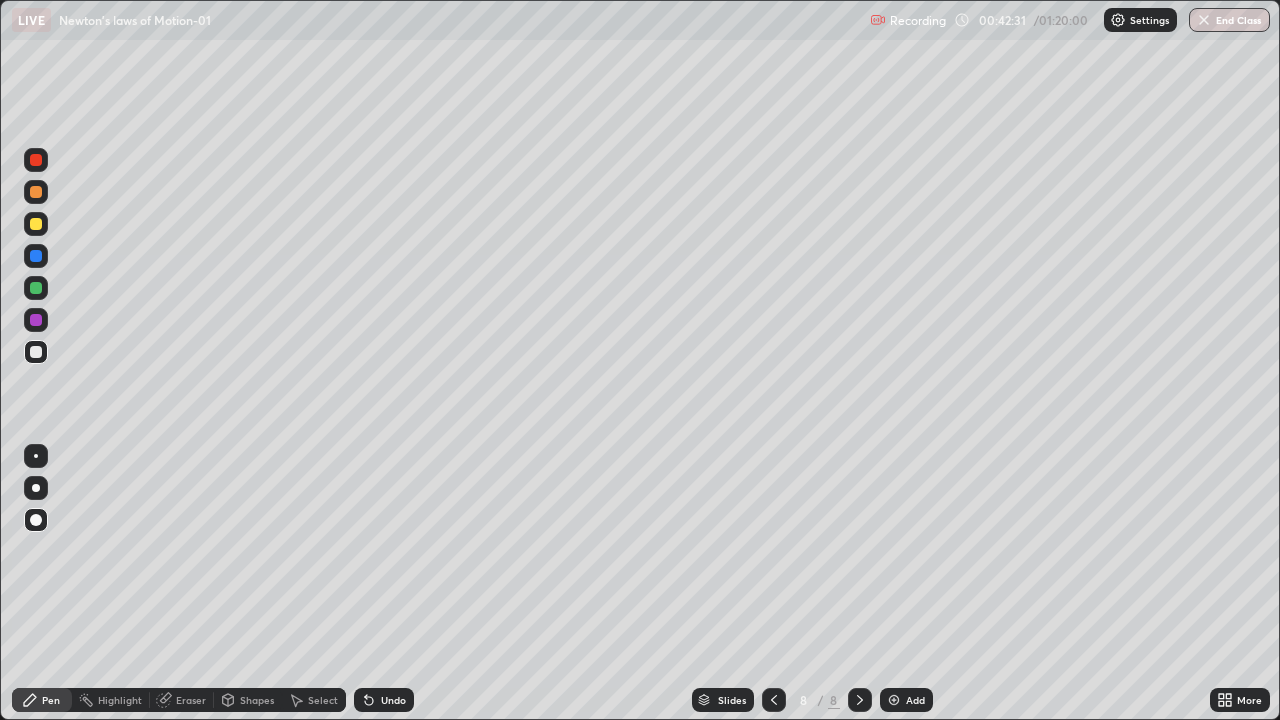 click on "Undo" at bounding box center [393, 700] 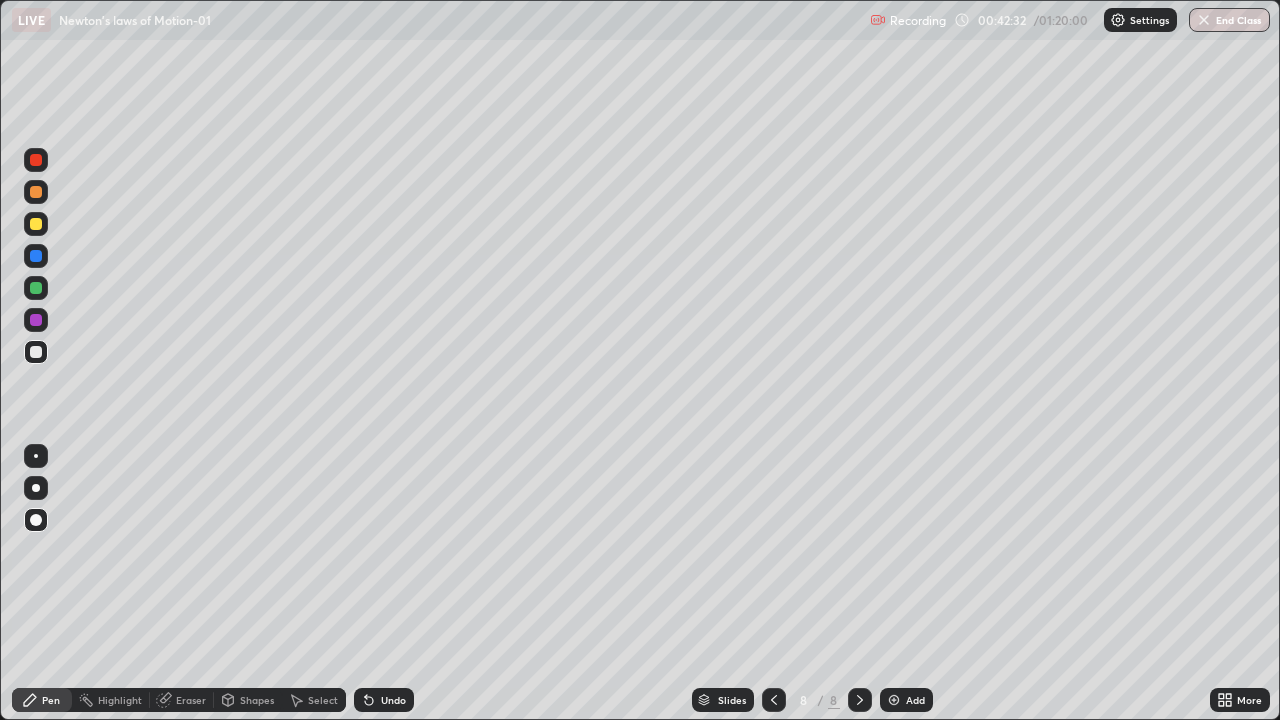 click on "Undo" at bounding box center [393, 700] 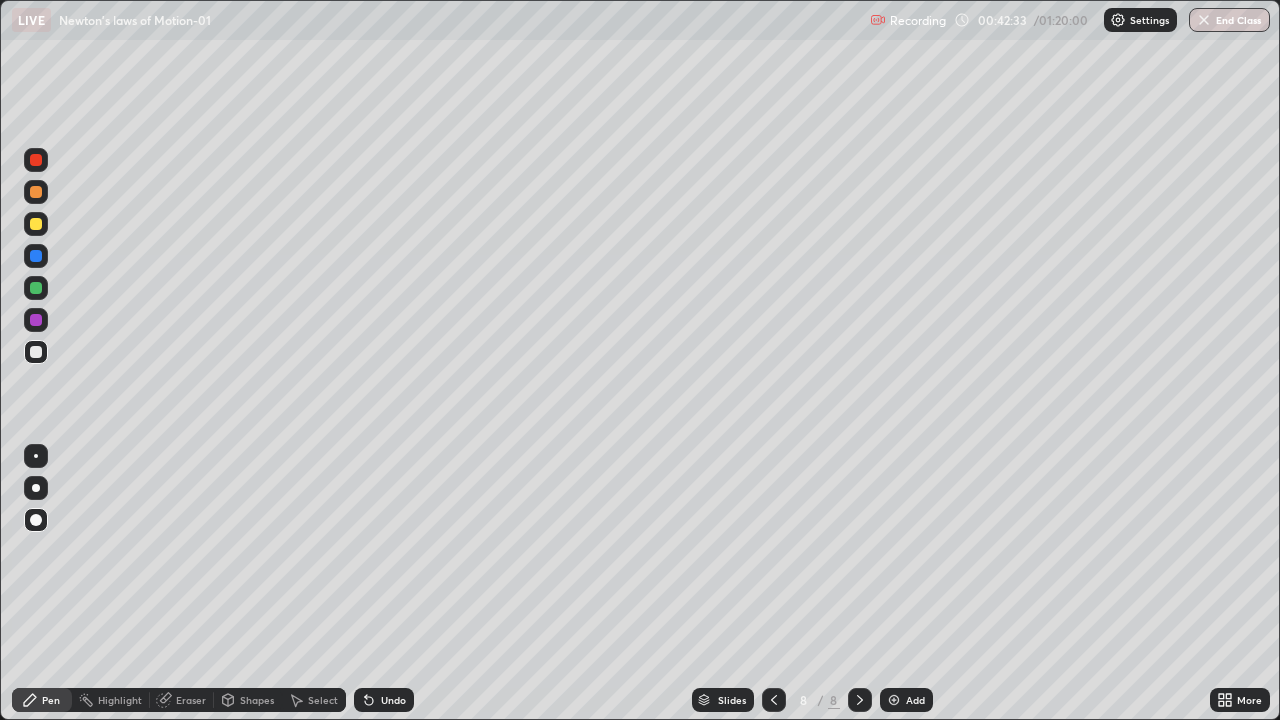 click on "Undo" at bounding box center (384, 700) 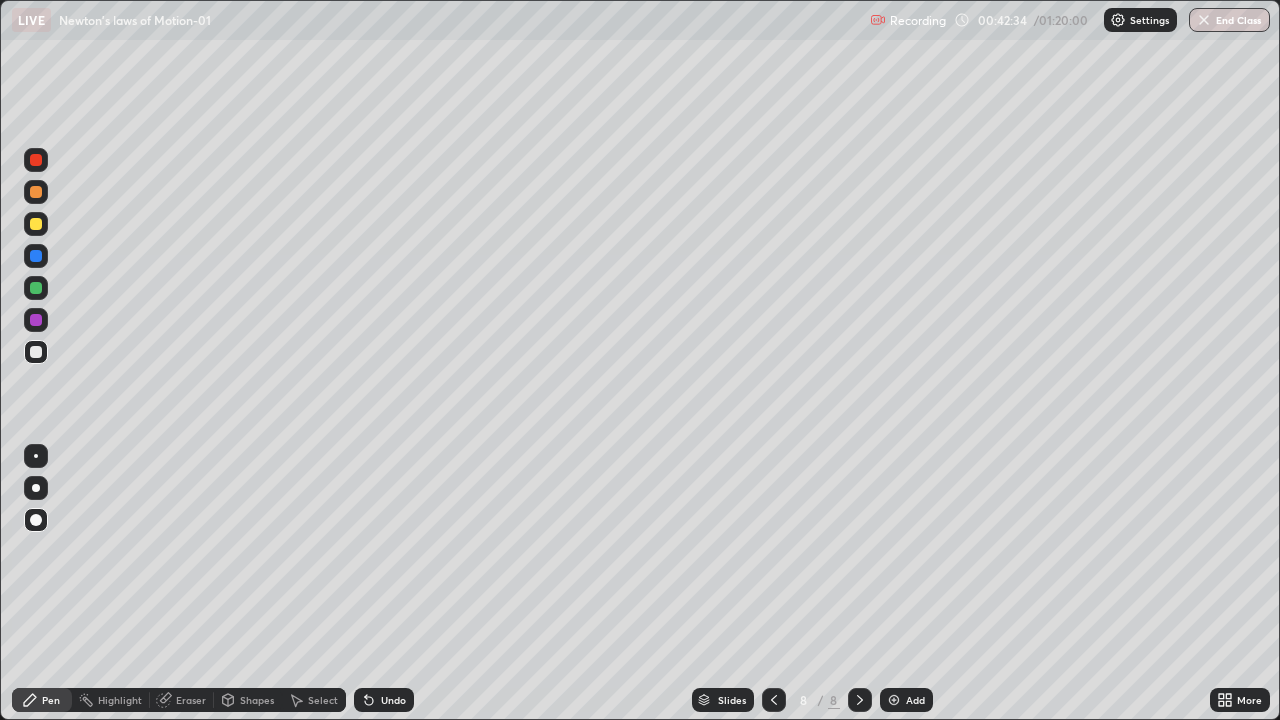 click on "Eraser" at bounding box center [191, 700] 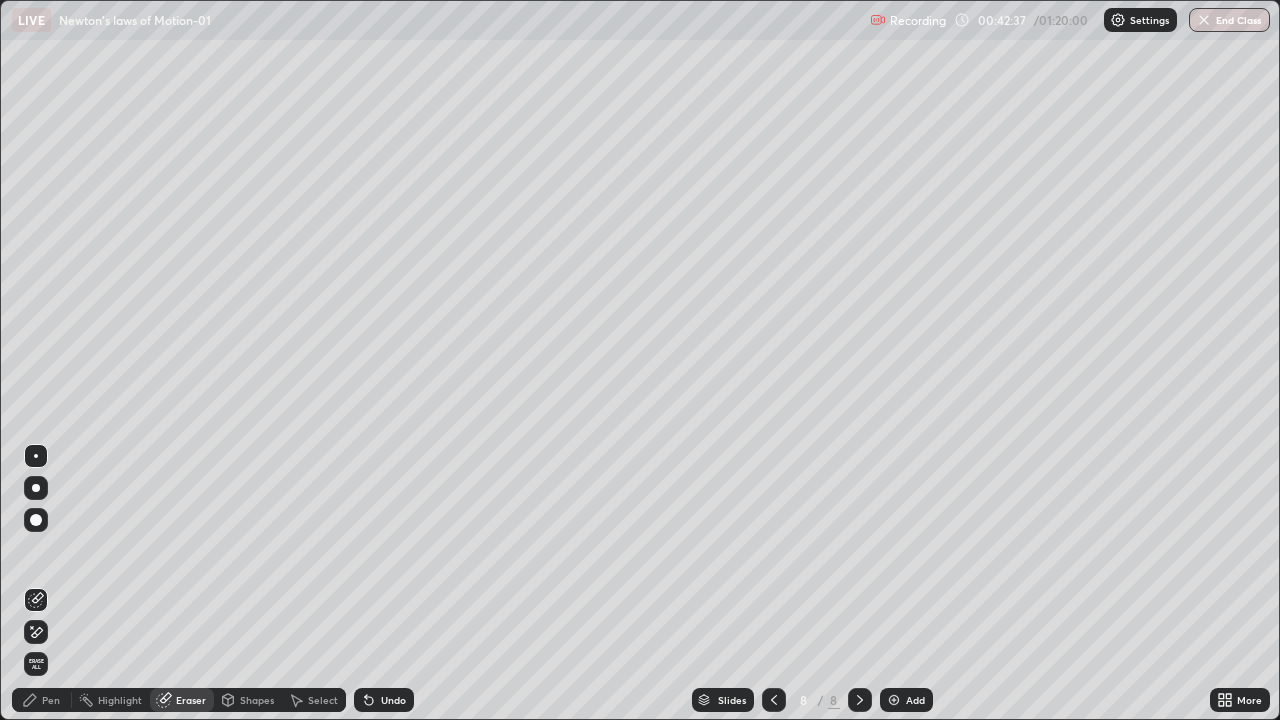 click on "Pen" at bounding box center [42, 700] 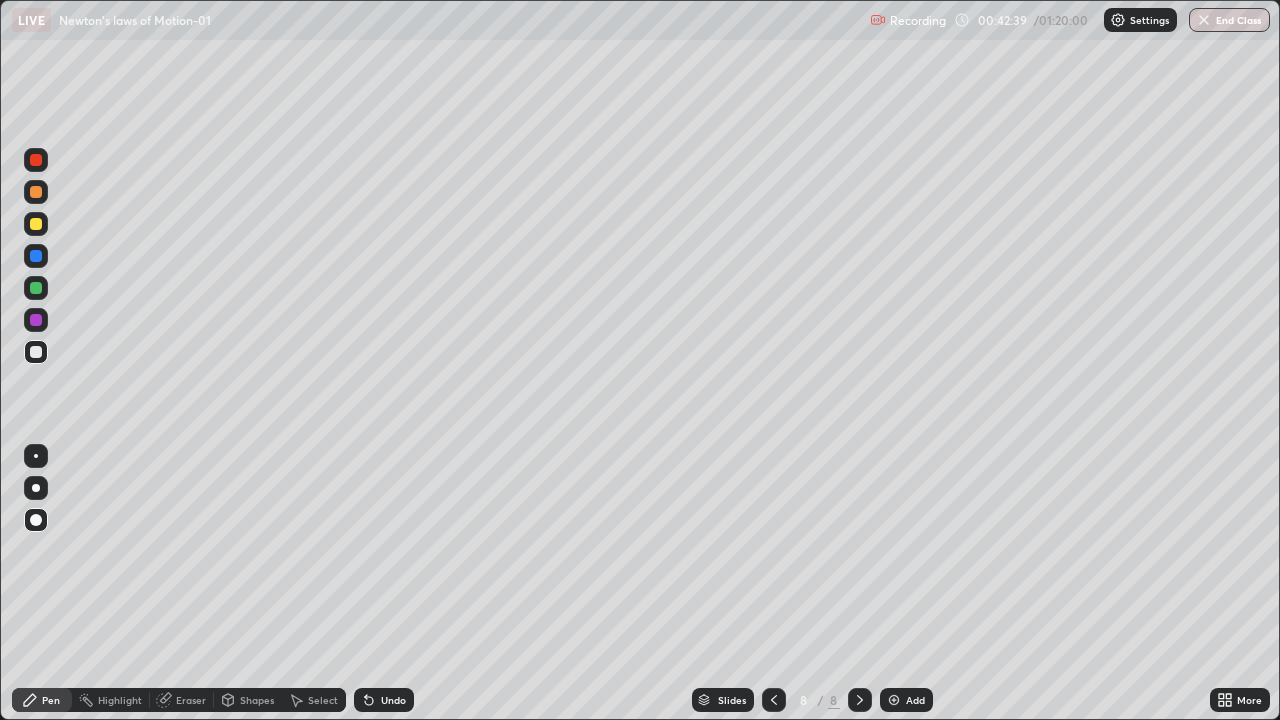 click on "Eraser" at bounding box center [191, 700] 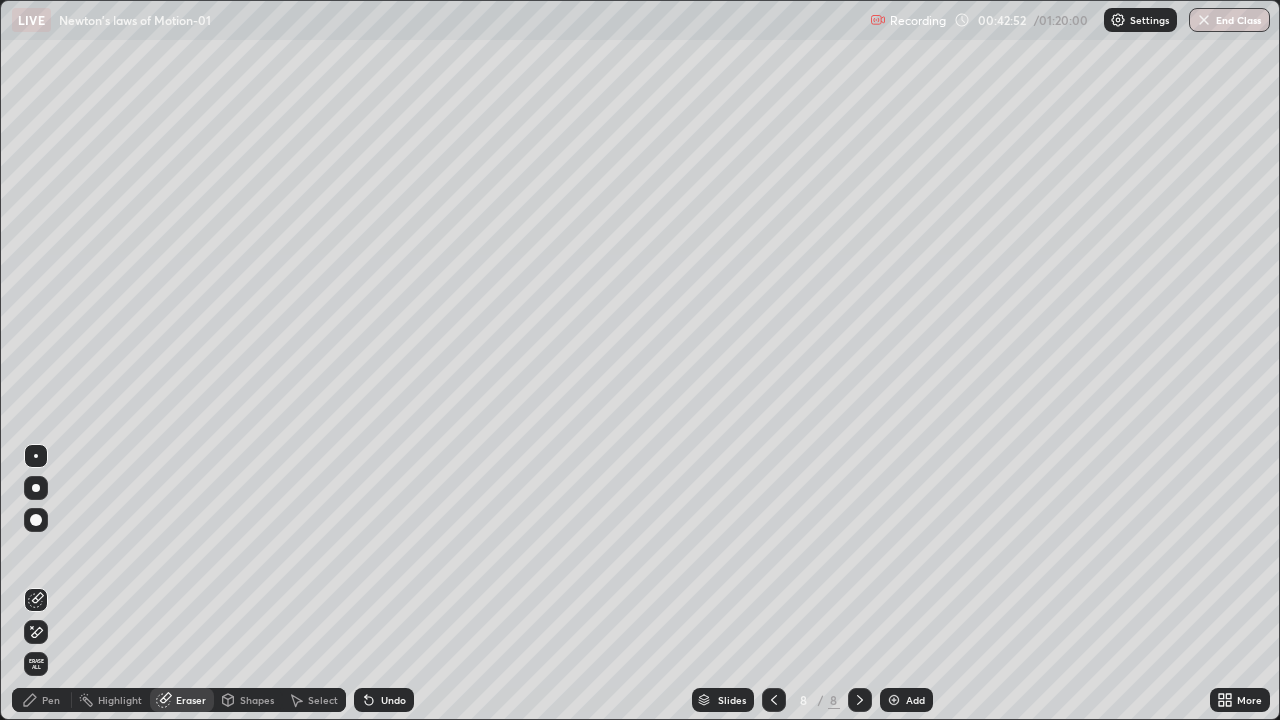 click on "Pen" at bounding box center (51, 700) 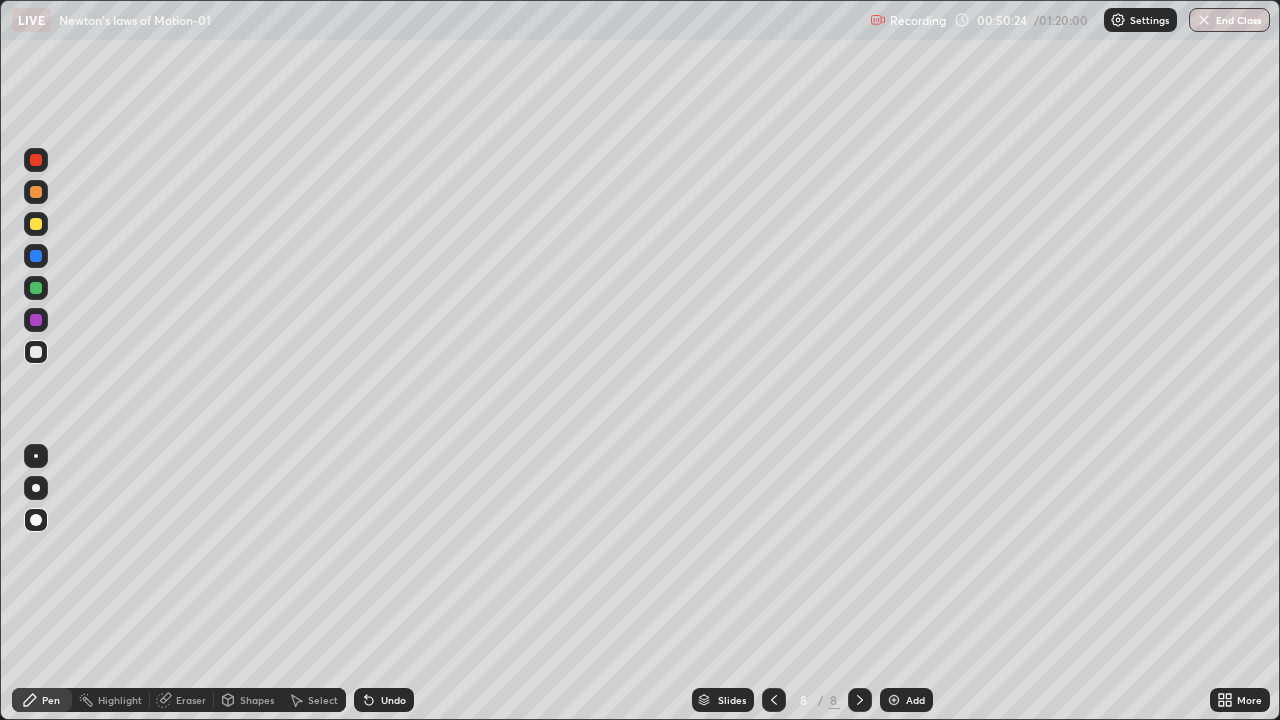 click on "Undo" at bounding box center [384, 700] 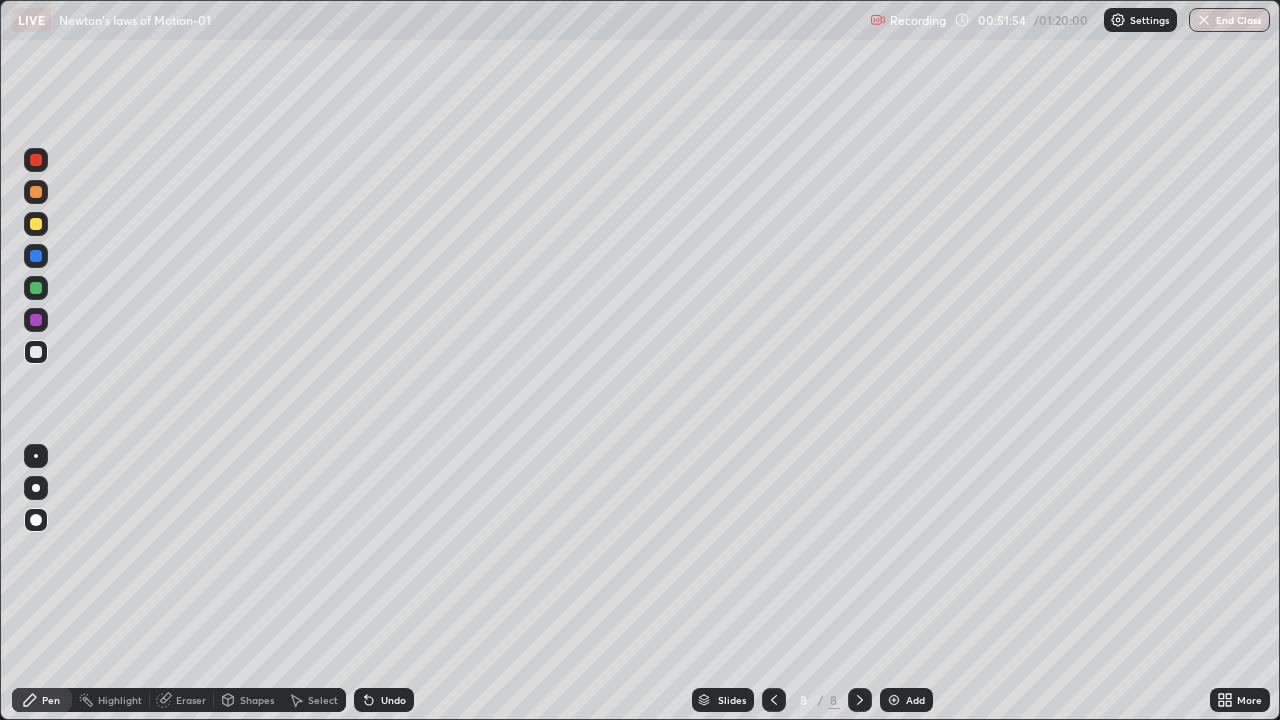 click on "Add" at bounding box center [915, 700] 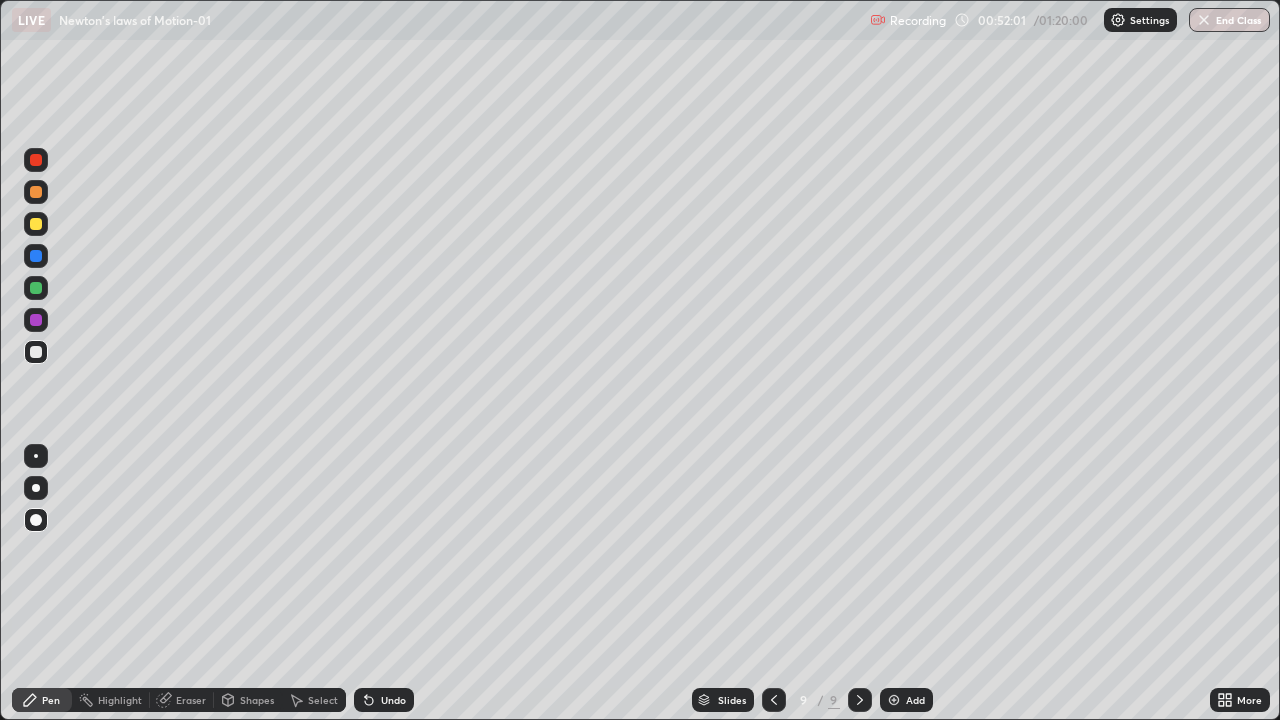 click at bounding box center (36, 224) 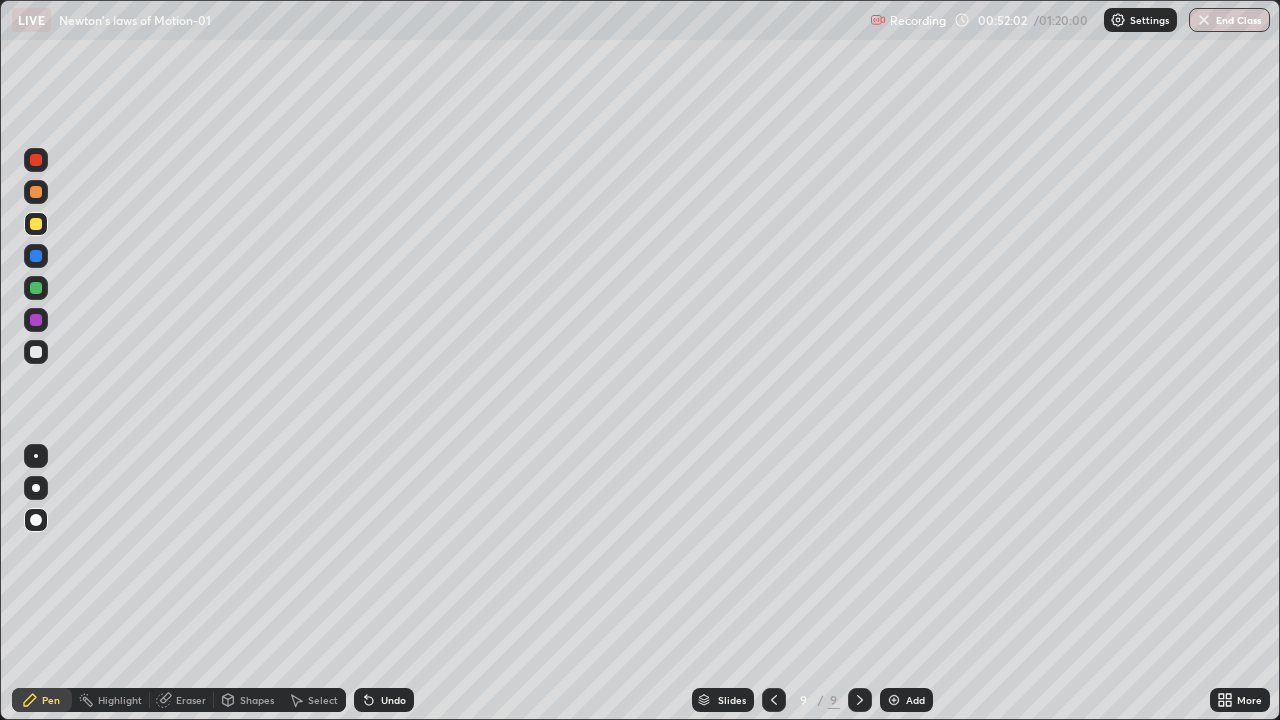 click at bounding box center [36, 224] 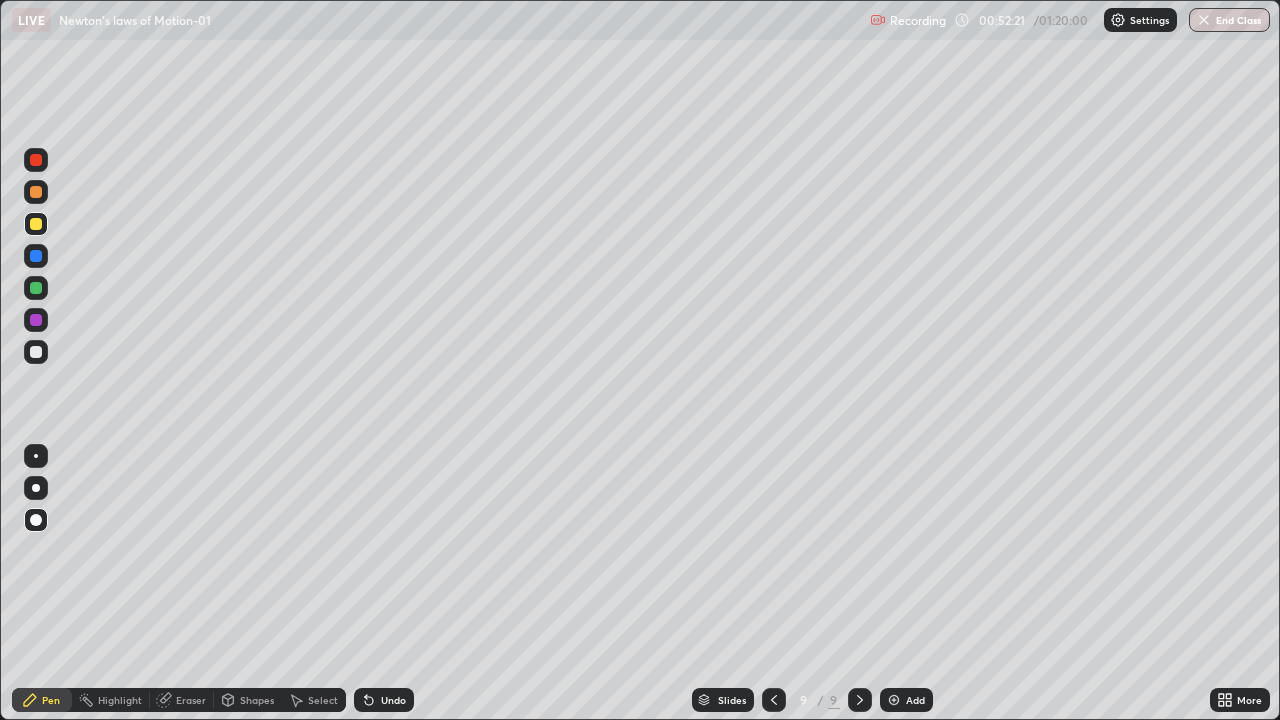 click at bounding box center (36, 256) 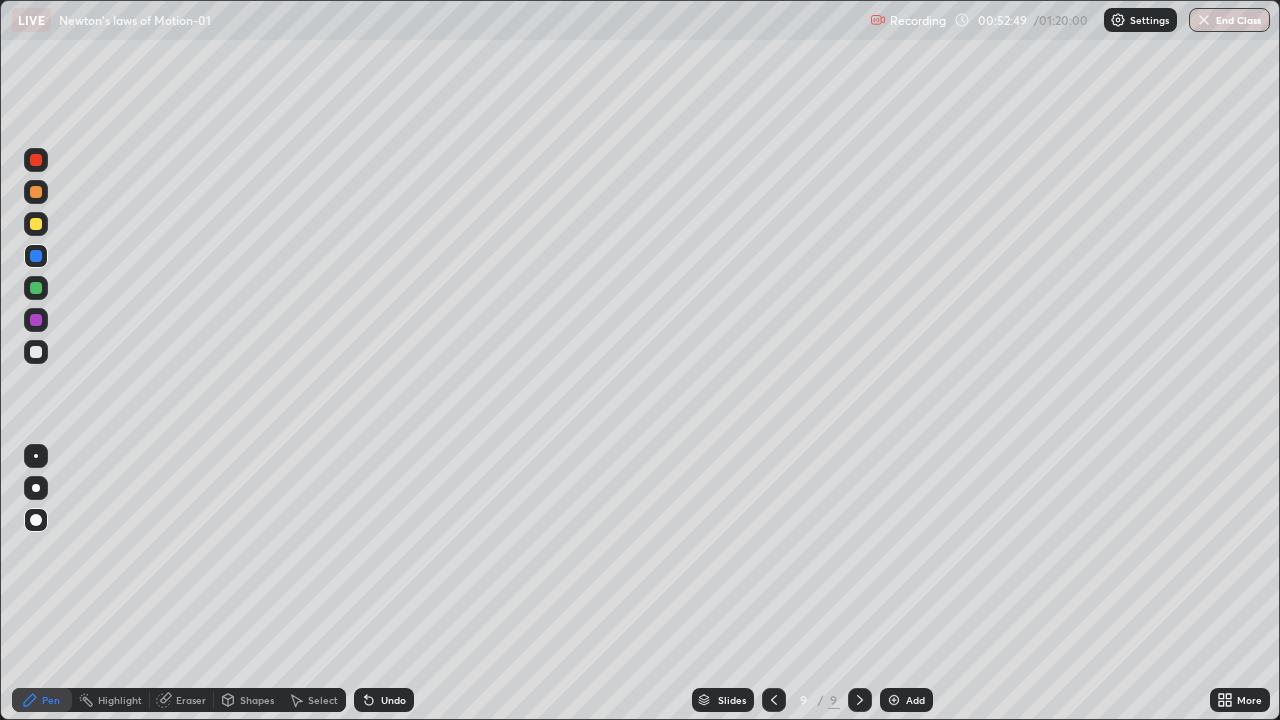 click on "Setting up your live class" at bounding box center (640, 360) 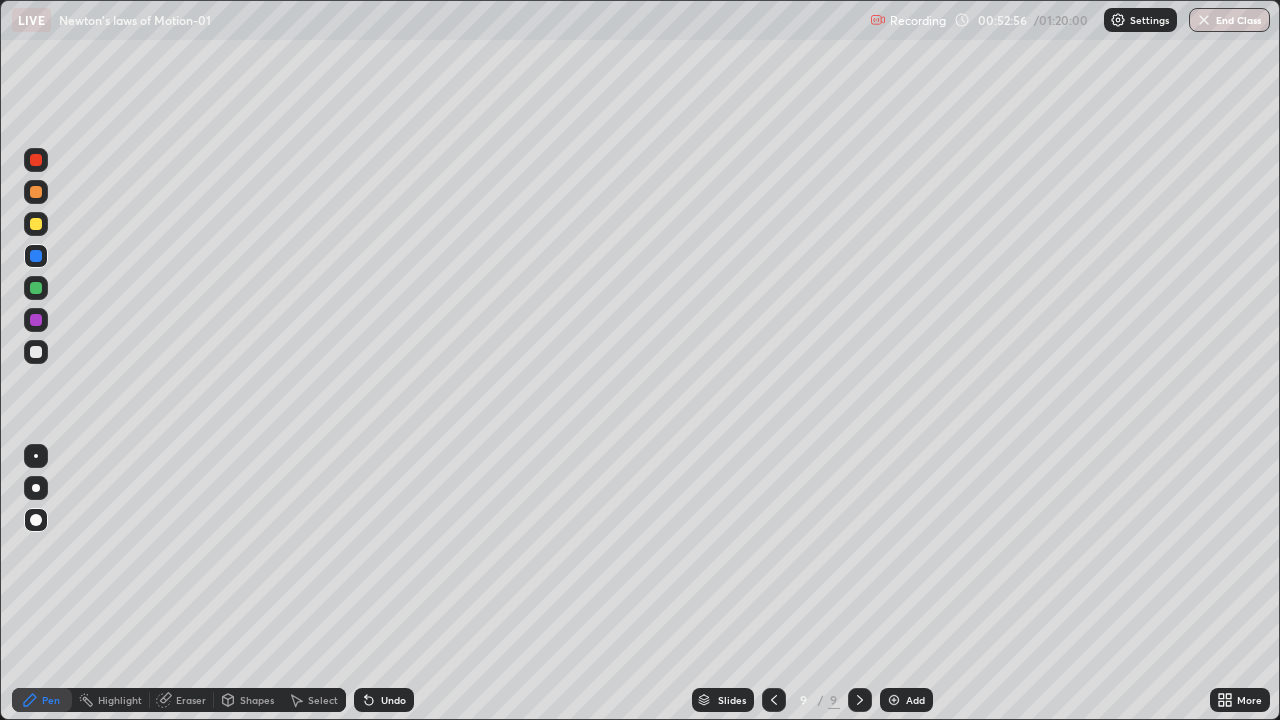 click at bounding box center (36, 352) 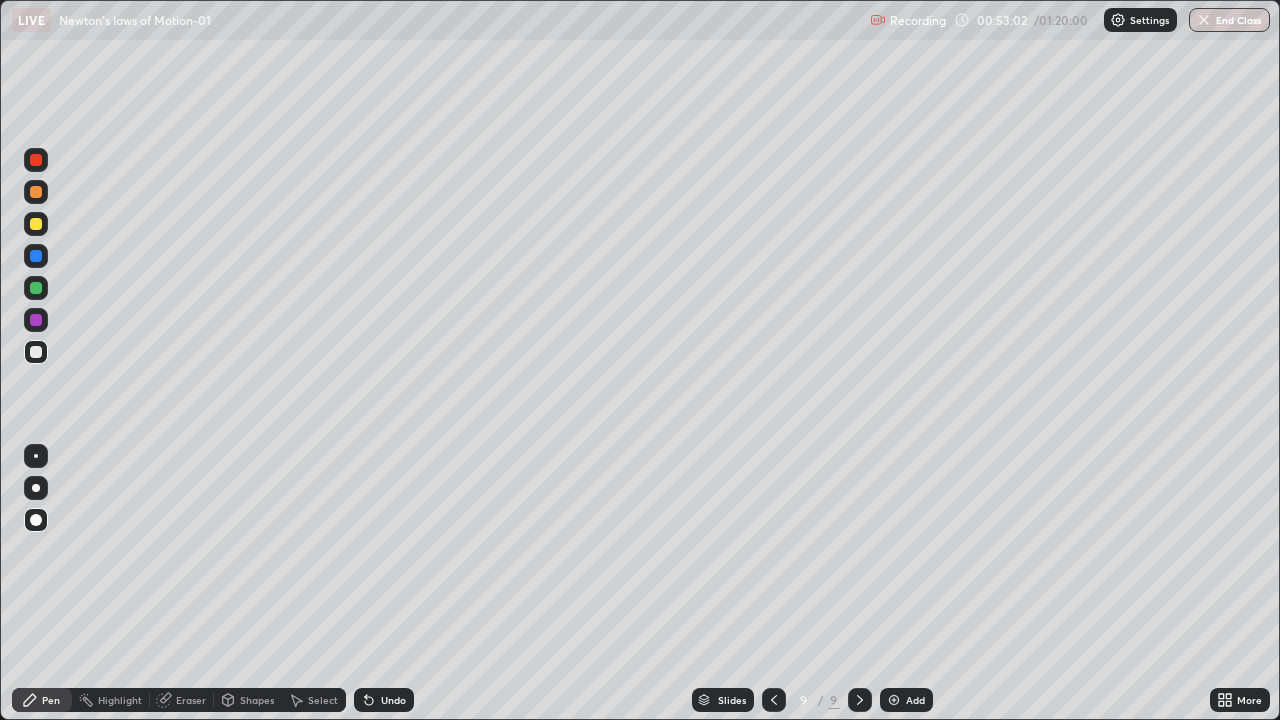 click at bounding box center (36, 224) 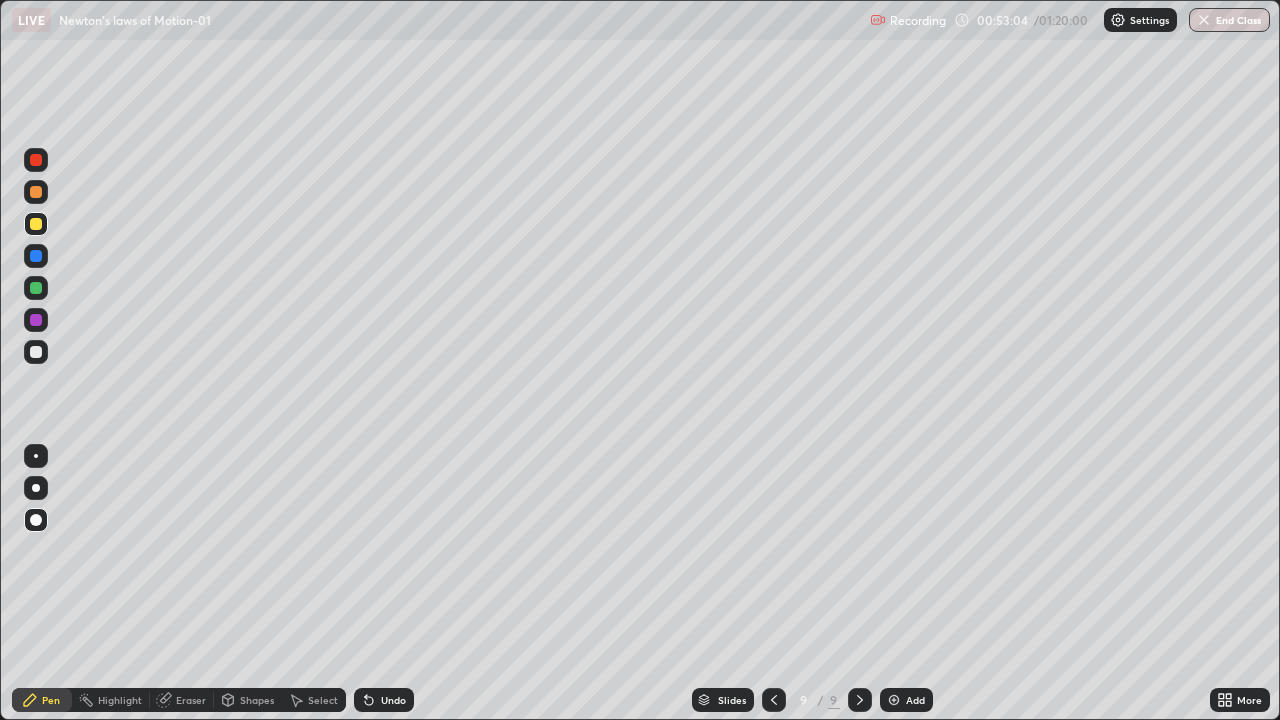 click at bounding box center [36, 288] 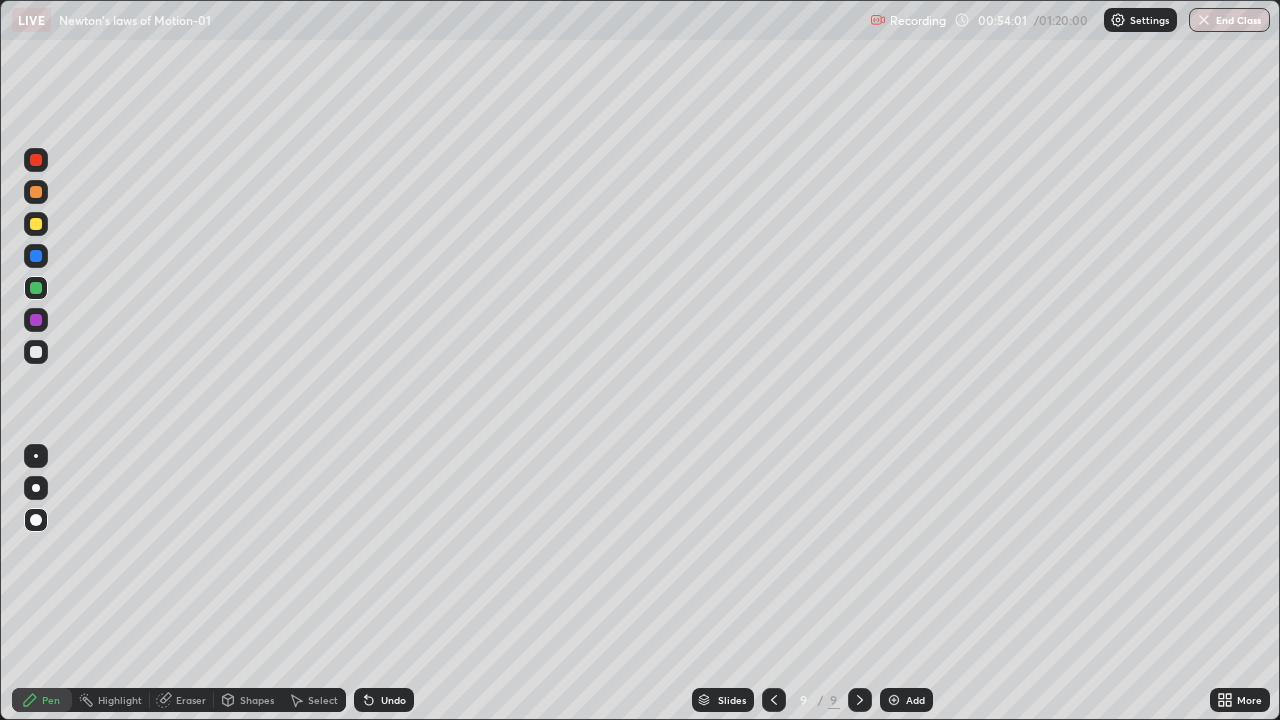 click at bounding box center [36, 352] 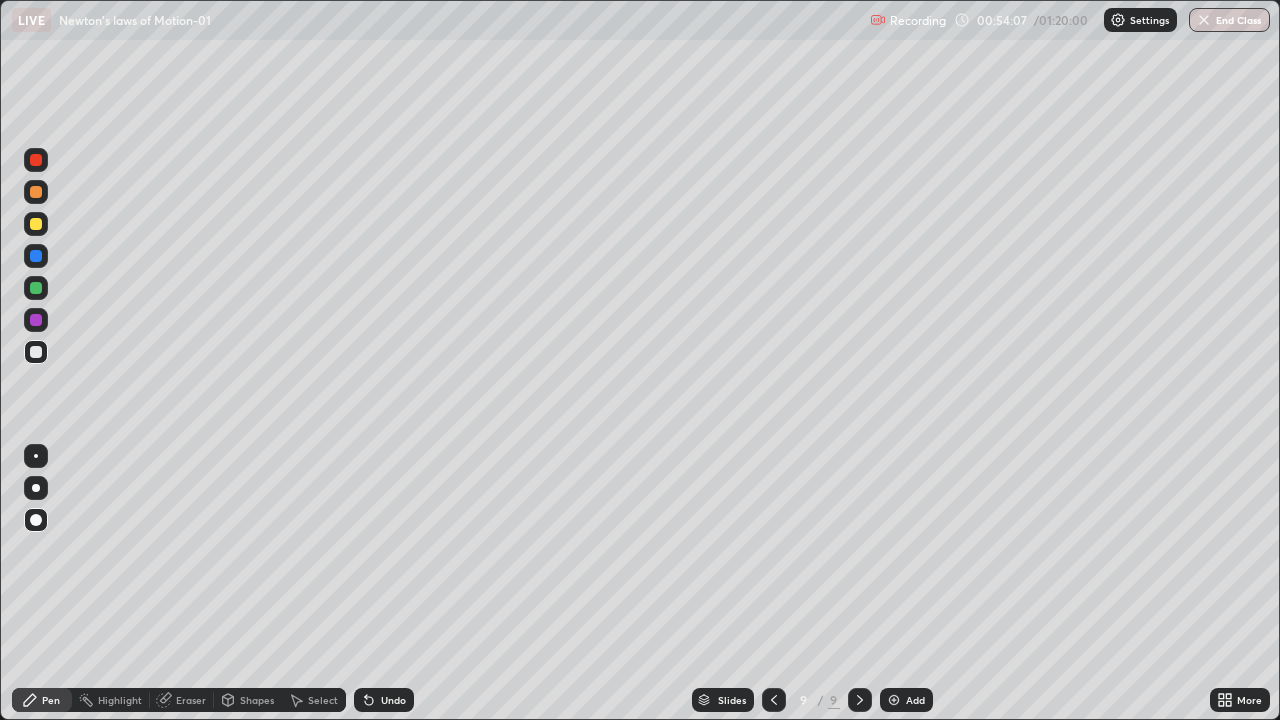 click at bounding box center (36, 224) 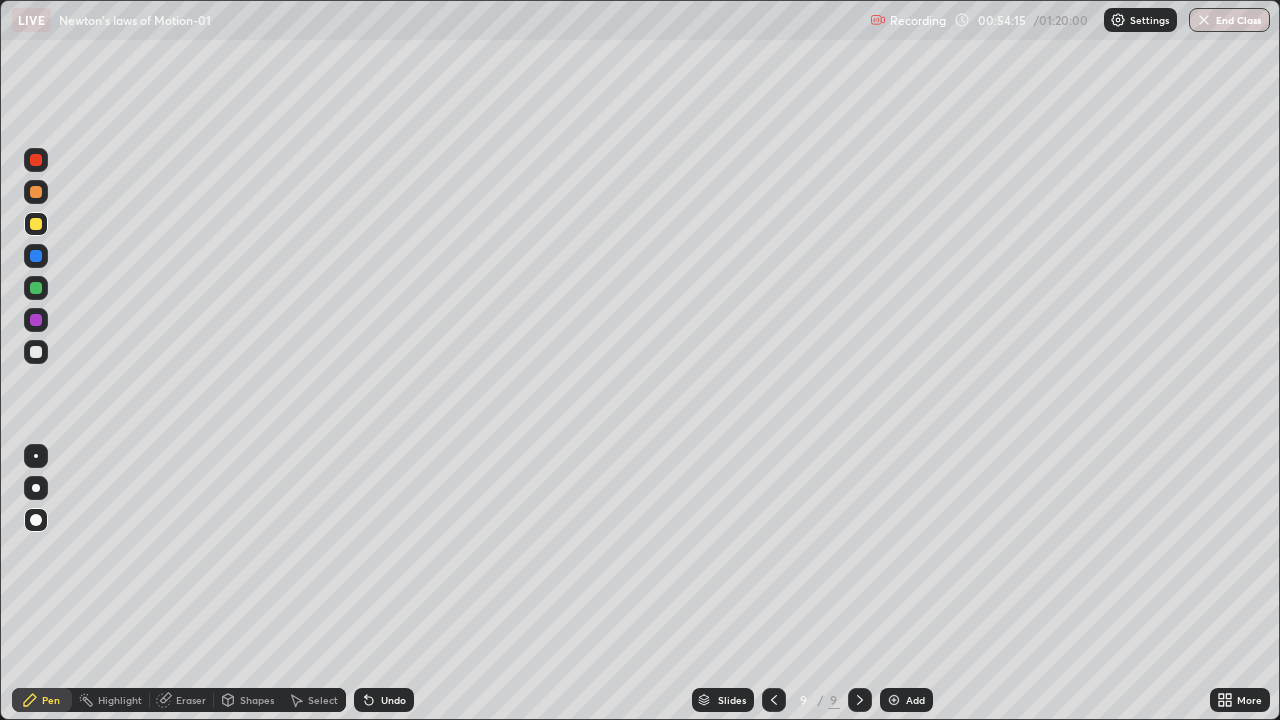 click at bounding box center [36, 288] 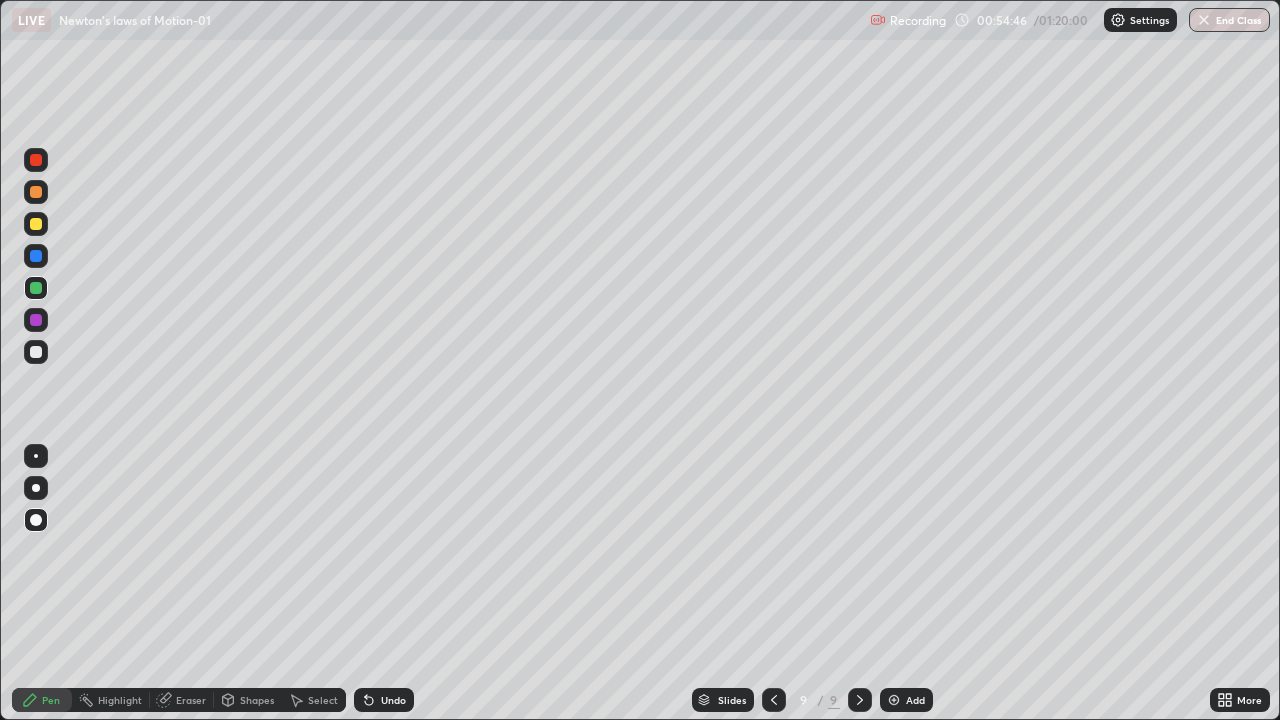 click at bounding box center [36, 224] 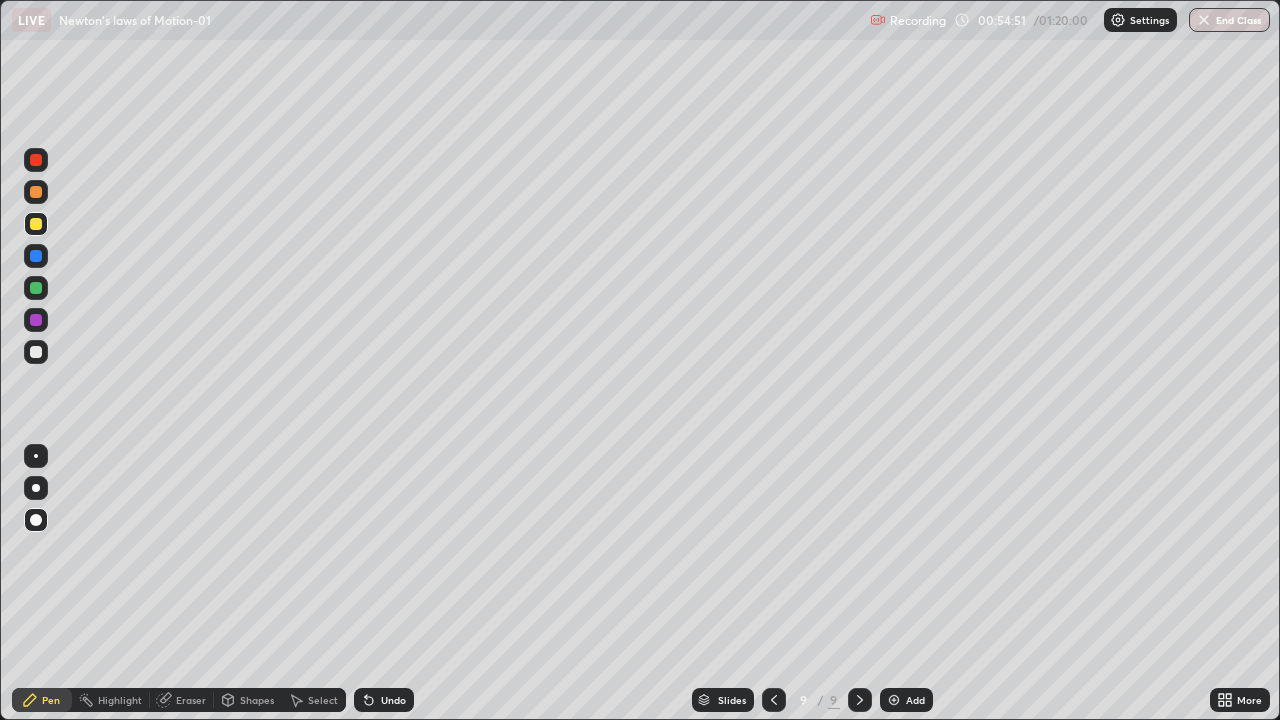 click at bounding box center [36, 352] 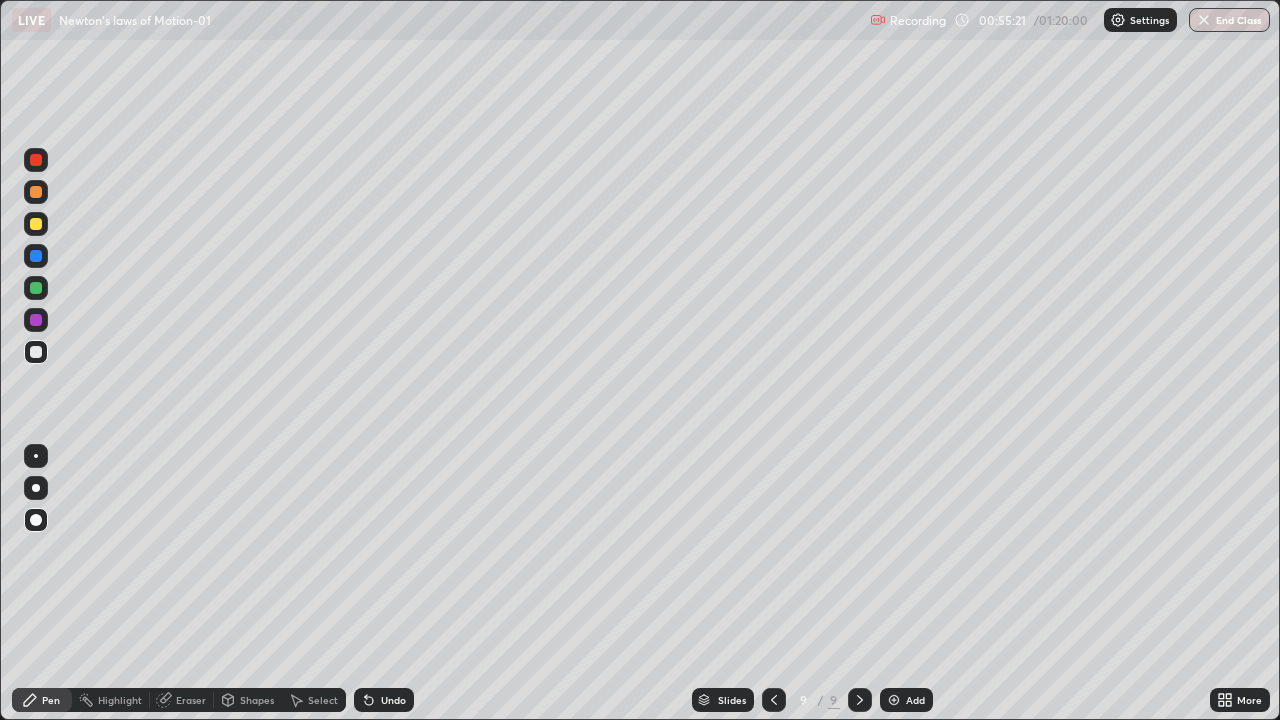 click at bounding box center (36, 352) 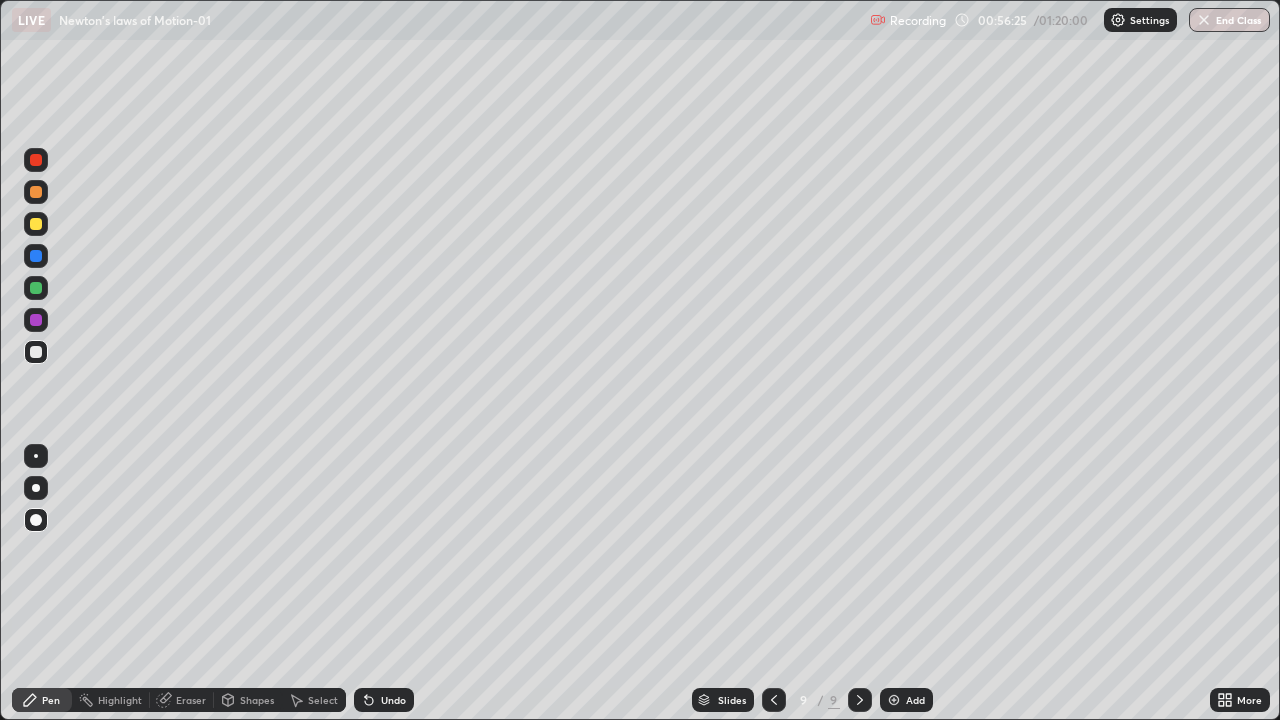 click at bounding box center [36, 288] 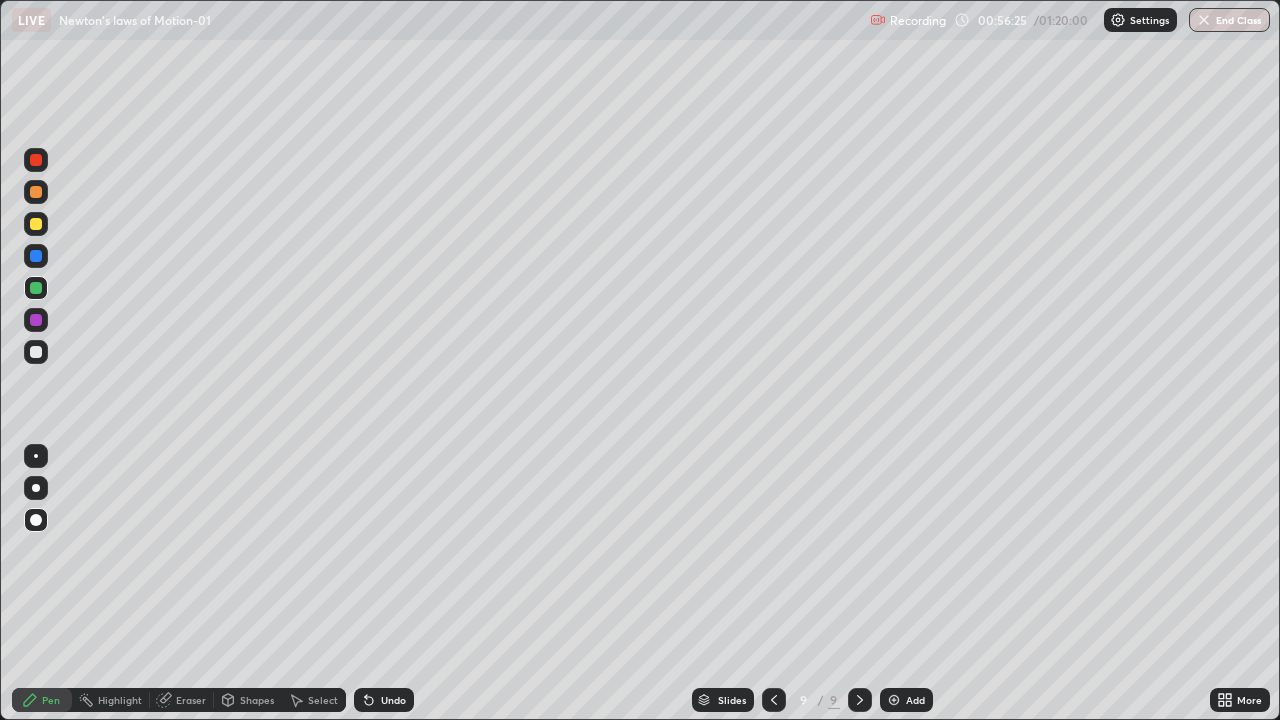 click at bounding box center [36, 352] 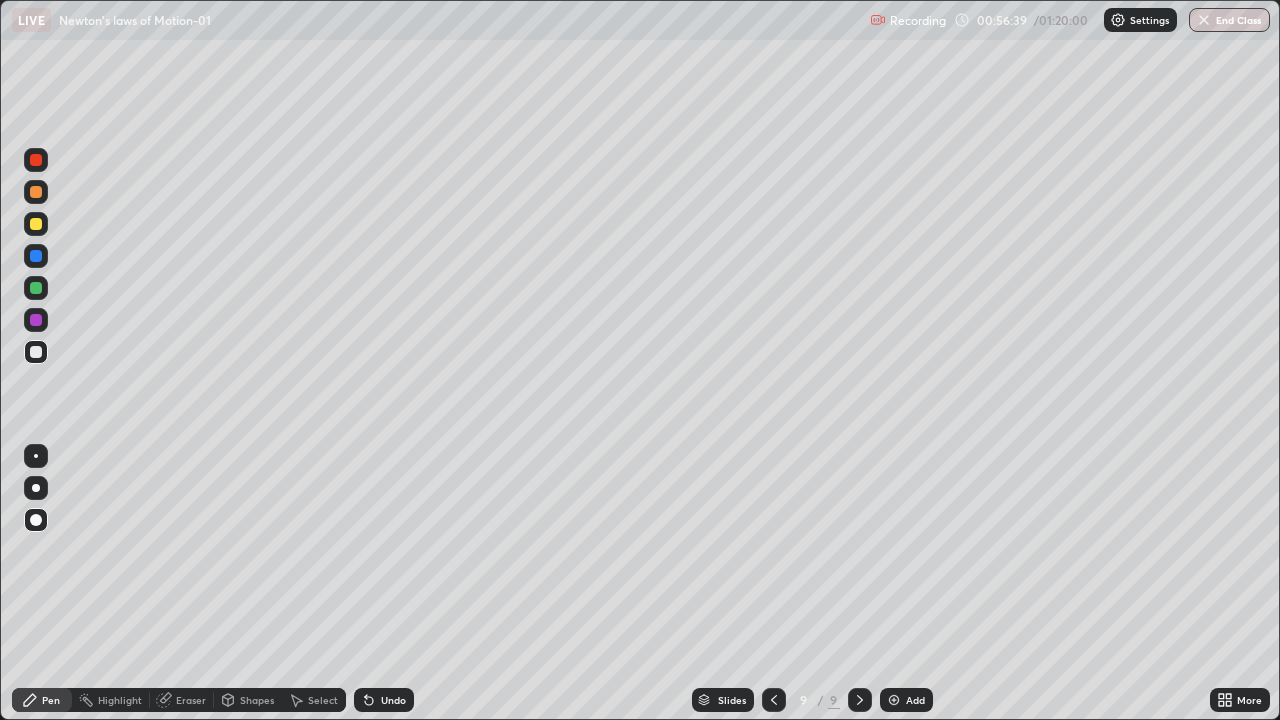 click at bounding box center (36, 288) 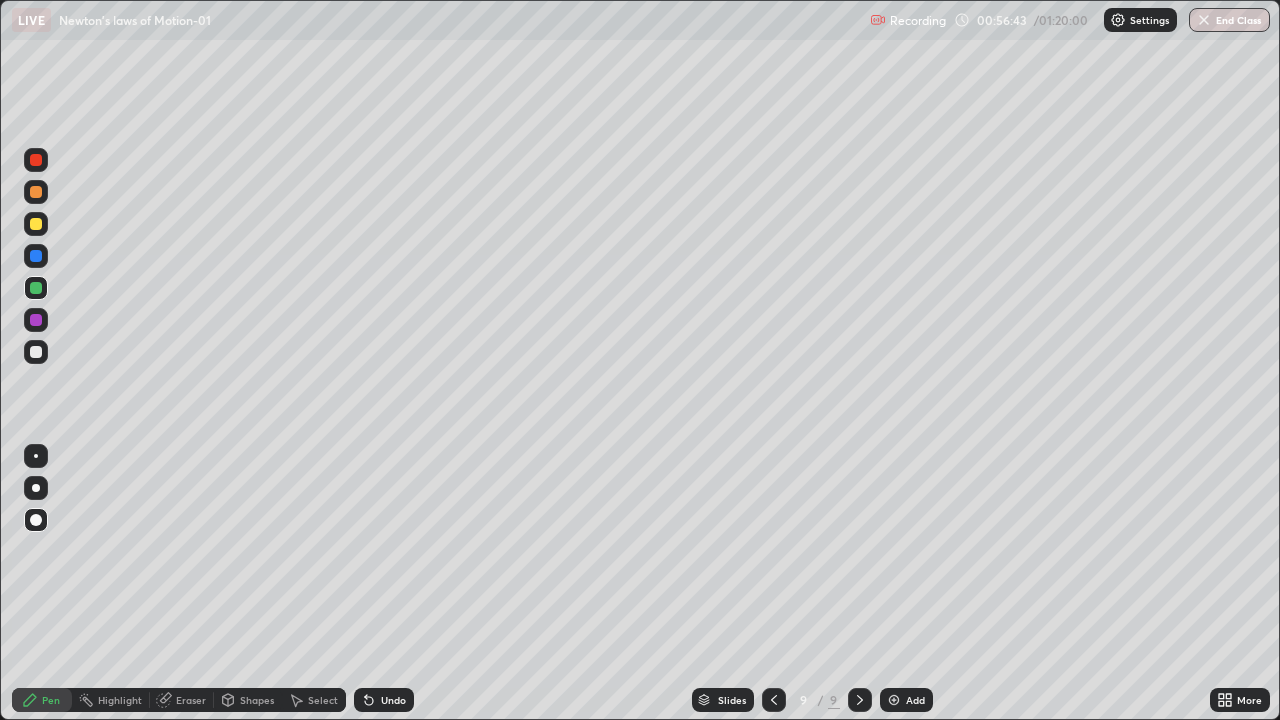 click on "Shapes" at bounding box center (248, 700) 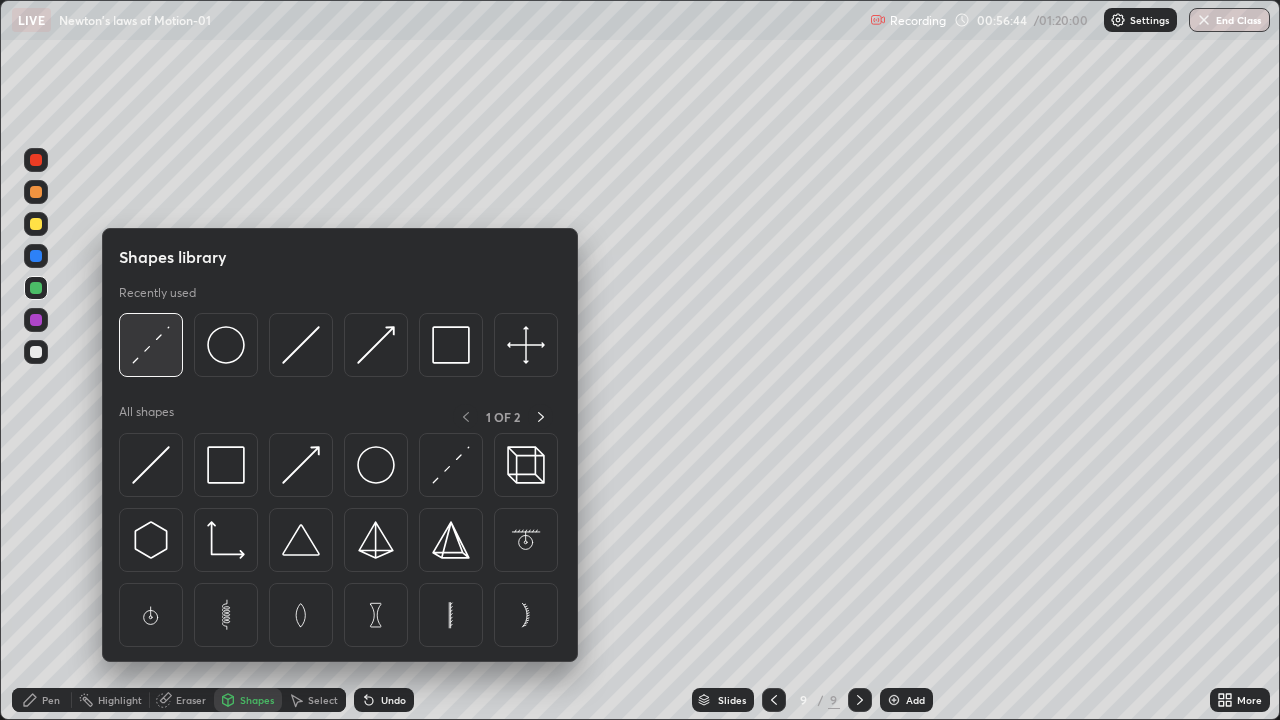 click at bounding box center (151, 345) 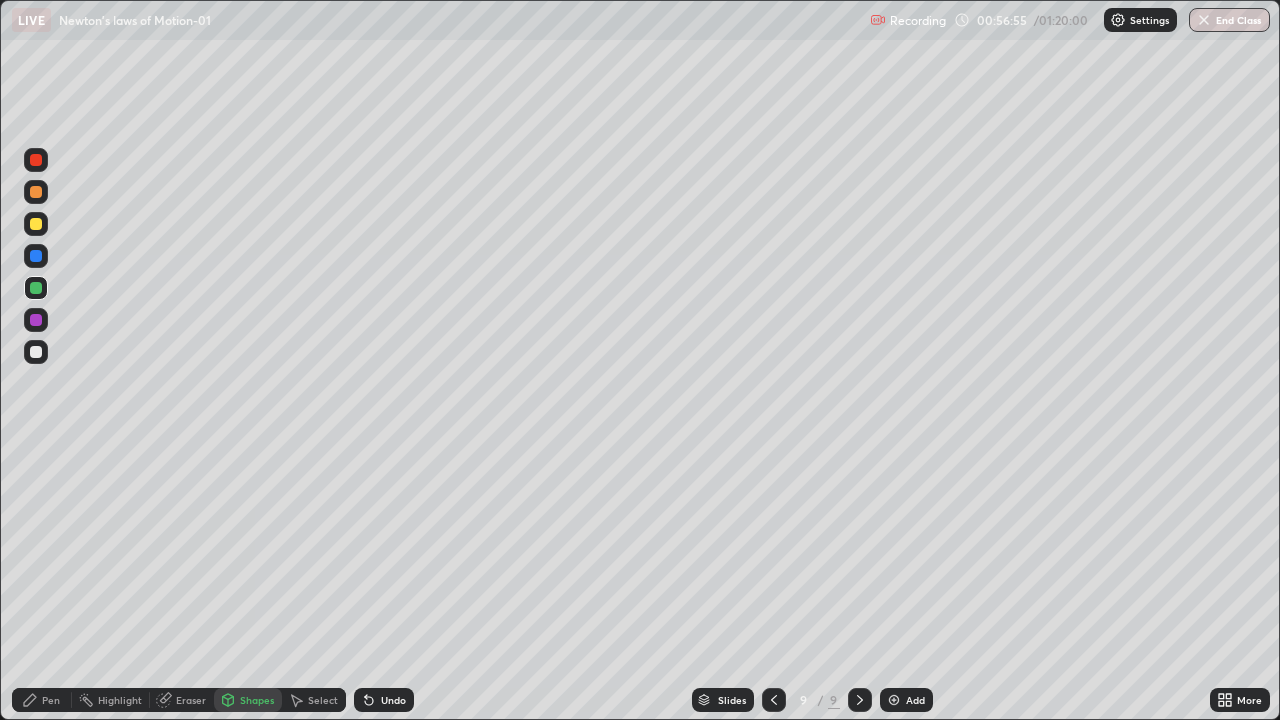 click at bounding box center (36, 256) 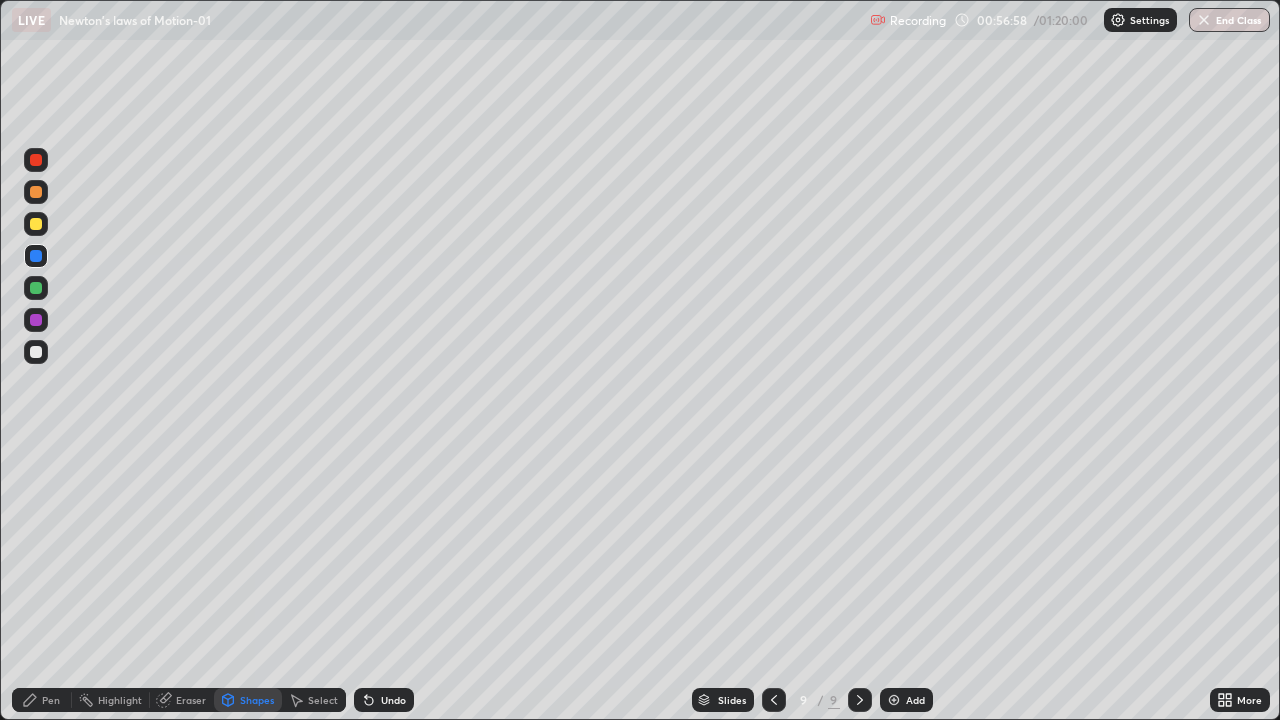 click on "Pen" at bounding box center [42, 700] 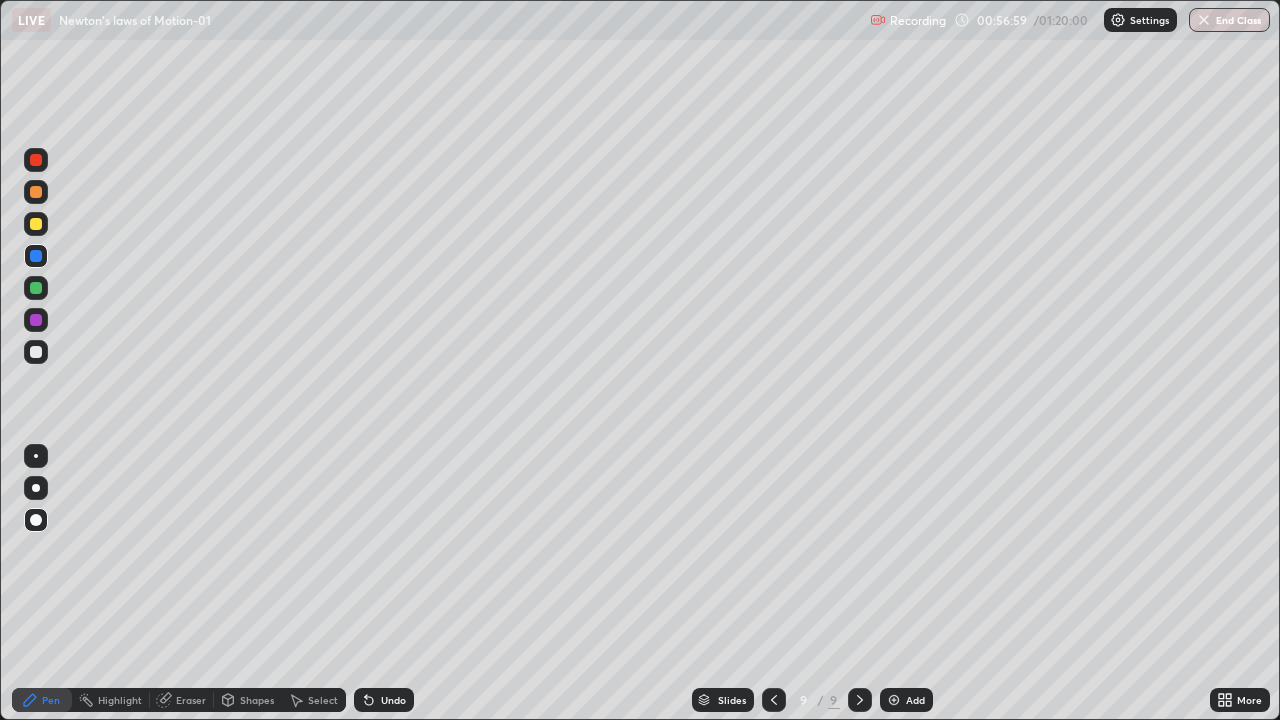 click at bounding box center (36, 288) 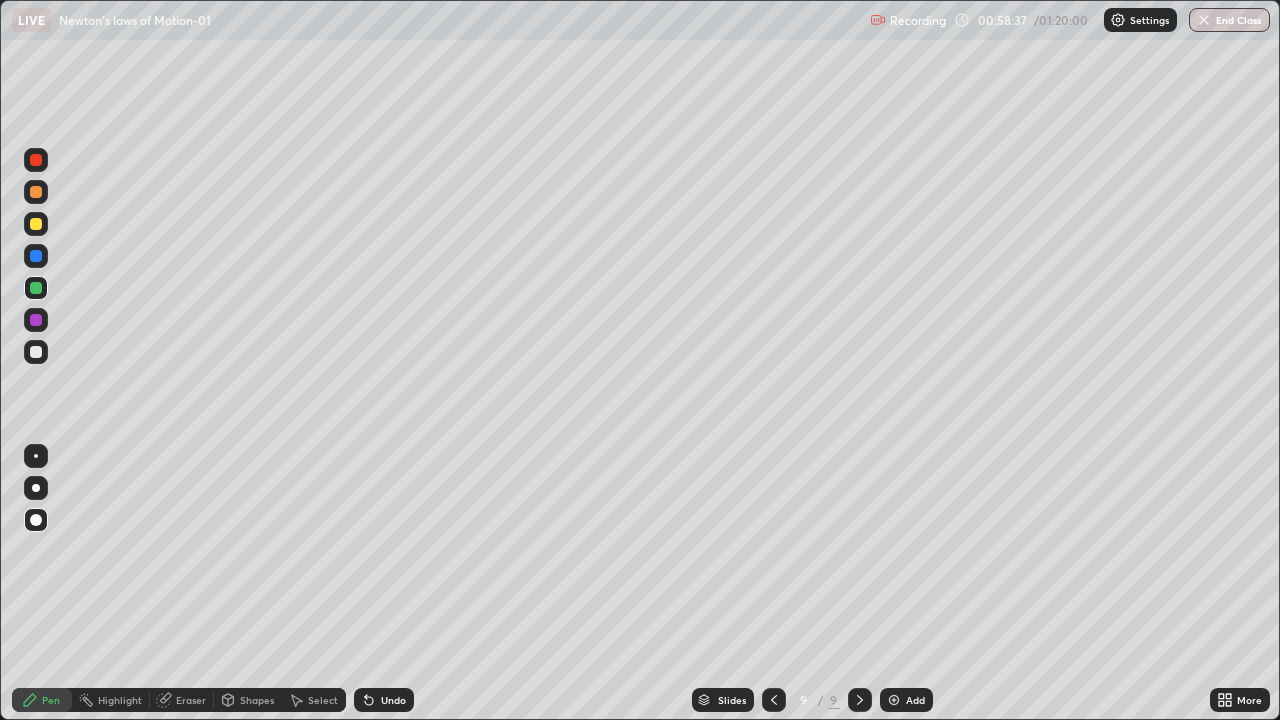 click at bounding box center [894, 700] 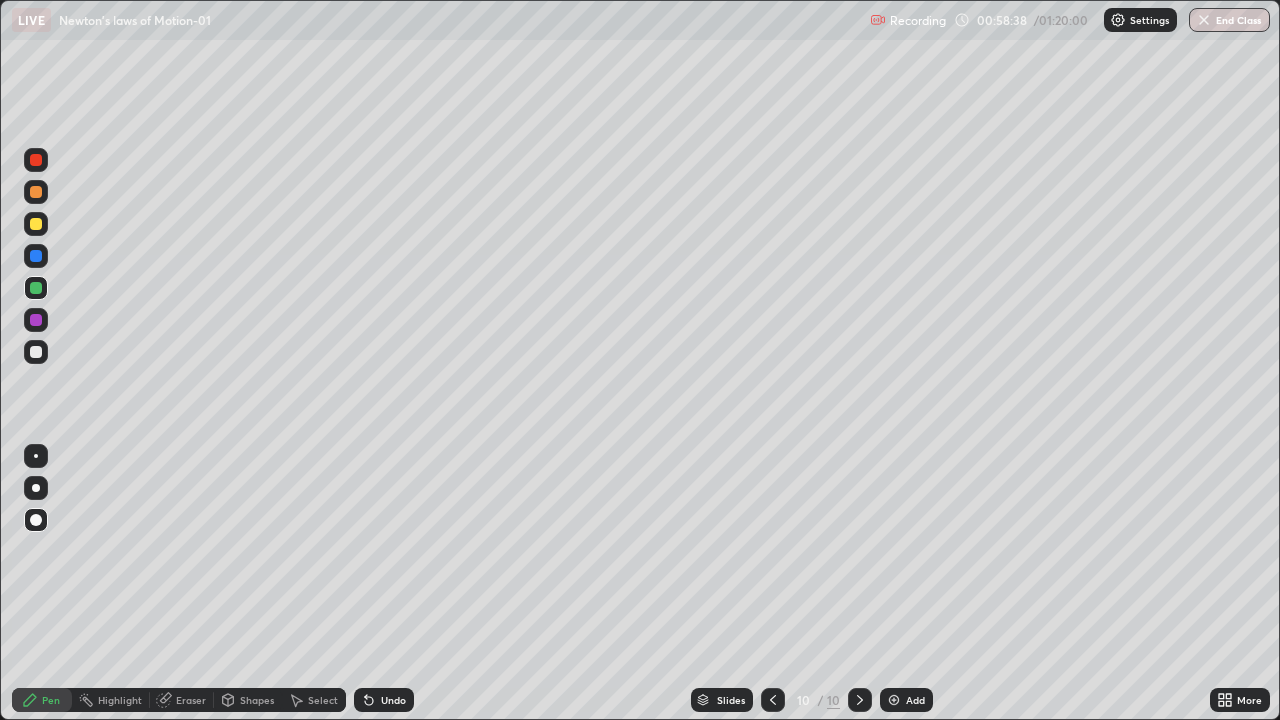 click at bounding box center [36, 224] 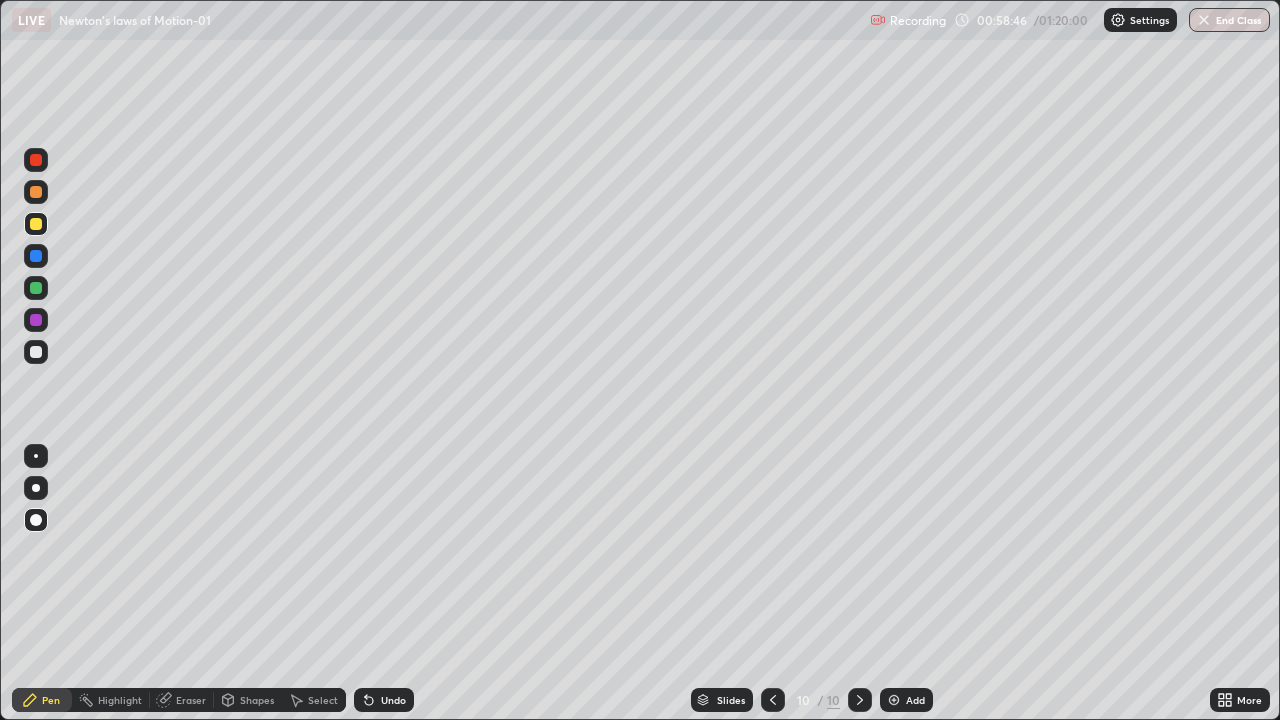 click on "Undo" at bounding box center (384, 700) 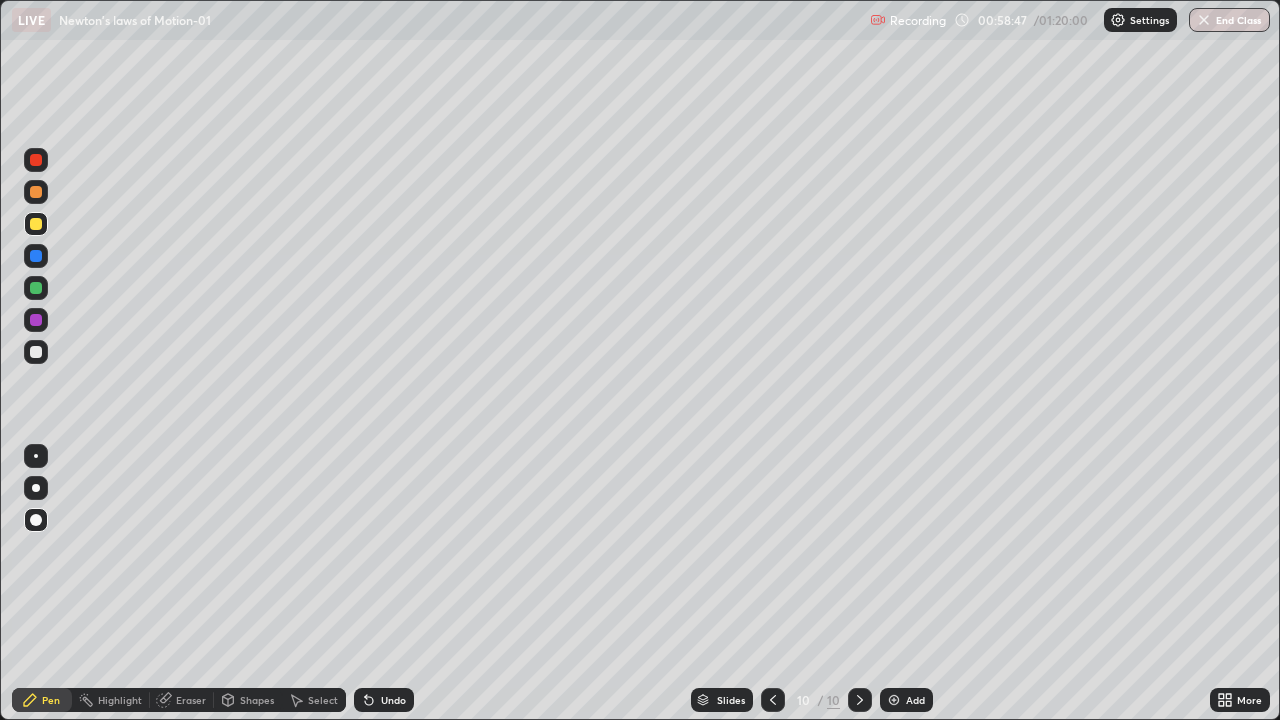 click on "Undo" at bounding box center [384, 700] 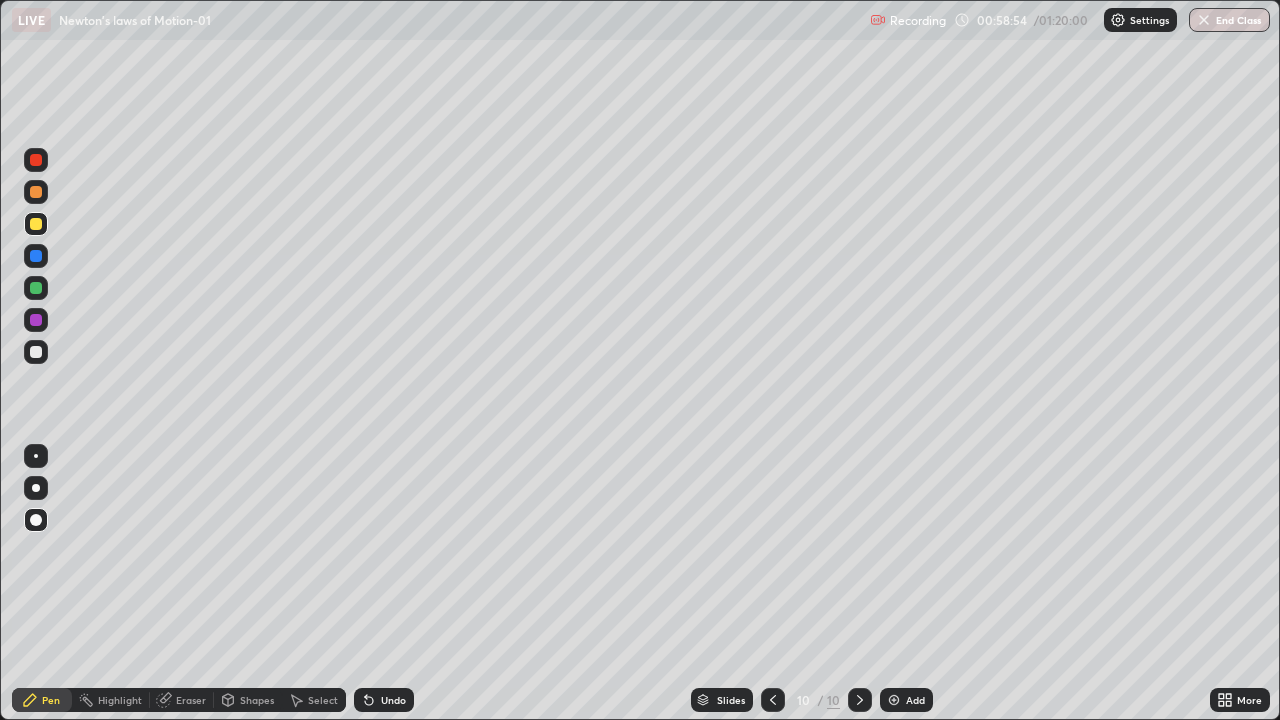 click on "Undo" at bounding box center [393, 700] 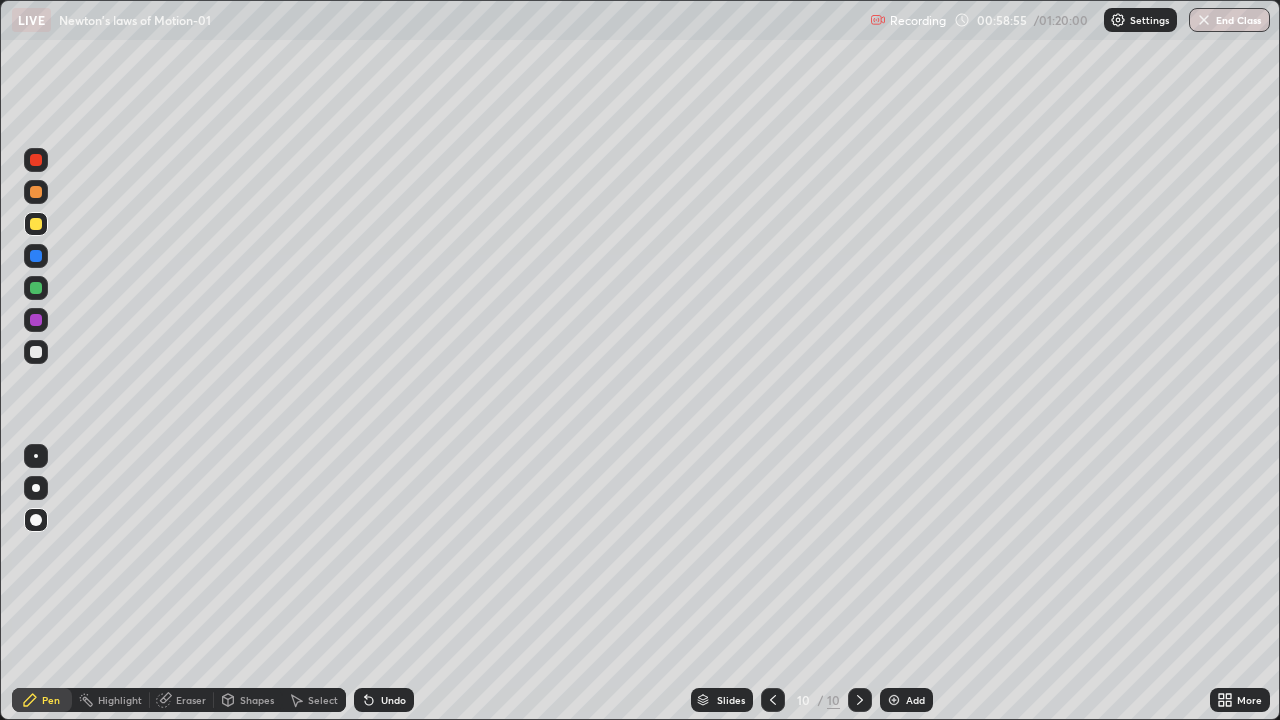 click on "Undo" at bounding box center (393, 700) 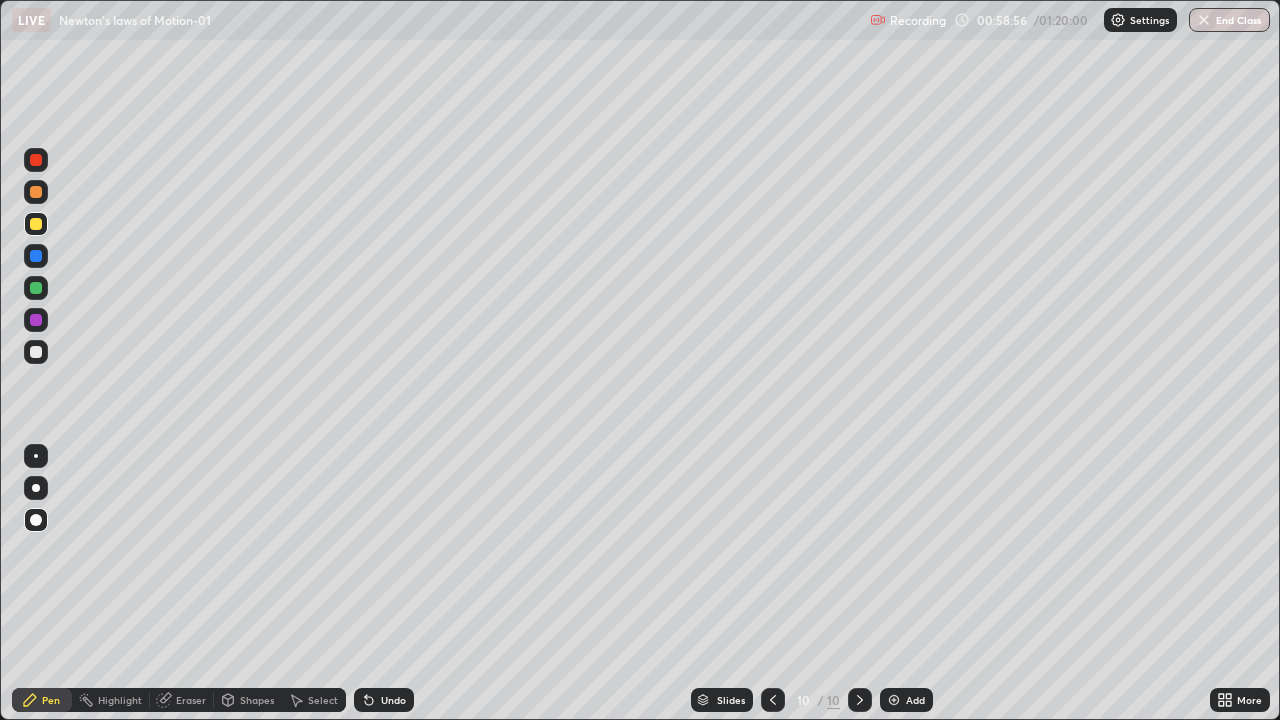 click on "Undo" at bounding box center [384, 700] 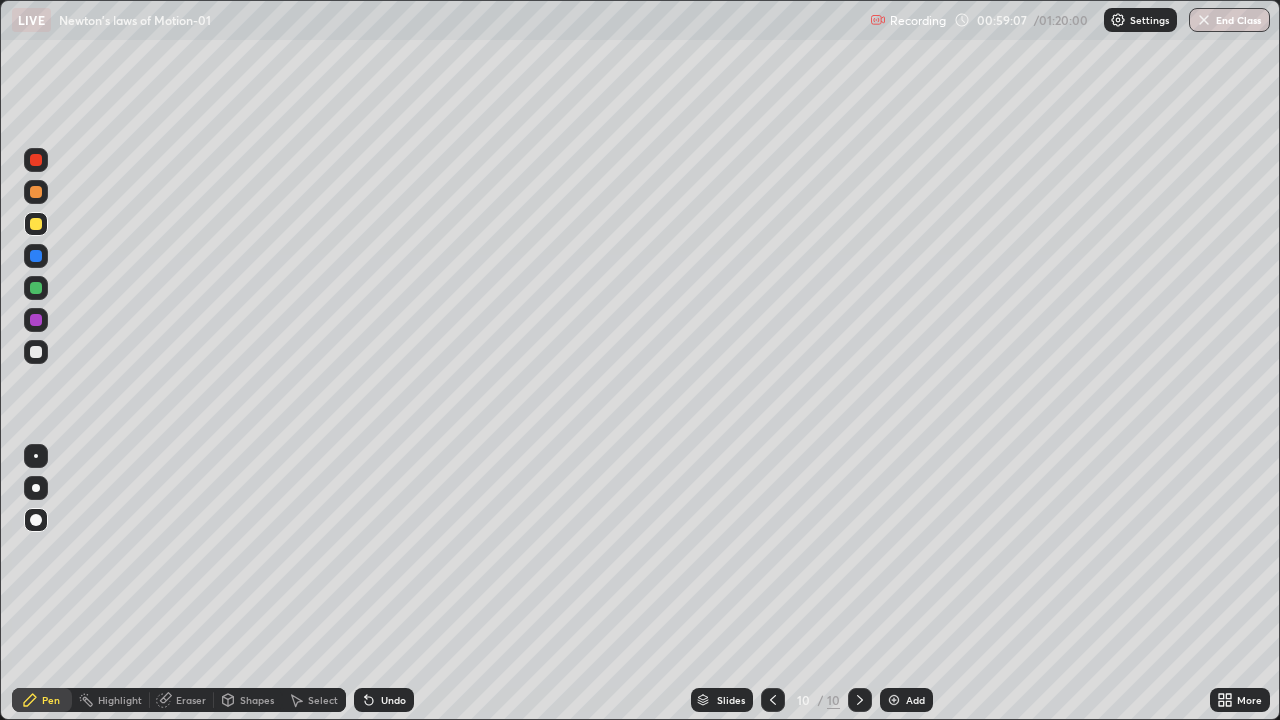 click at bounding box center (36, 352) 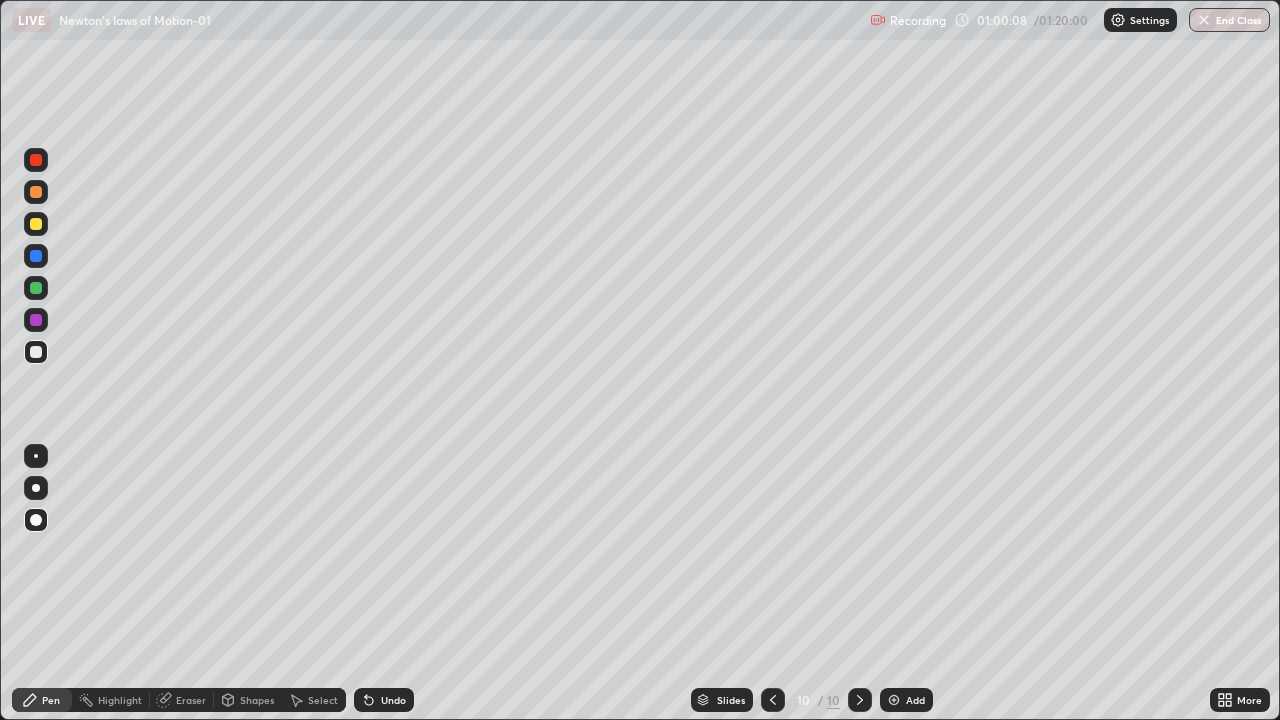 click at bounding box center [36, 352] 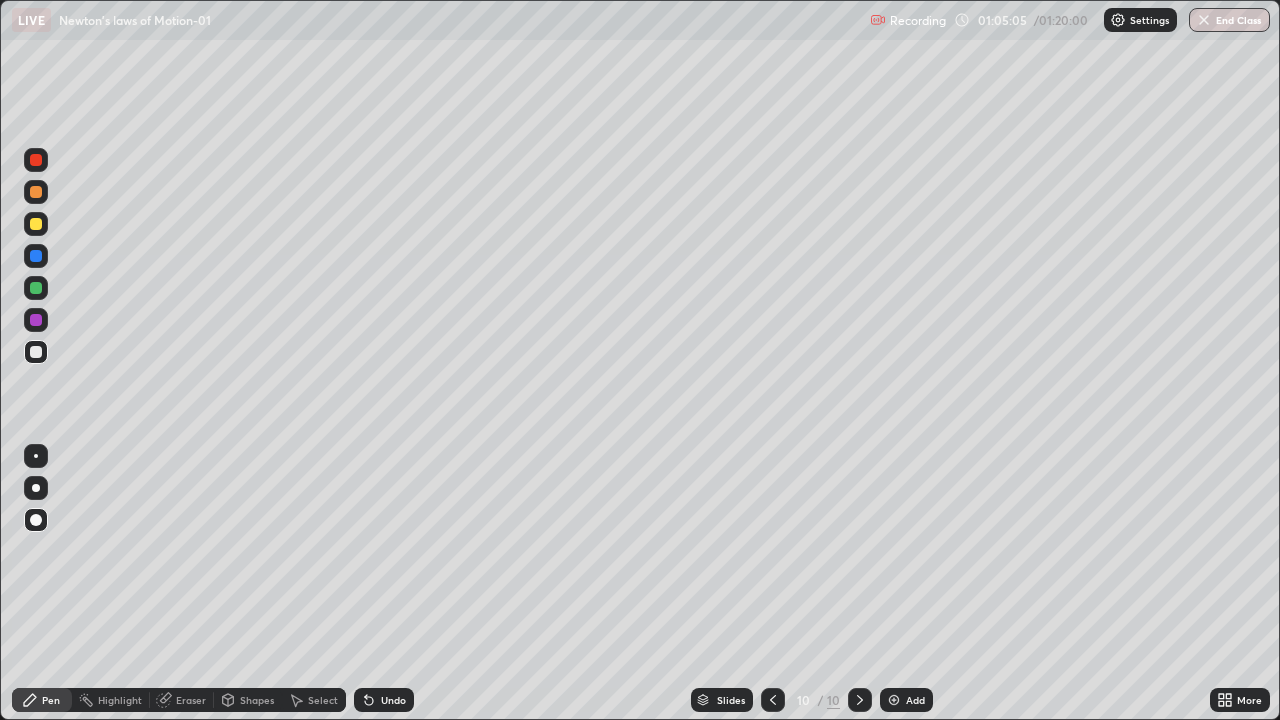 click at bounding box center [894, 700] 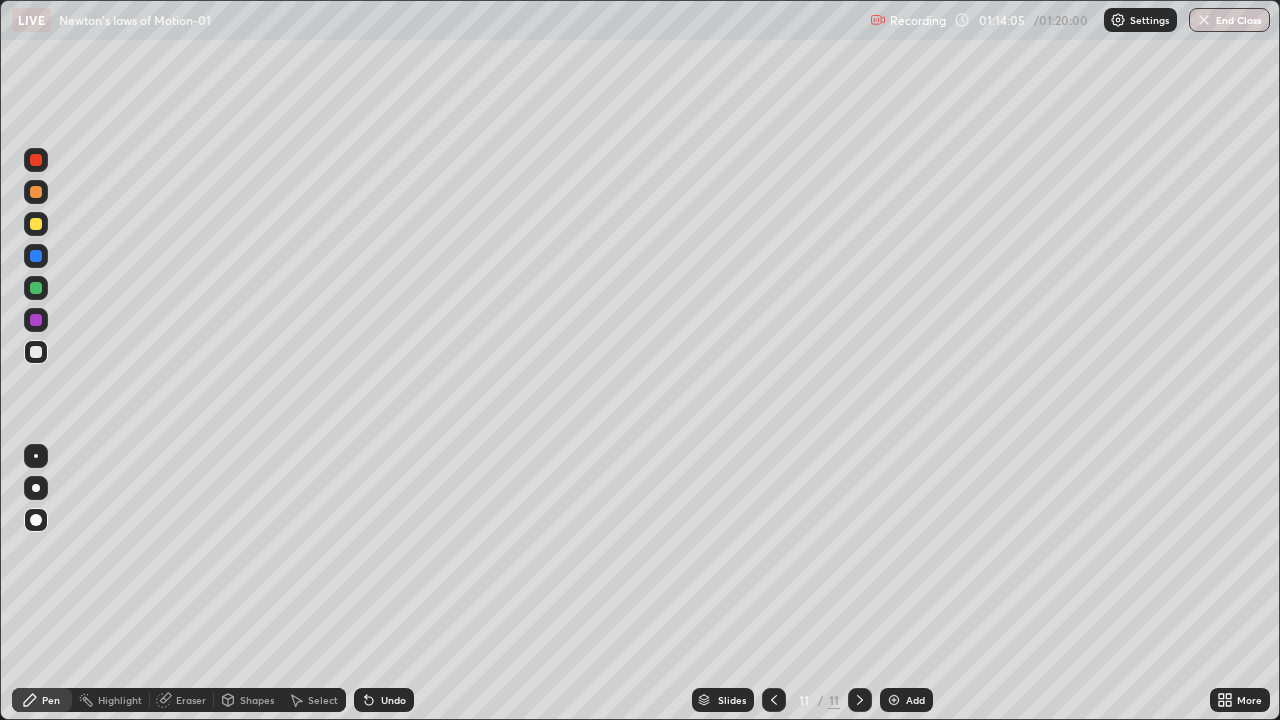click on "Undo" at bounding box center [384, 700] 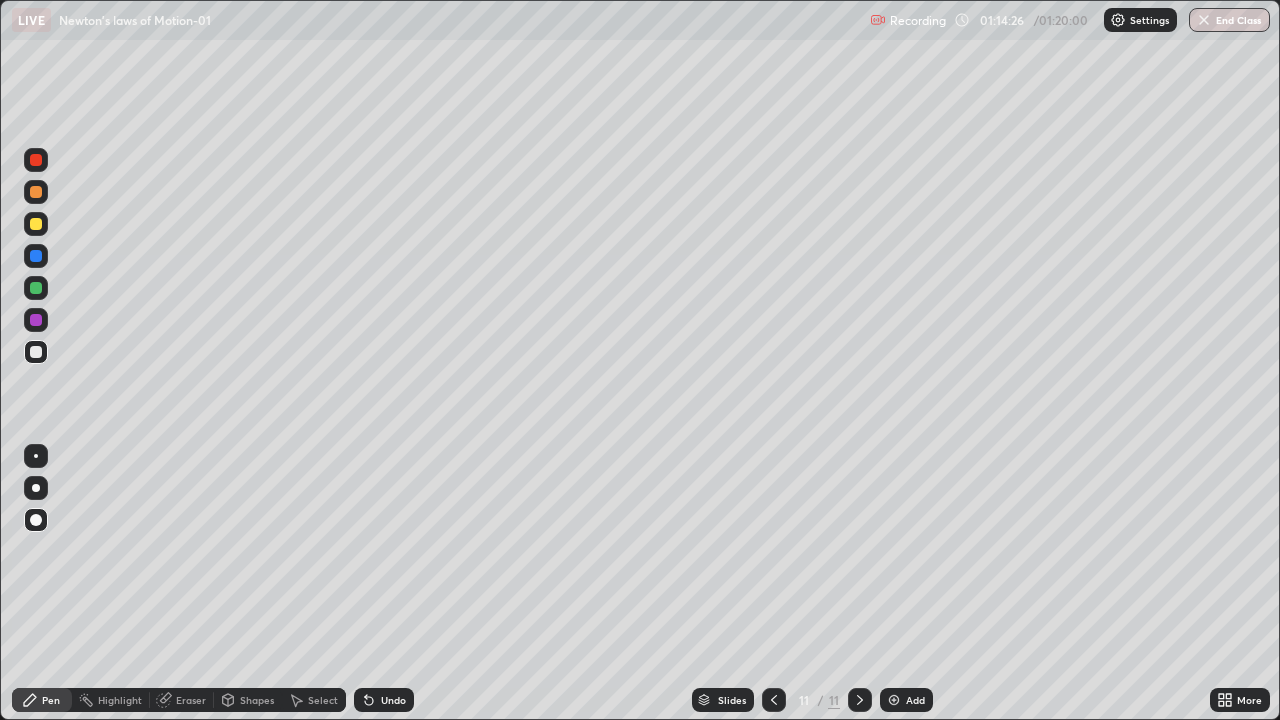 click at bounding box center [894, 700] 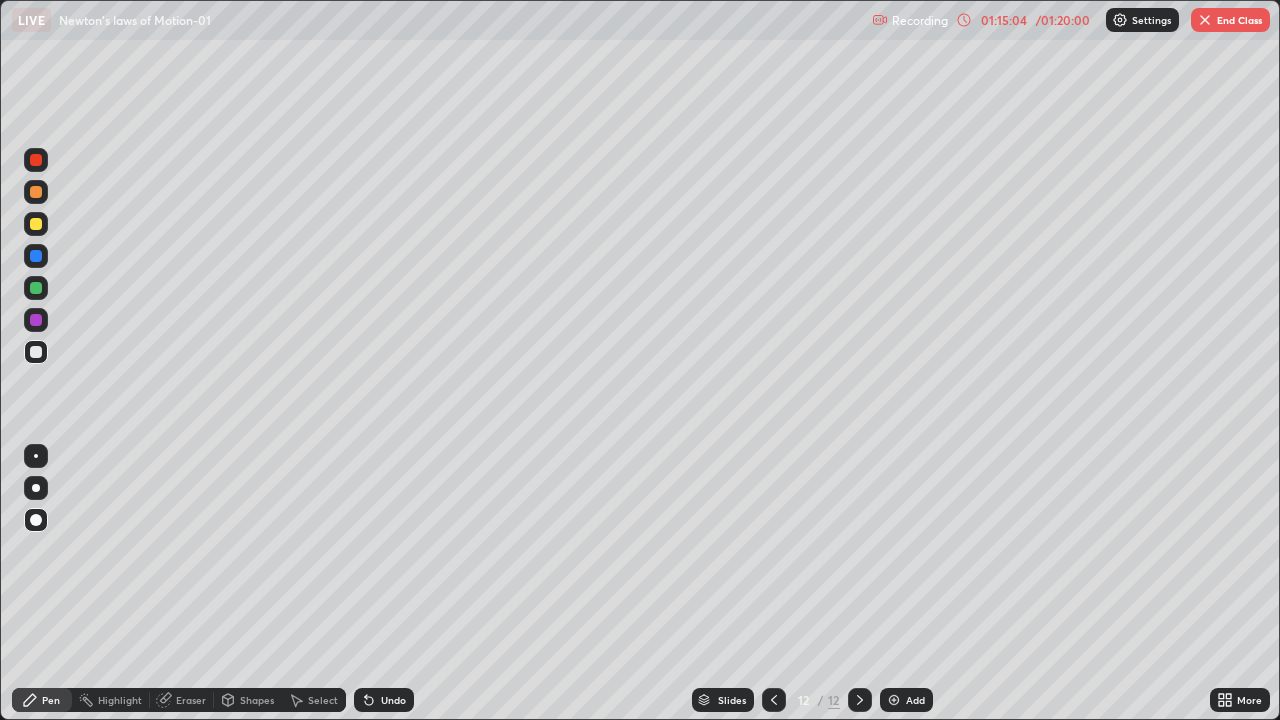 click at bounding box center (36, 224) 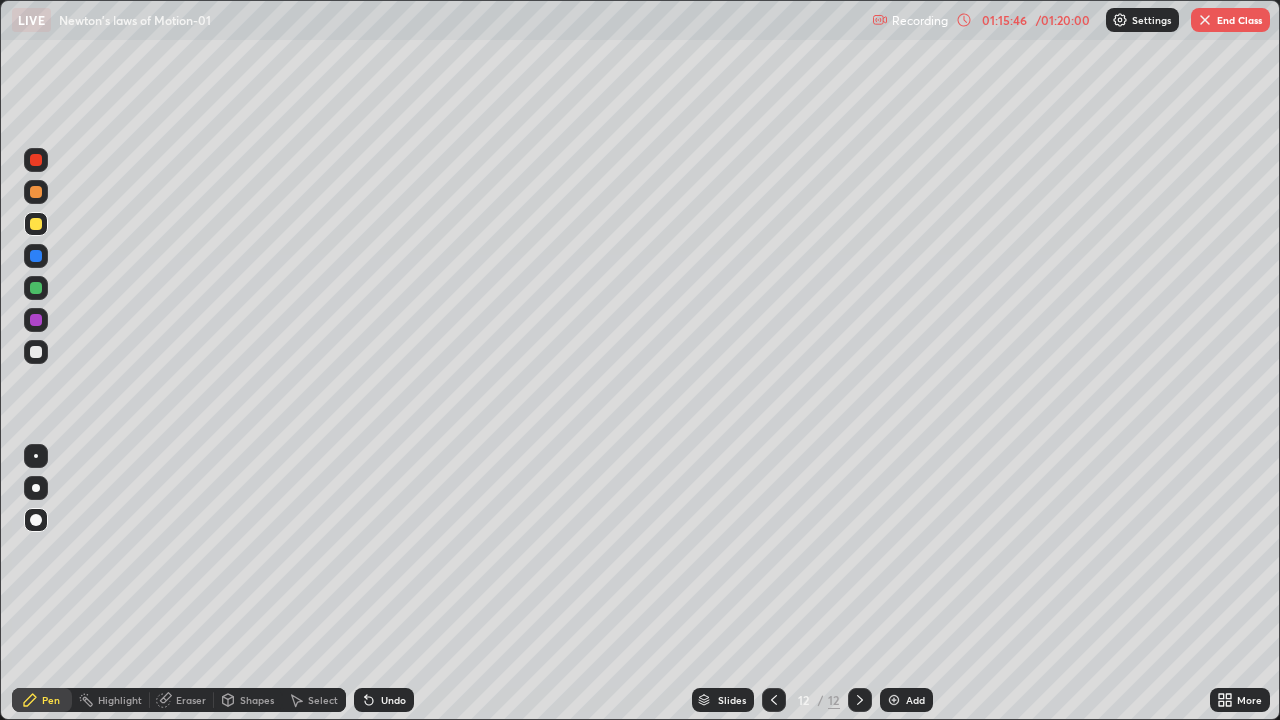 click on "End Class" at bounding box center [1230, 20] 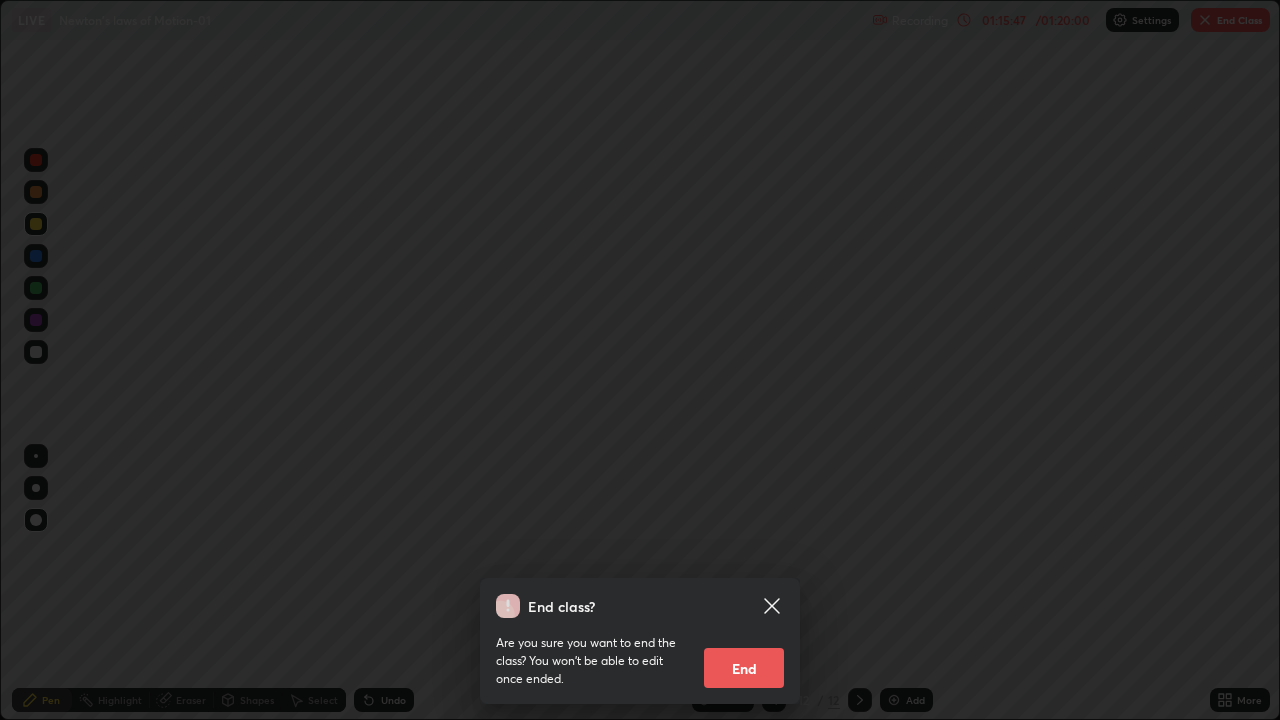 click on "End" at bounding box center (744, 668) 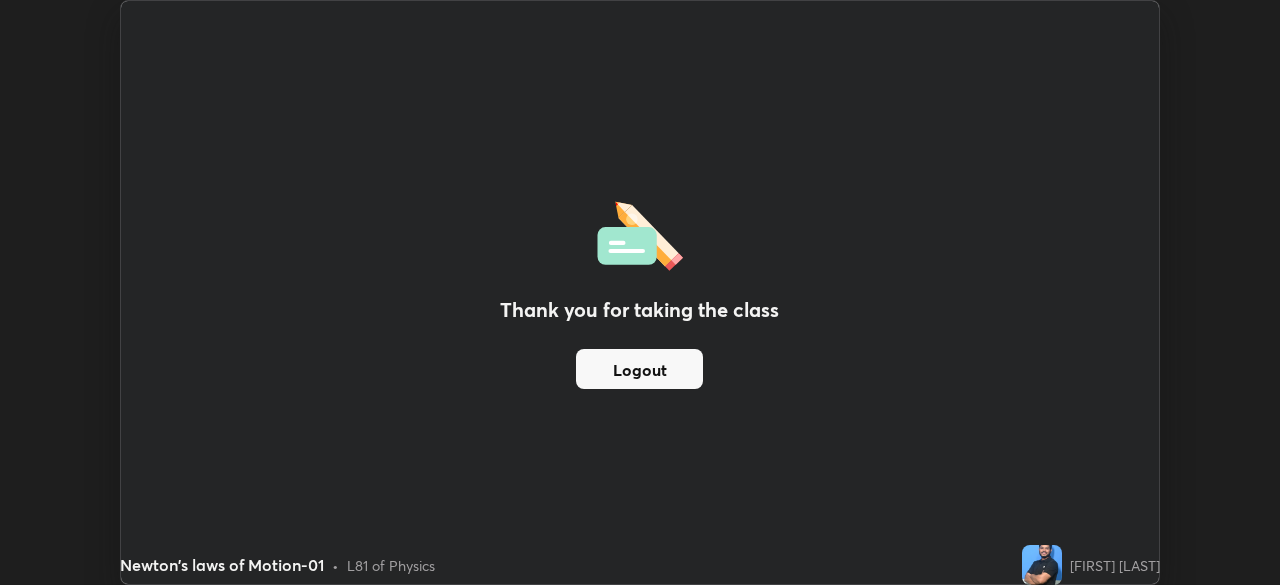 scroll, scrollTop: 585, scrollLeft: 1280, axis: both 